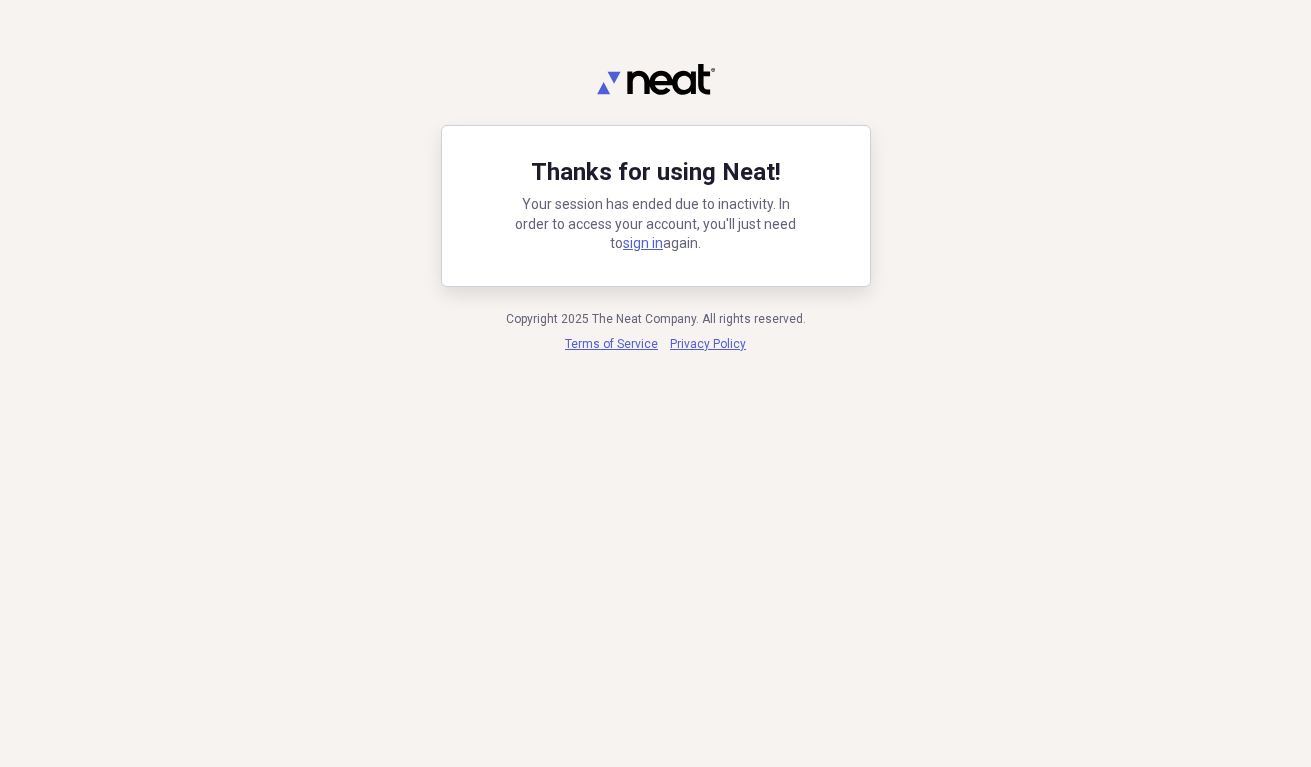 scroll, scrollTop: 0, scrollLeft: 0, axis: both 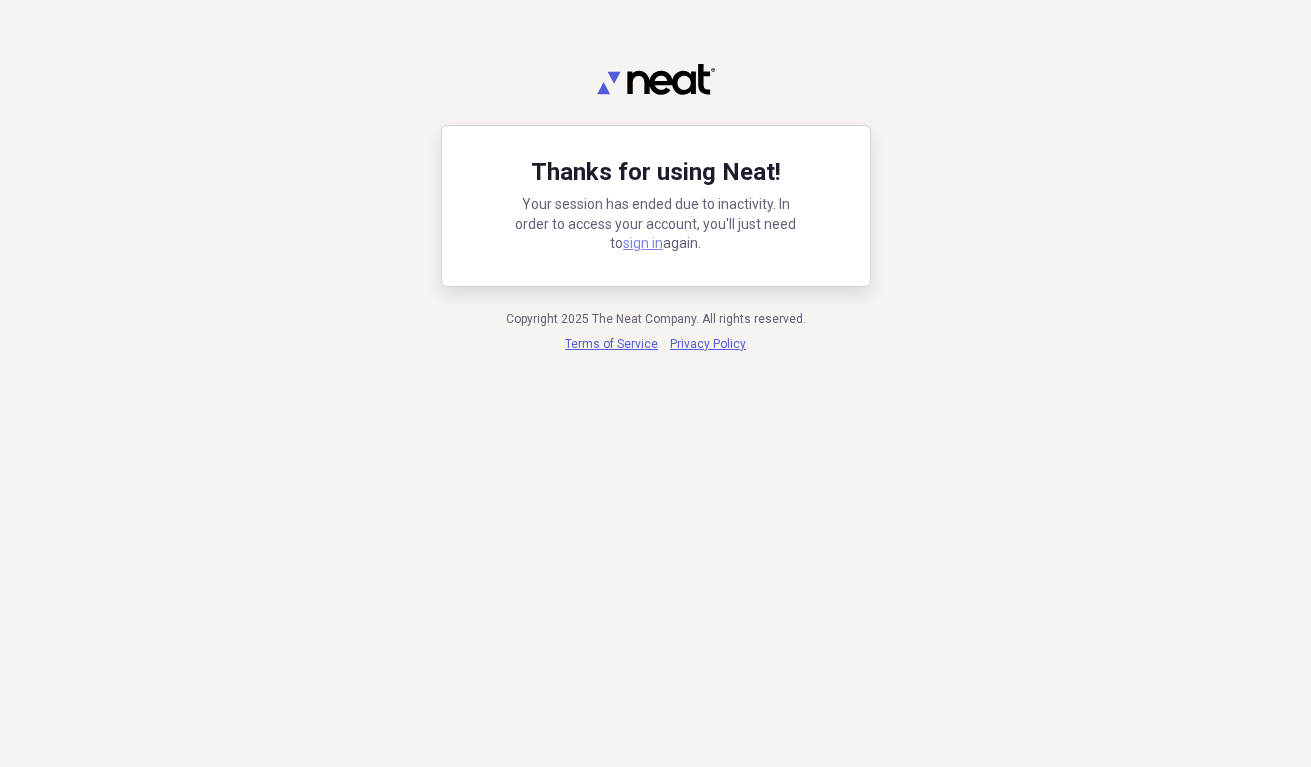 click on "sign in" at bounding box center [643, 243] 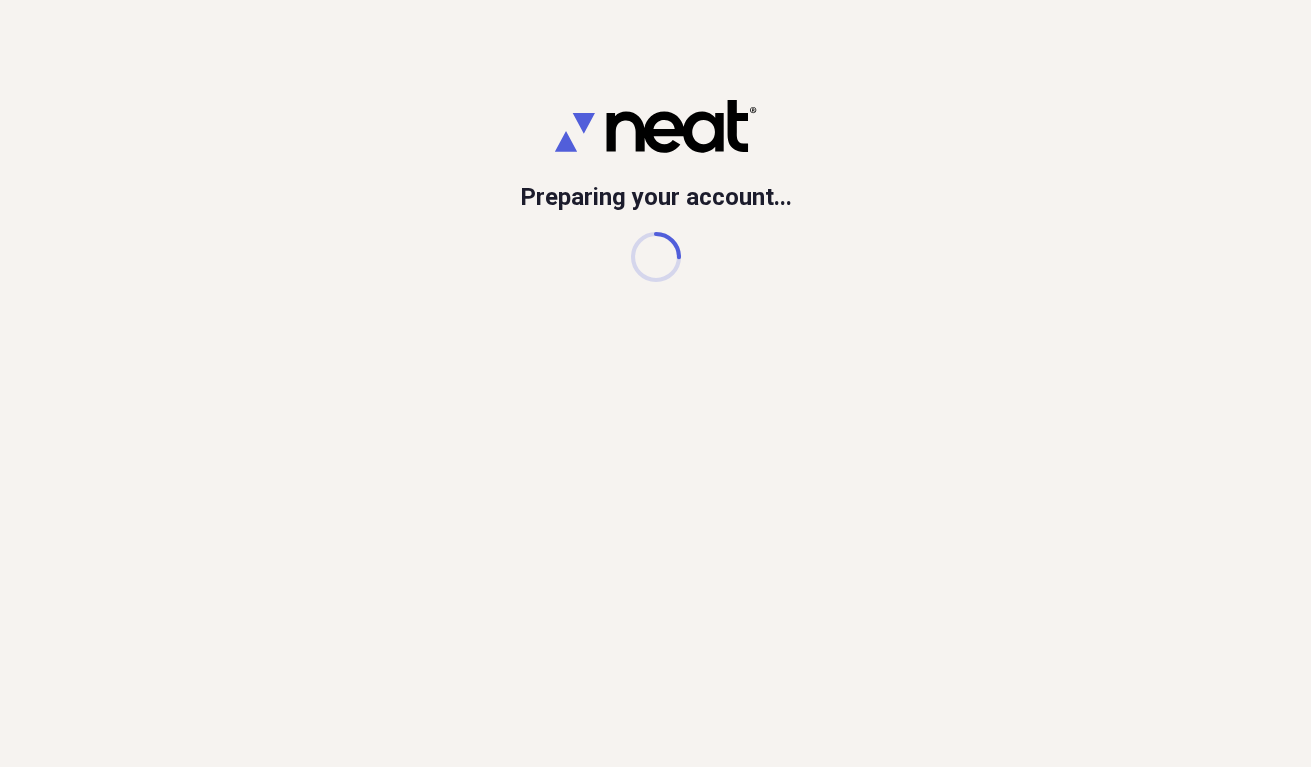 scroll, scrollTop: 0, scrollLeft: 0, axis: both 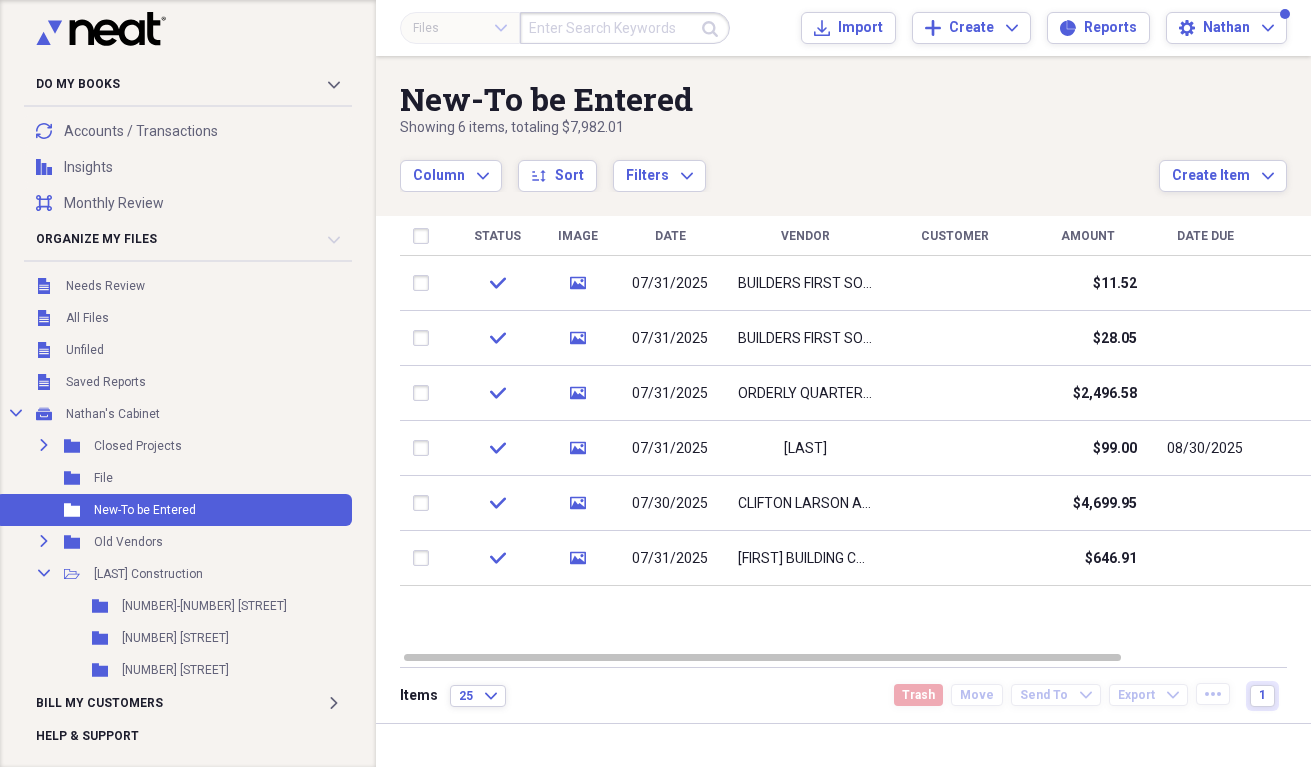click on "Showing 6 items , totaling [CURRENCY][AMOUNT]" at bounding box center (779, 128) 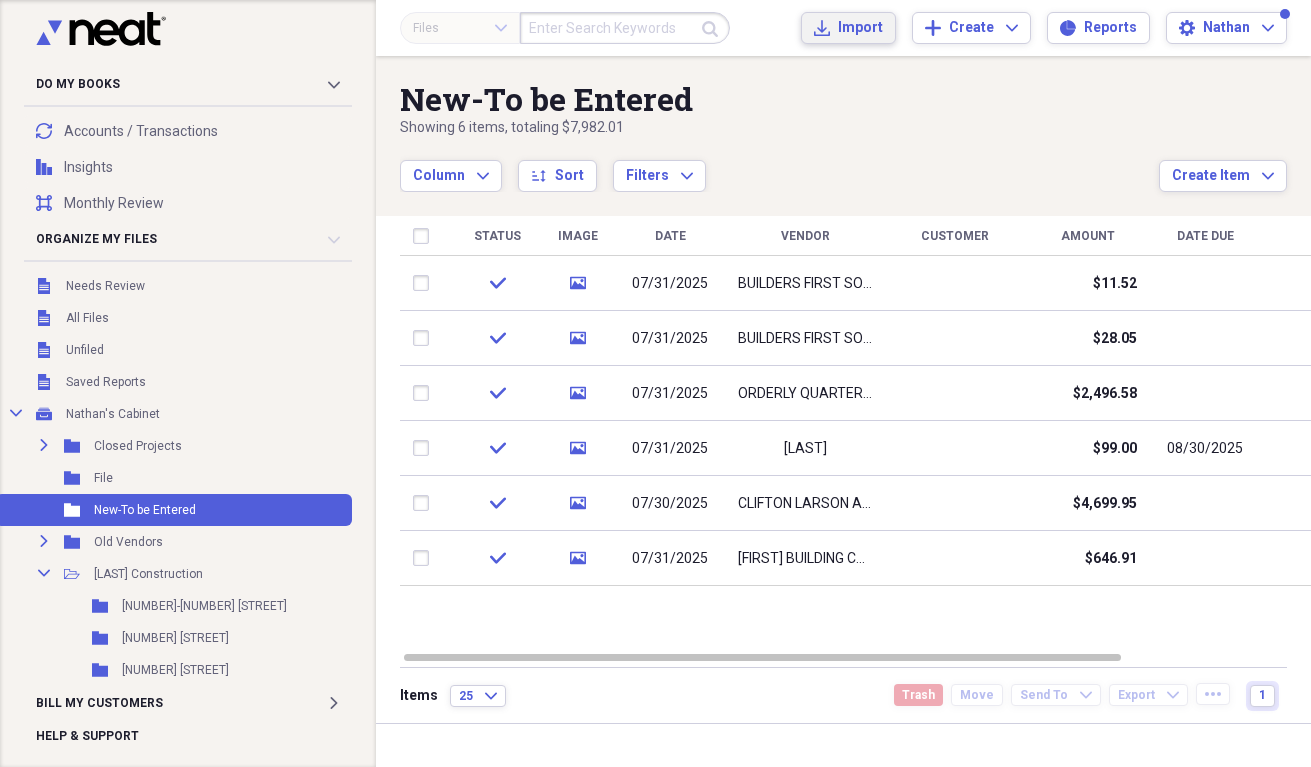 click on "Import Import" at bounding box center [848, 28] 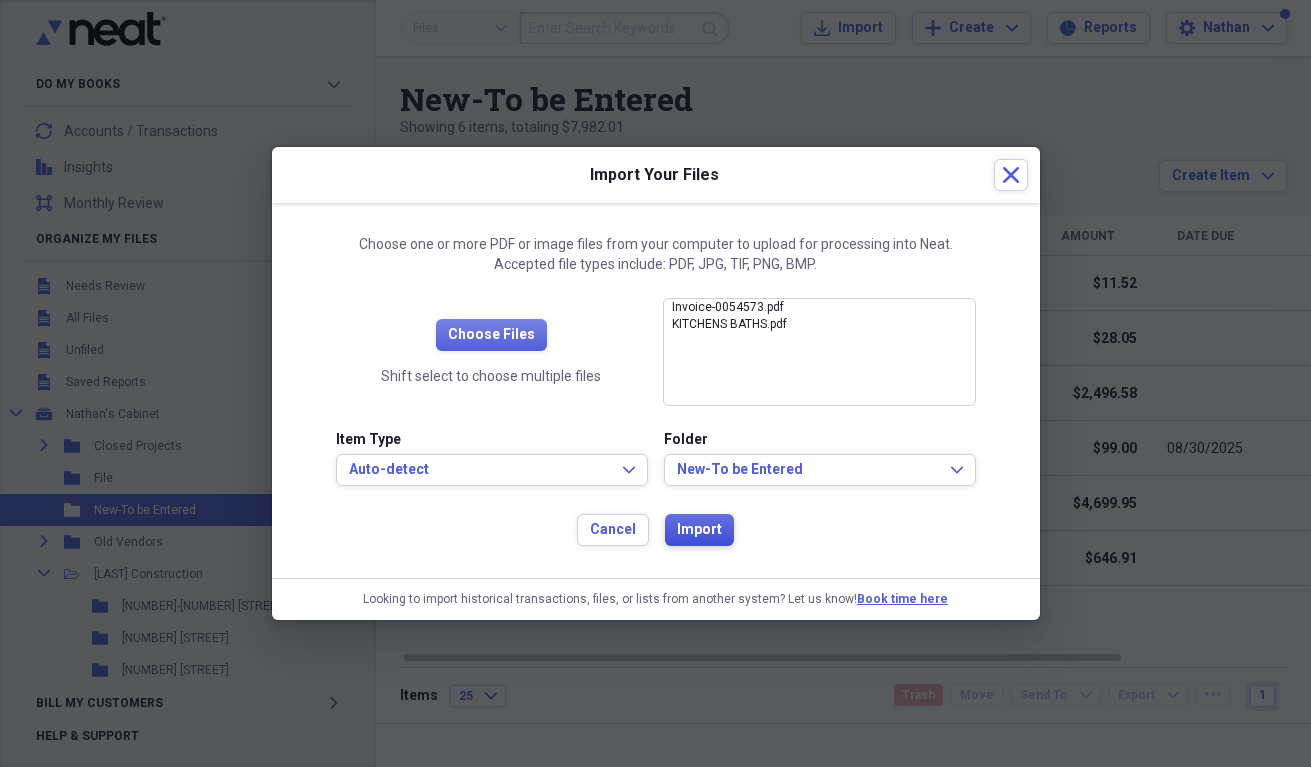 click on "Import" at bounding box center [699, 530] 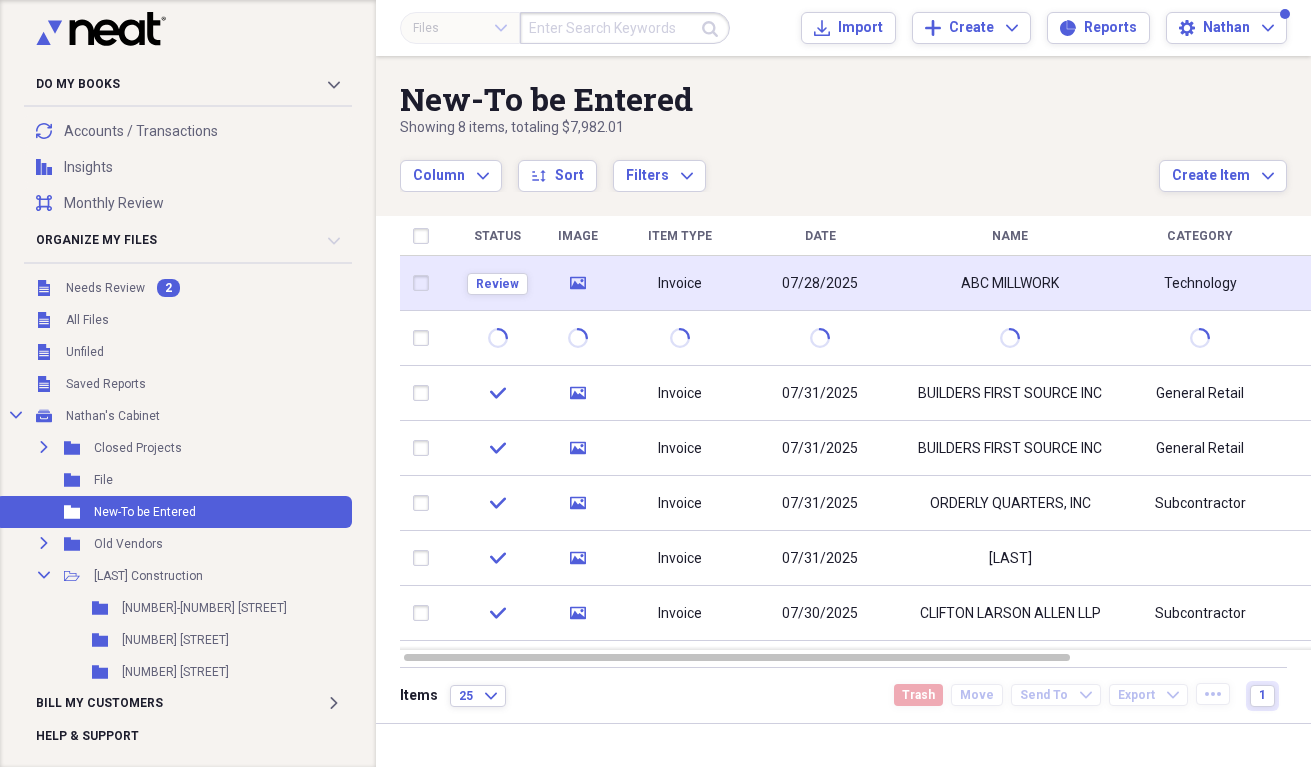 click on "ABC MILLWORK" at bounding box center [1010, 283] 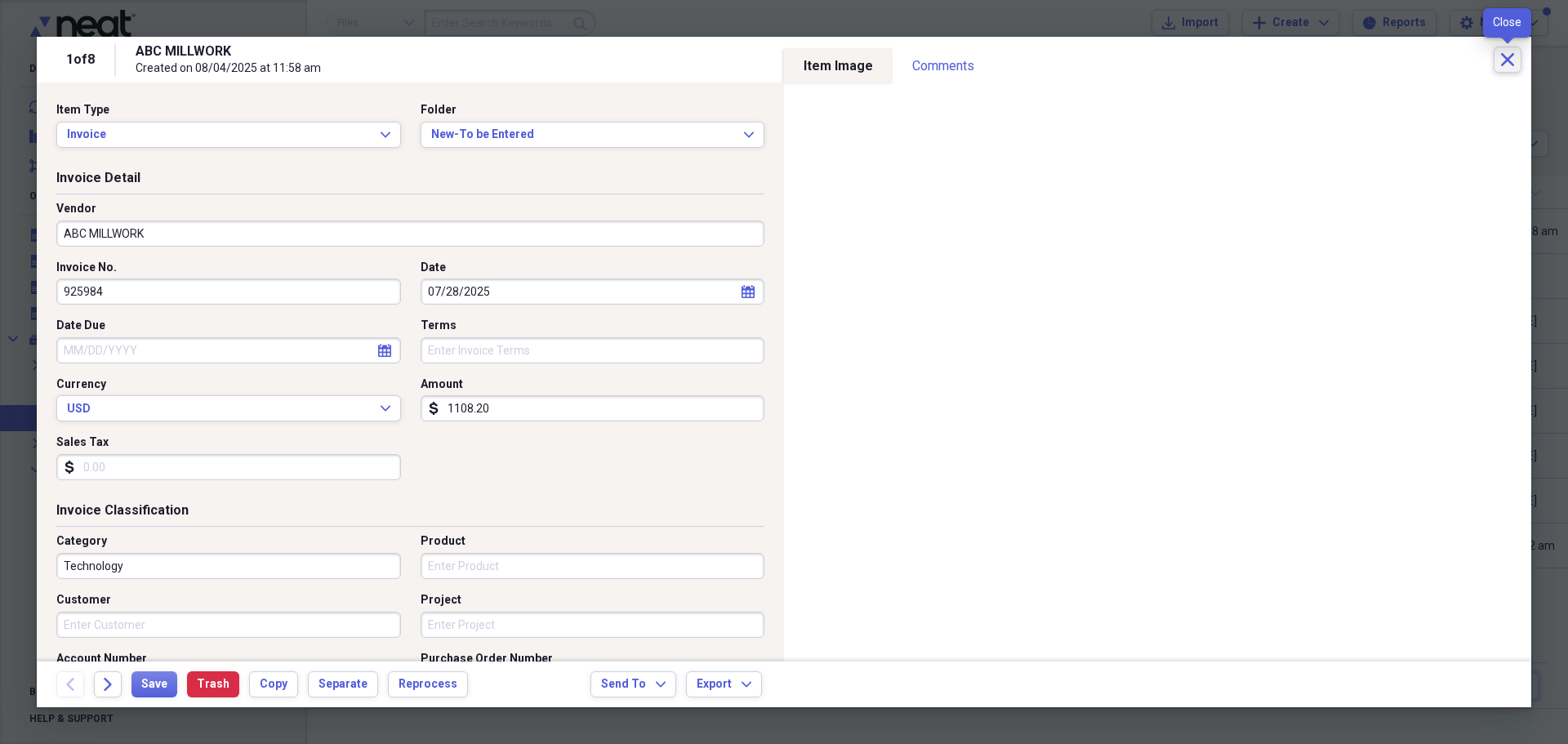 click on "Close" 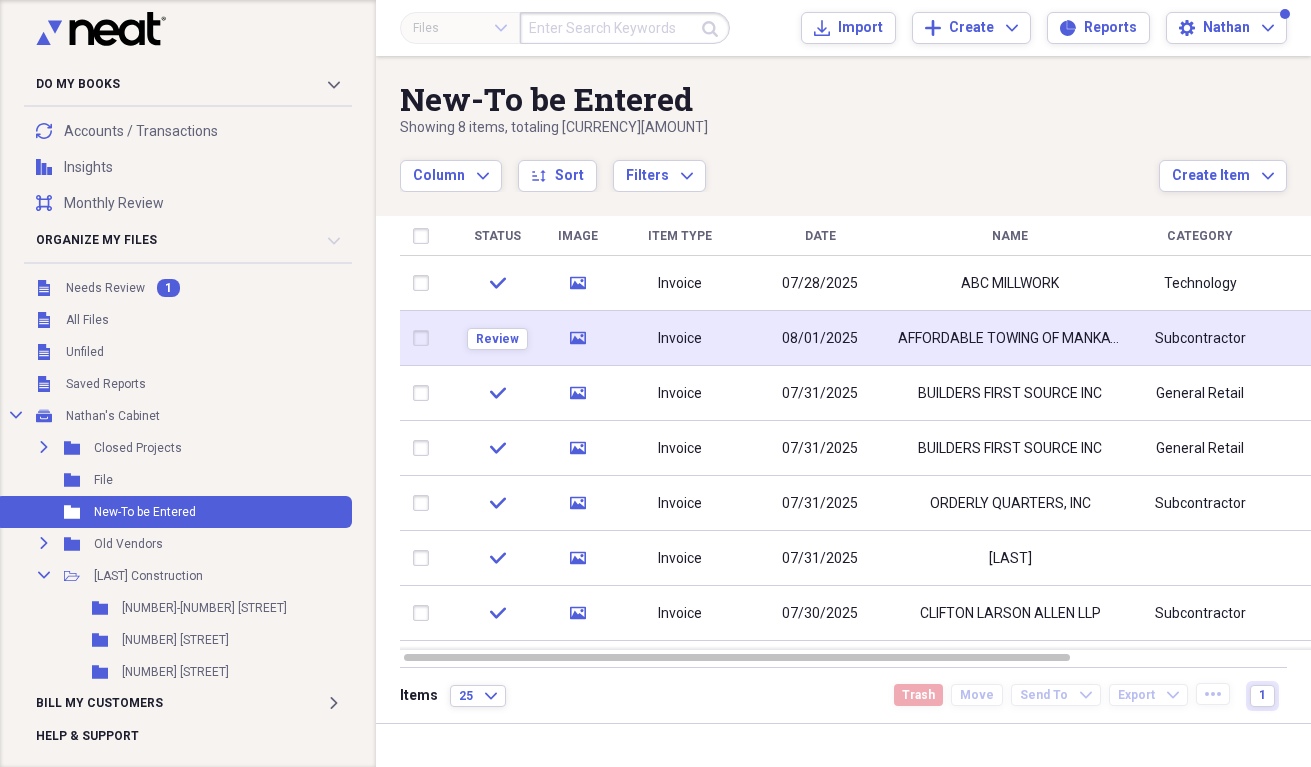 click on "AFFORDABLE TOWING OF MANKATO INC" at bounding box center [1010, 338] 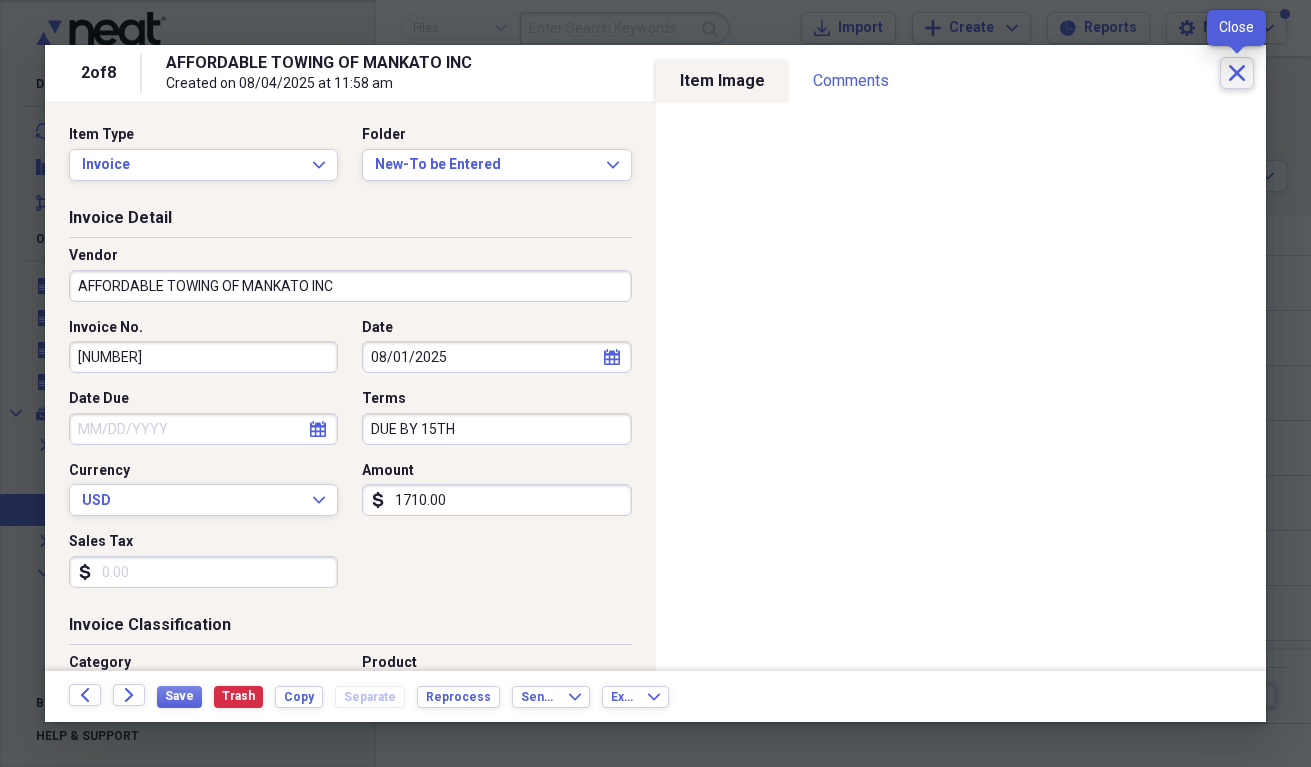 click on "Close" 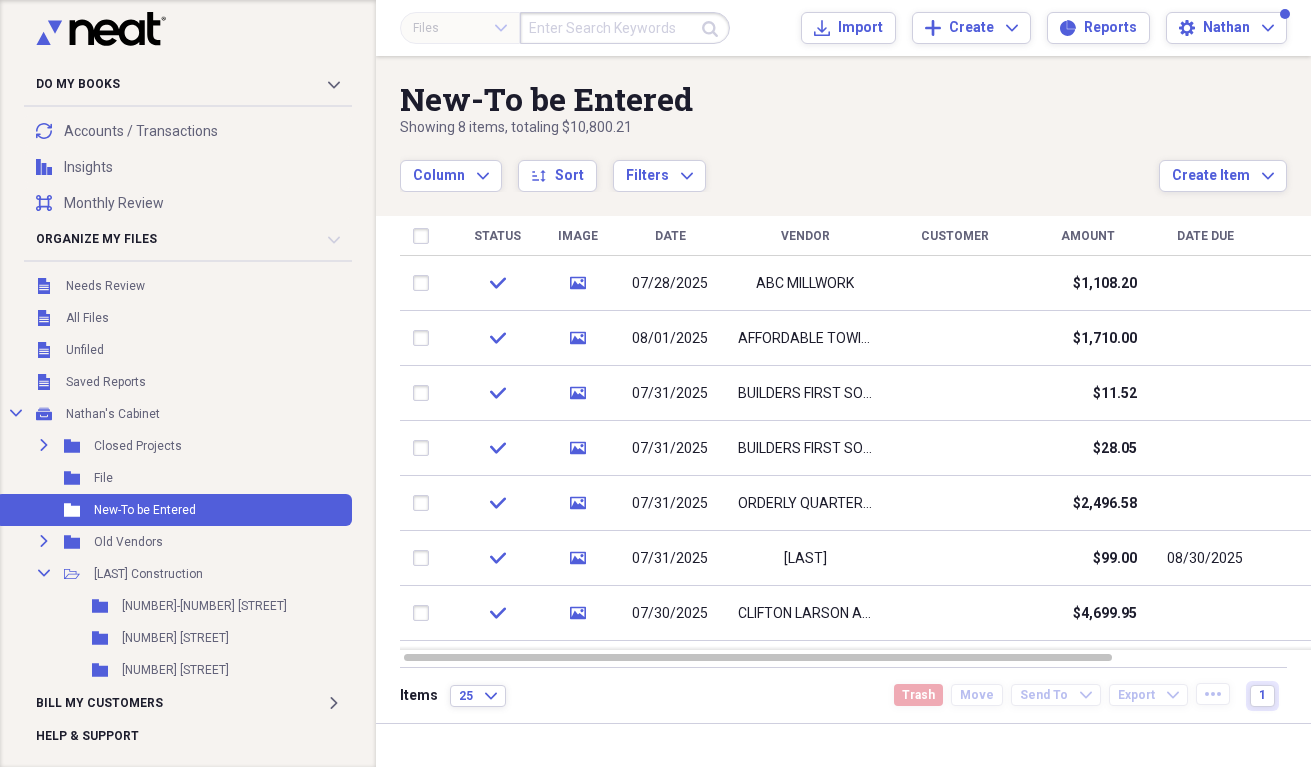 click on "Column Expand sort Sort Filters  Expand" at bounding box center (779, 165) 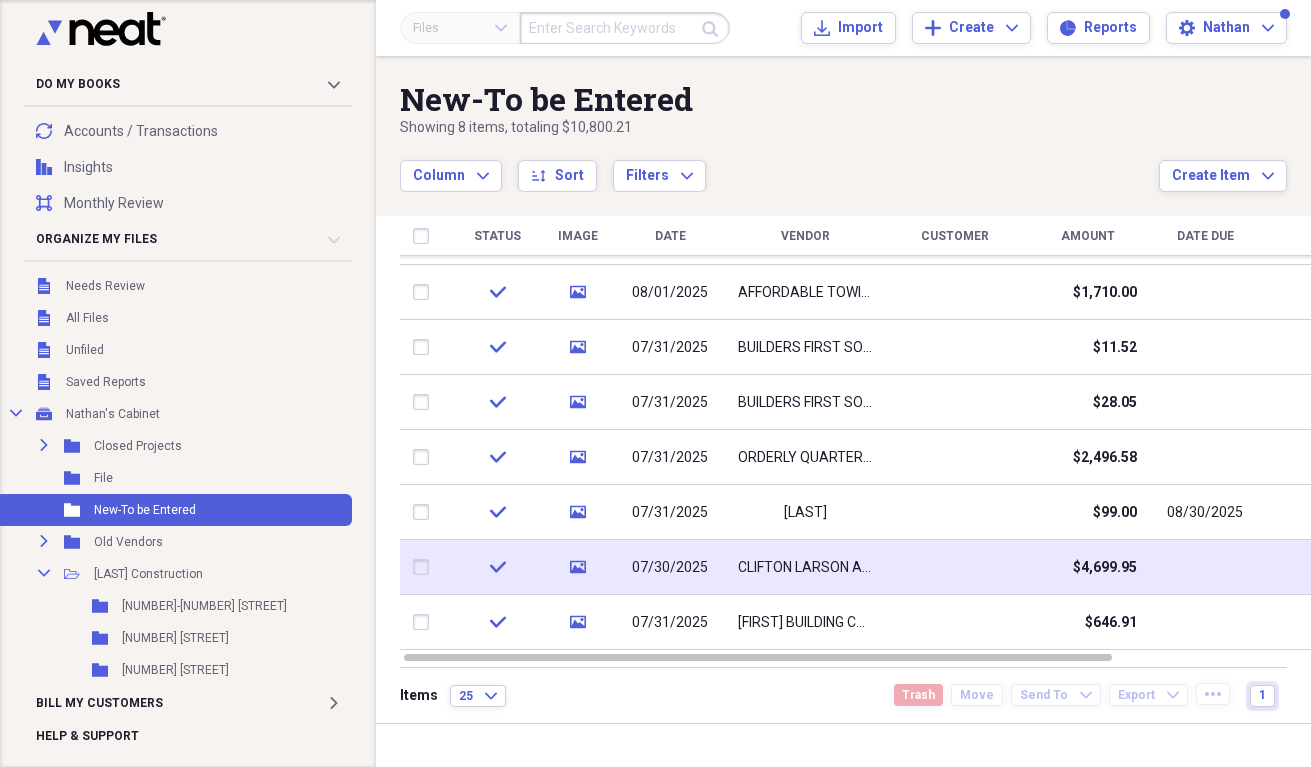 click at bounding box center (425, 567) 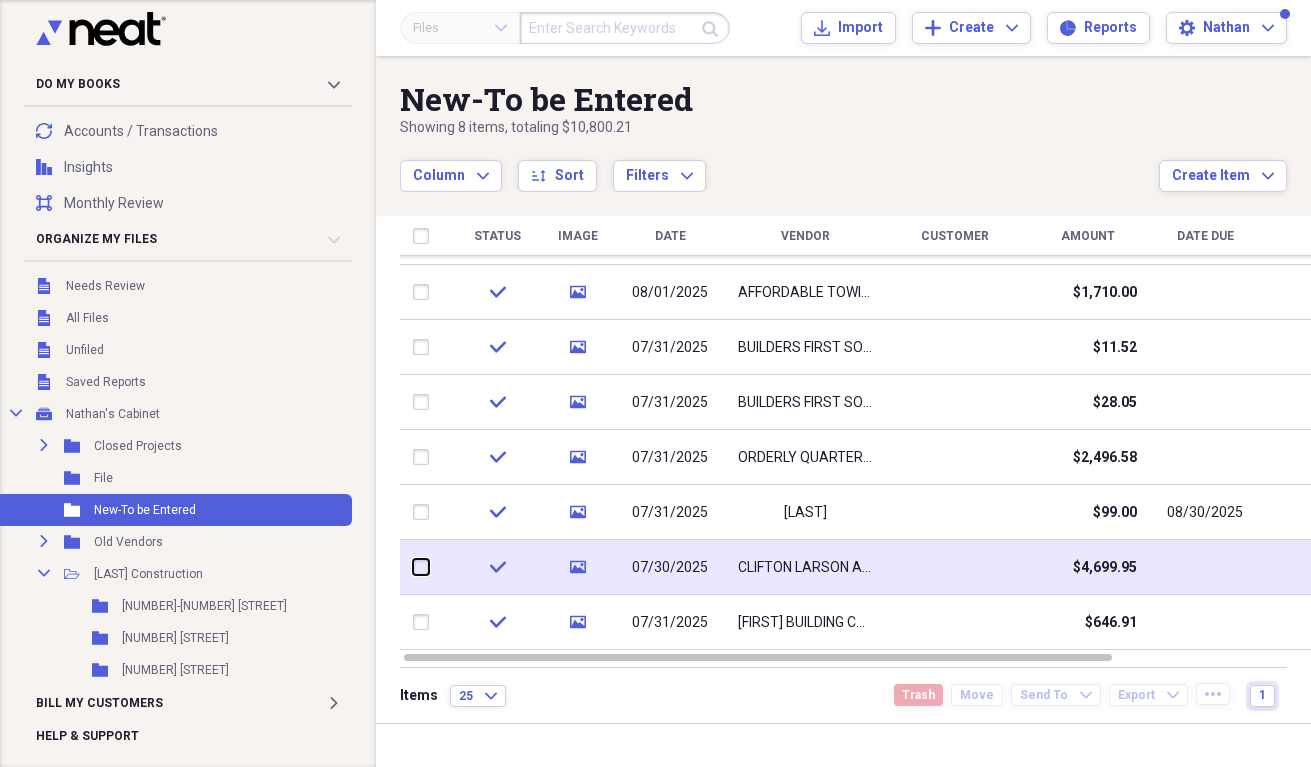 click at bounding box center (413, 567) 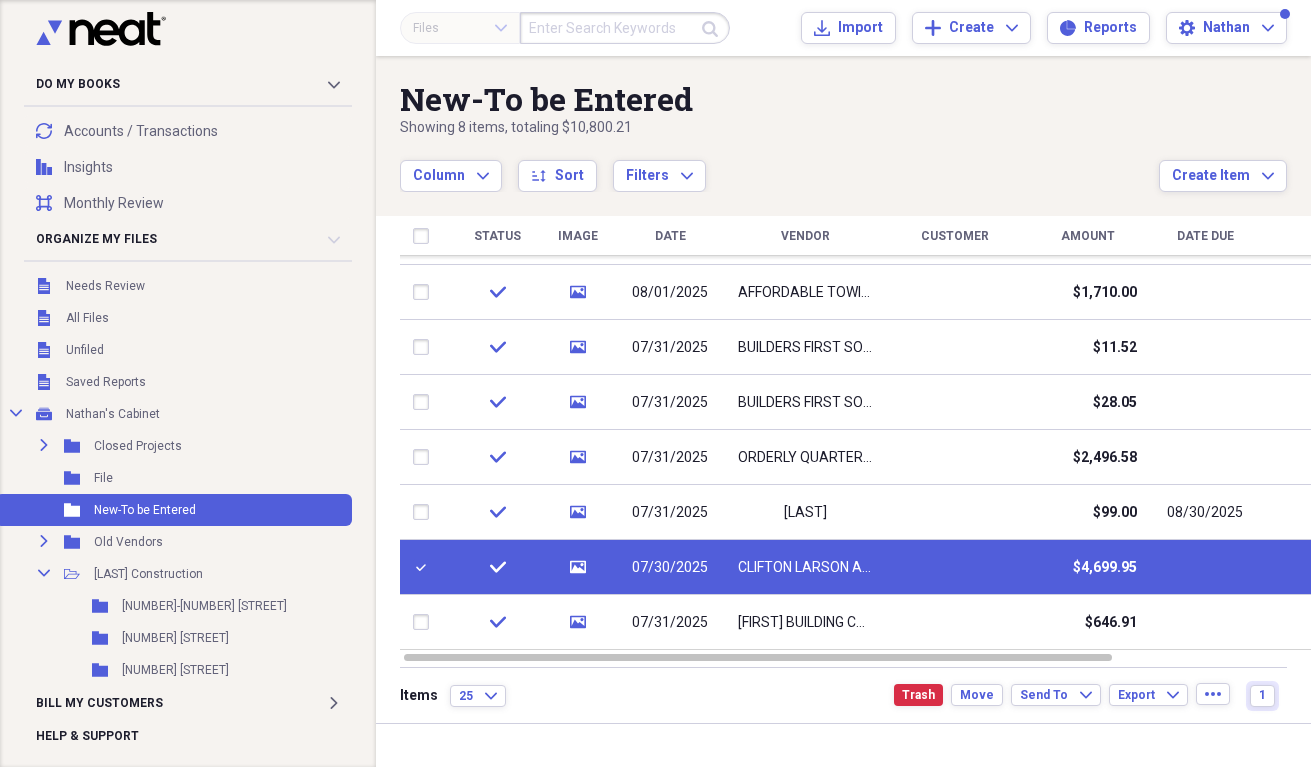 click on "check" at bounding box center [497, 567] 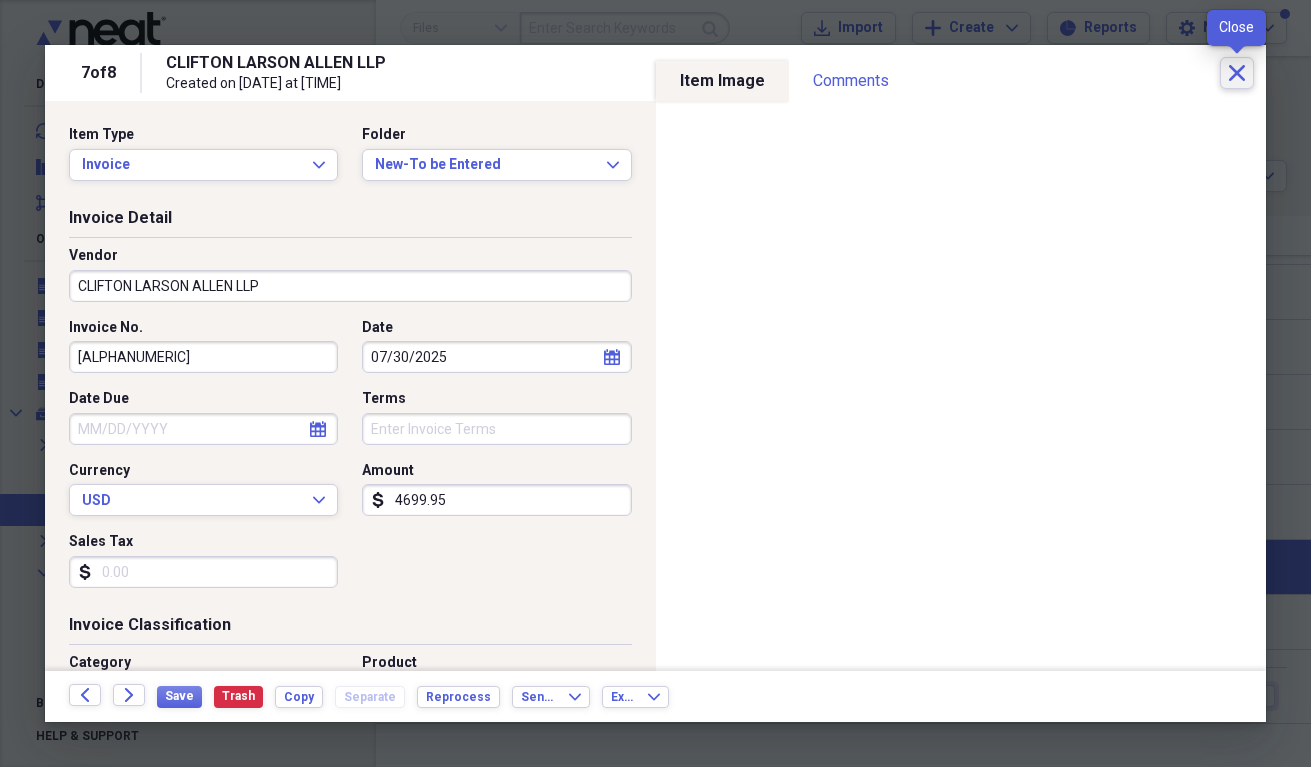 click on "Close" 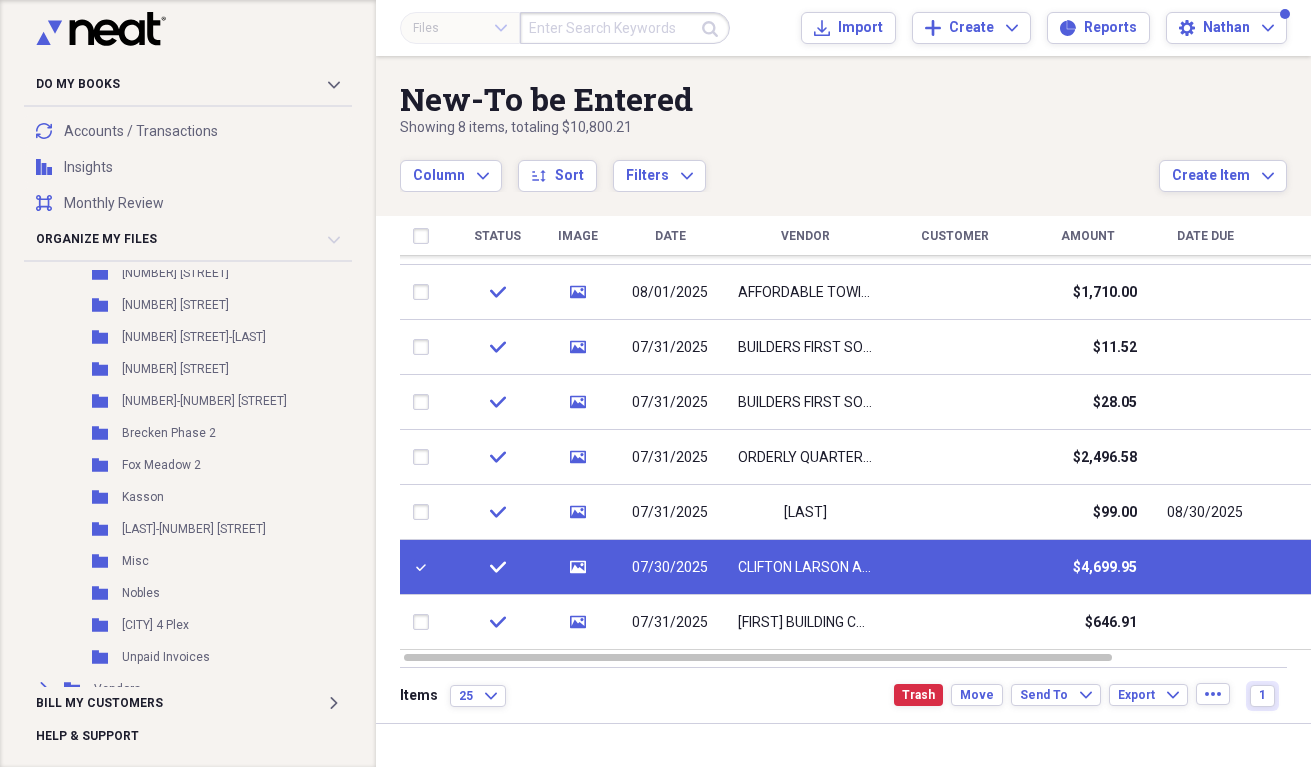 scroll, scrollTop: 400, scrollLeft: 0, axis: vertical 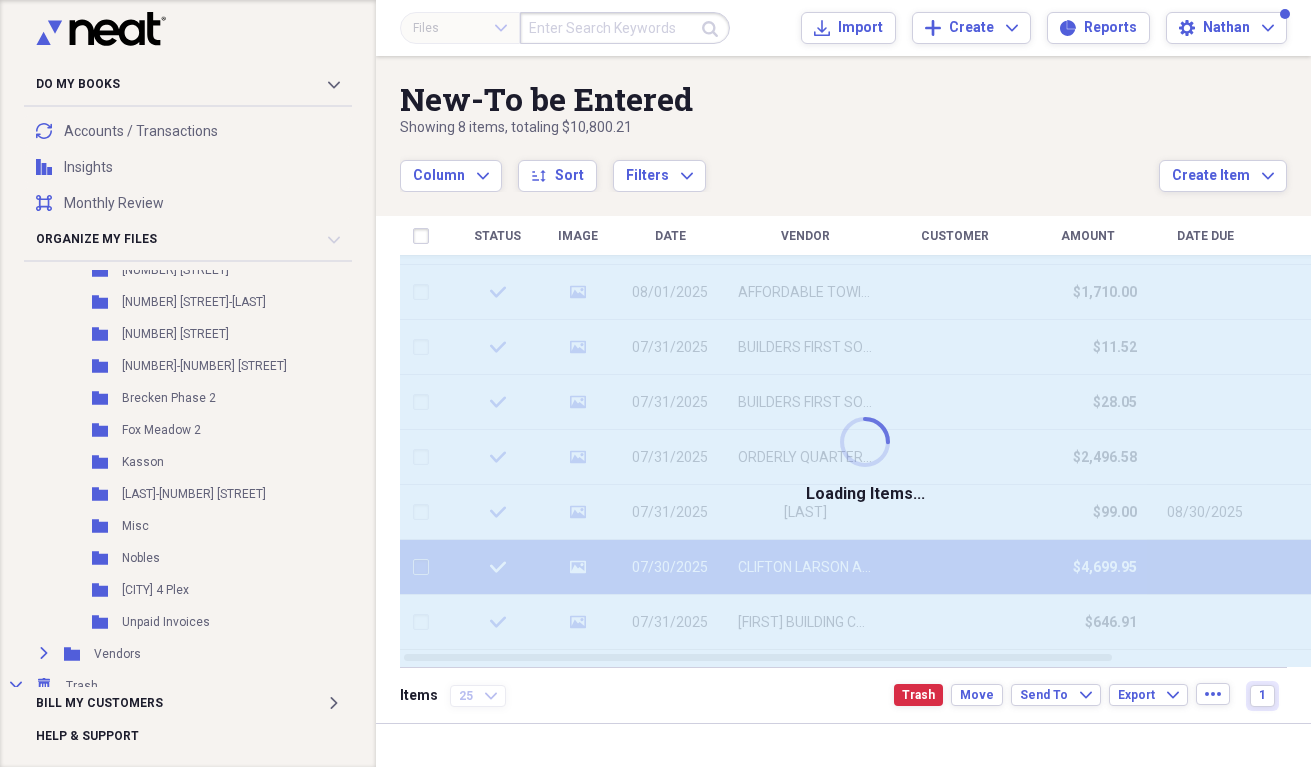 checkbox on "false" 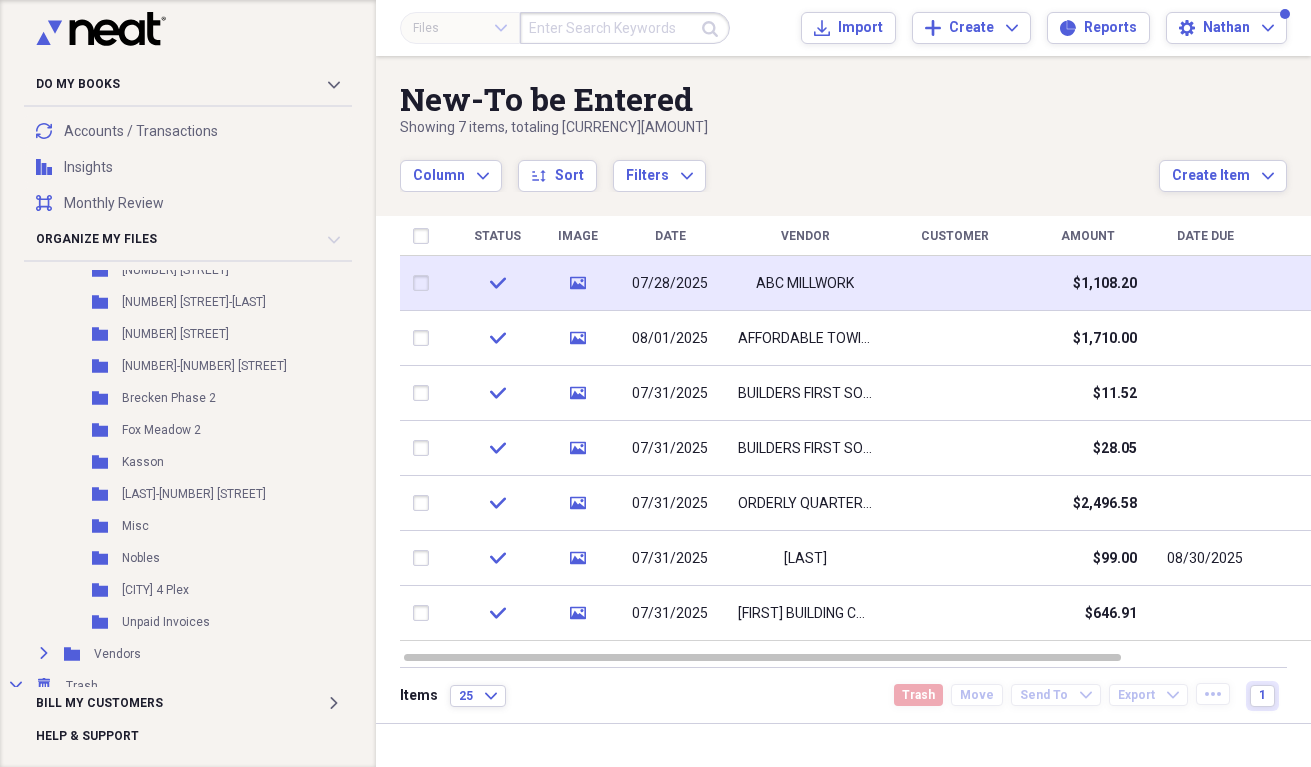 click at bounding box center (425, 283) 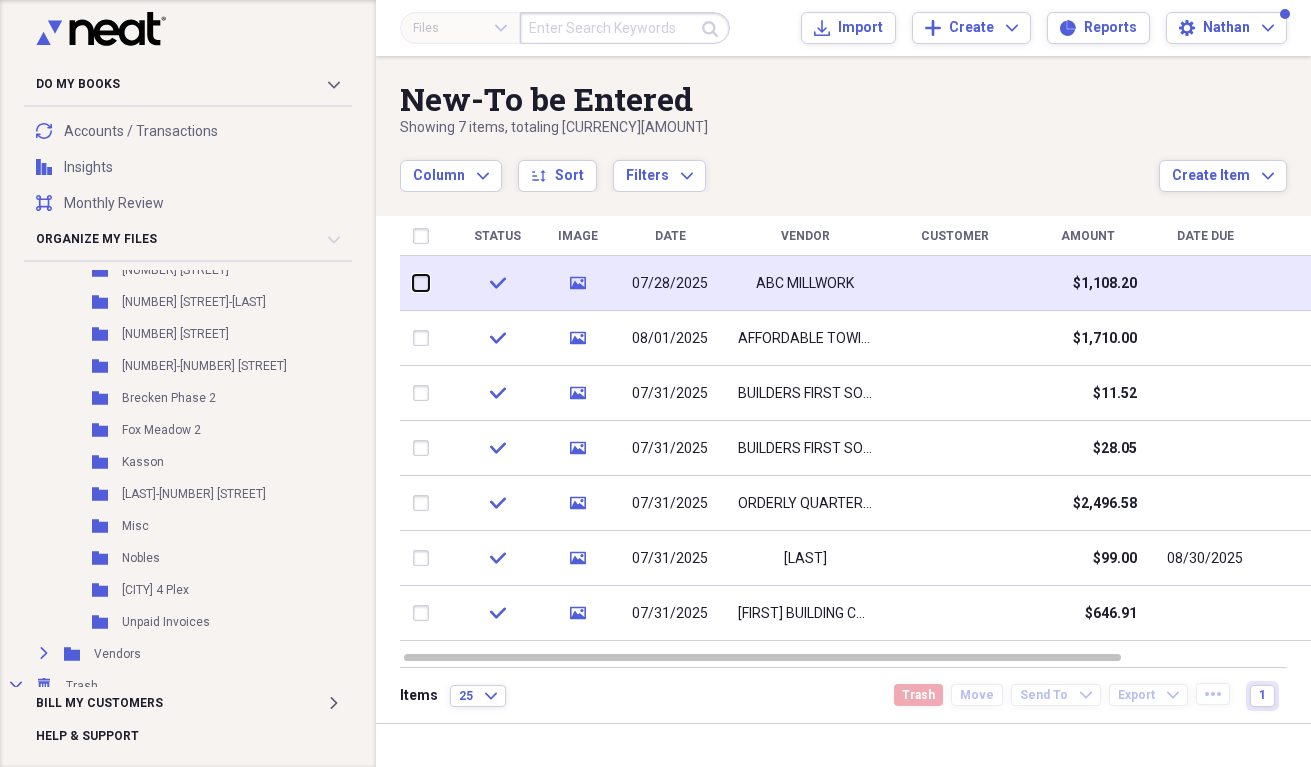 click at bounding box center [413, 283] 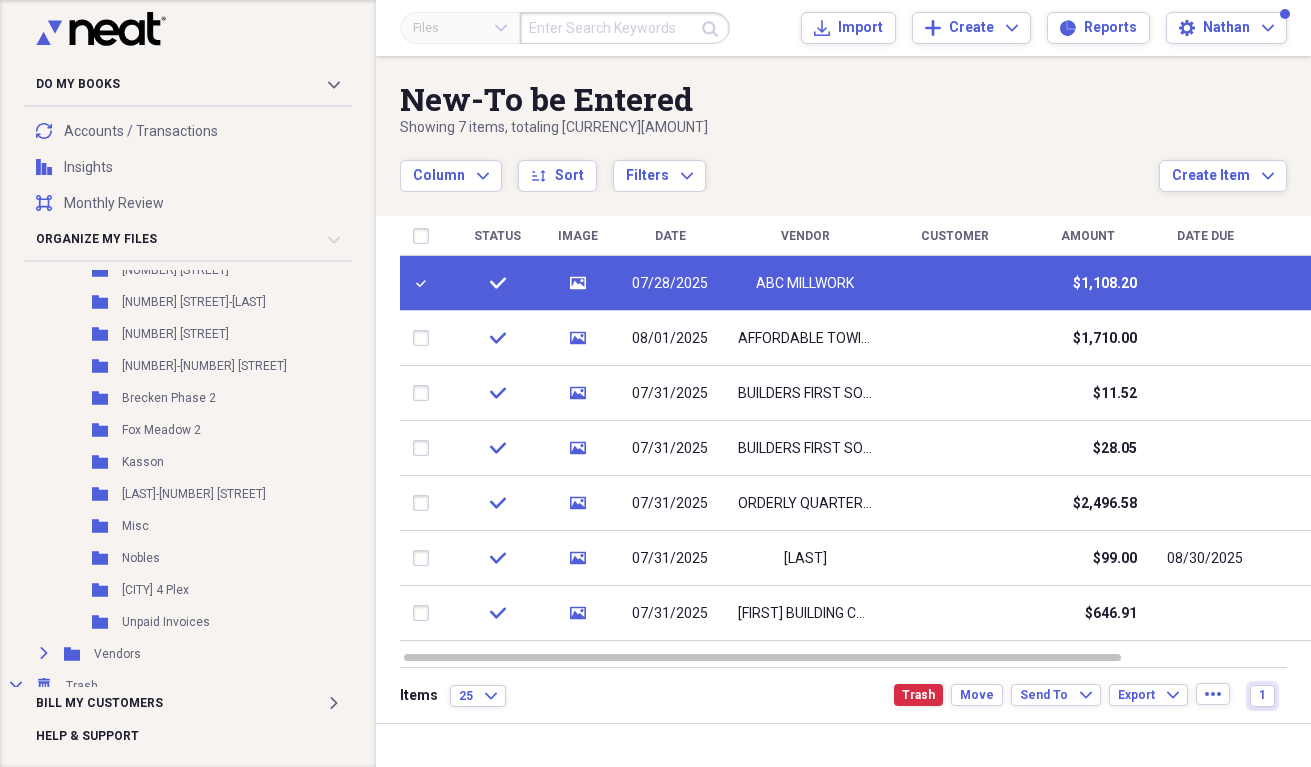 click at bounding box center (425, 283) 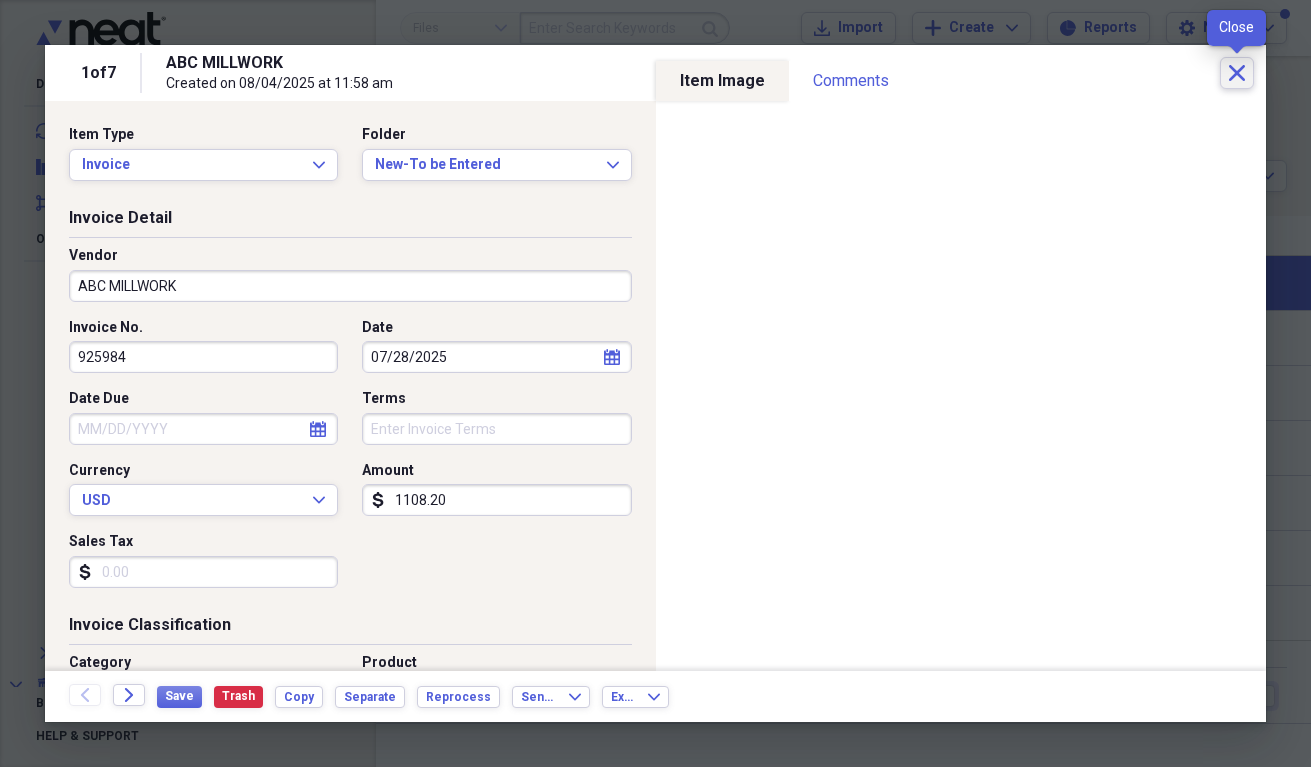 click on "Close" at bounding box center [1237, 73] 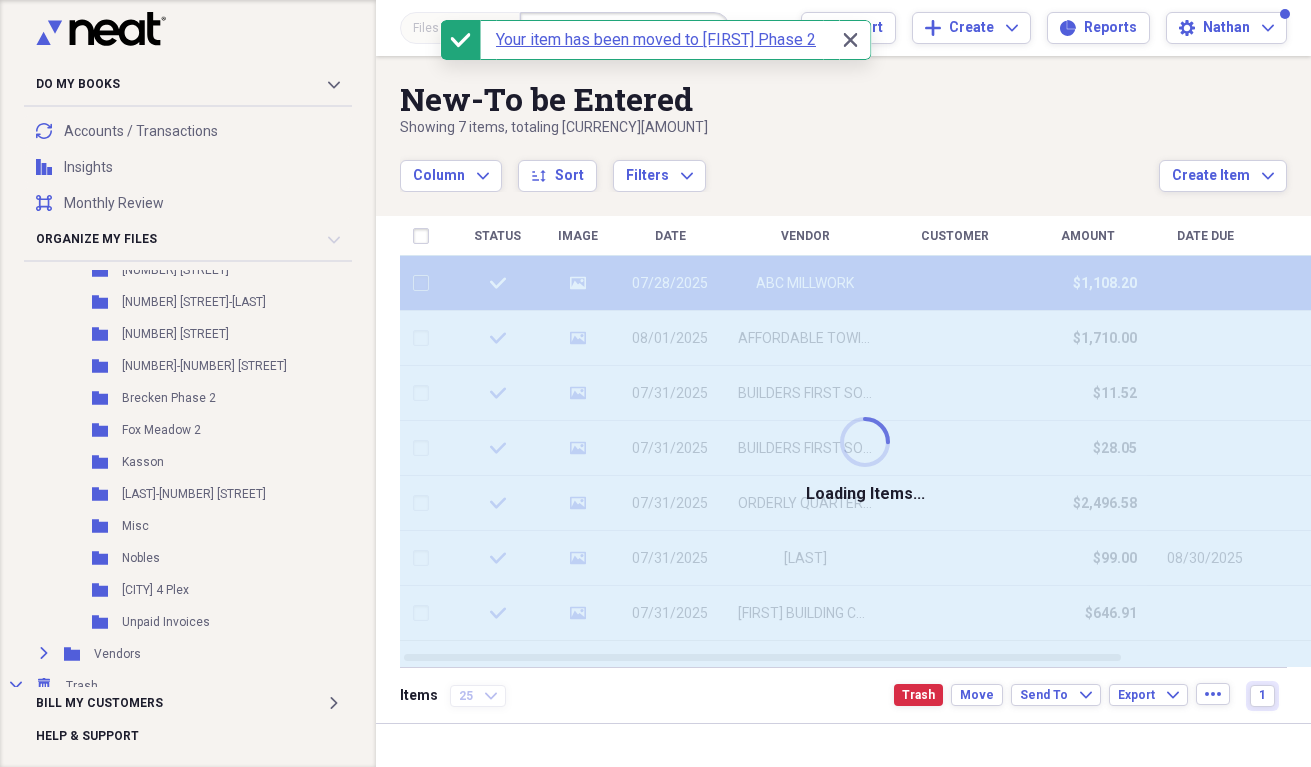 checkbox on "false" 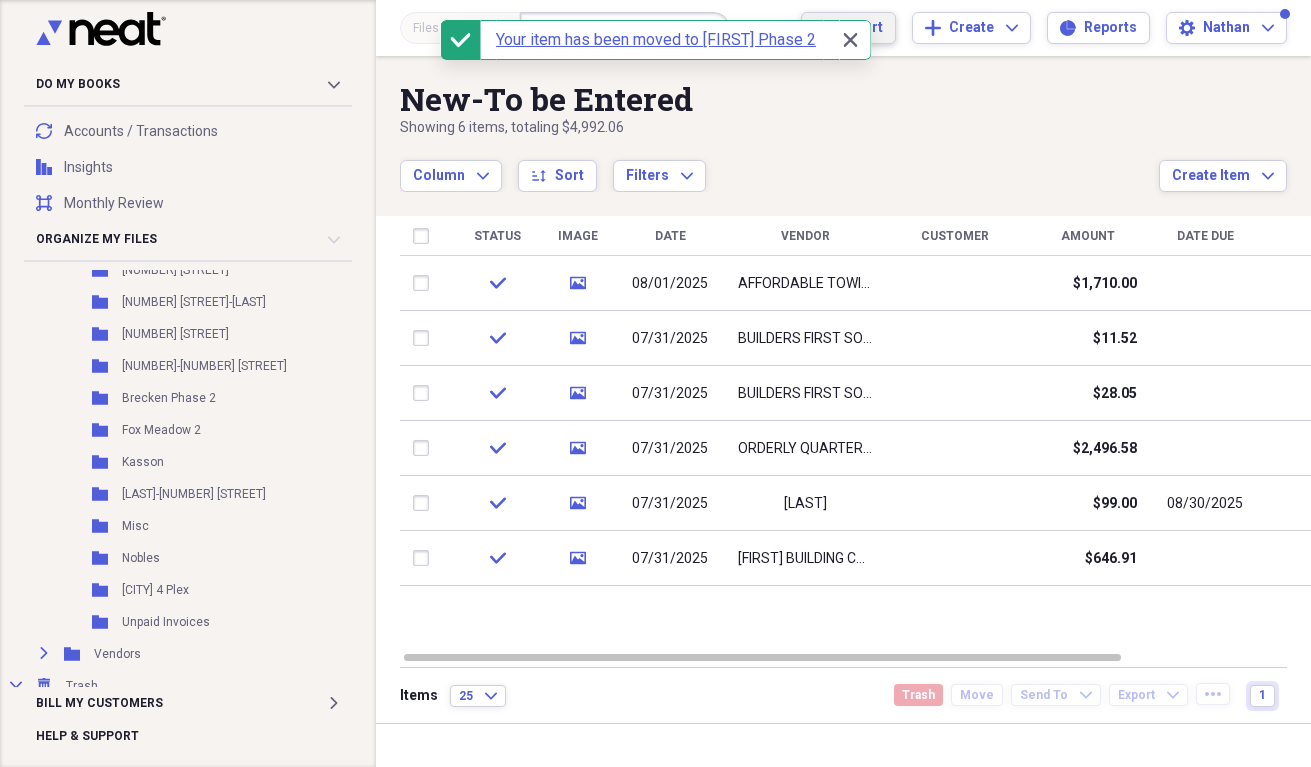 click on "Import" at bounding box center (860, 28) 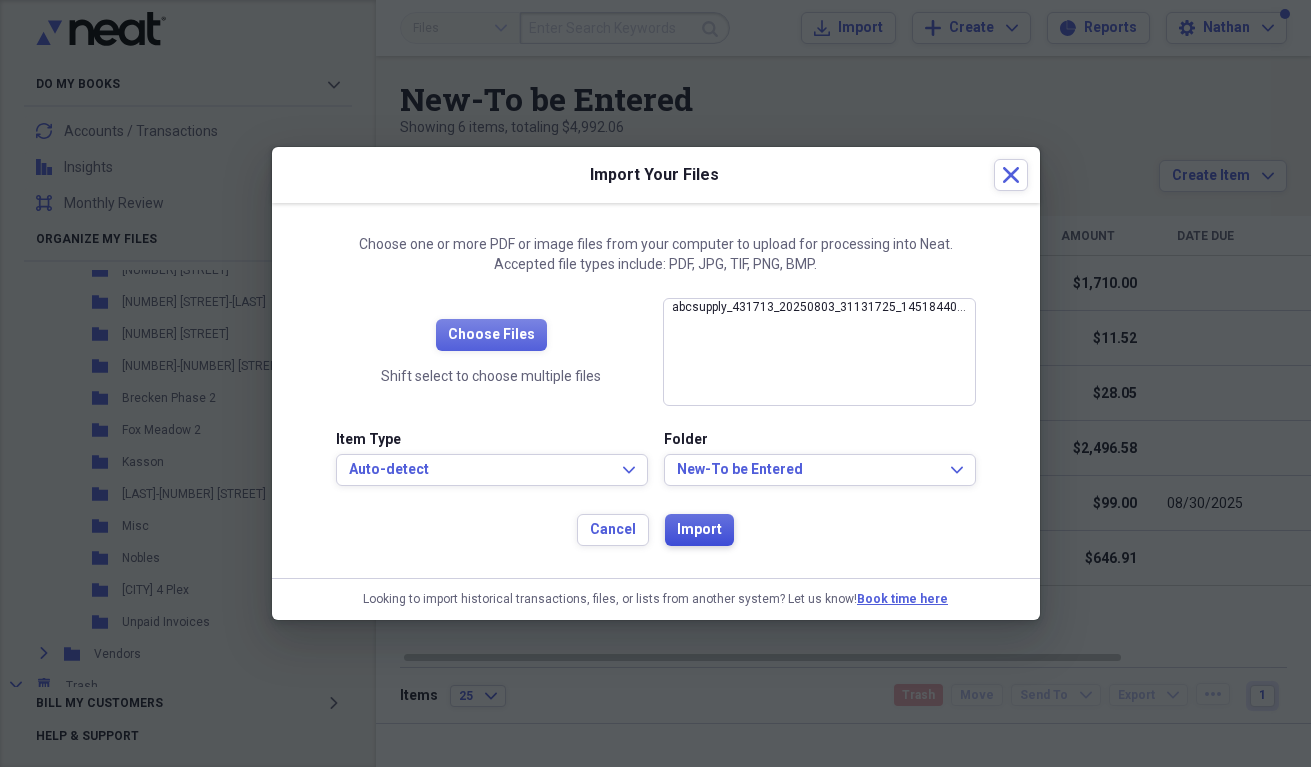 click on "Import" at bounding box center [699, 530] 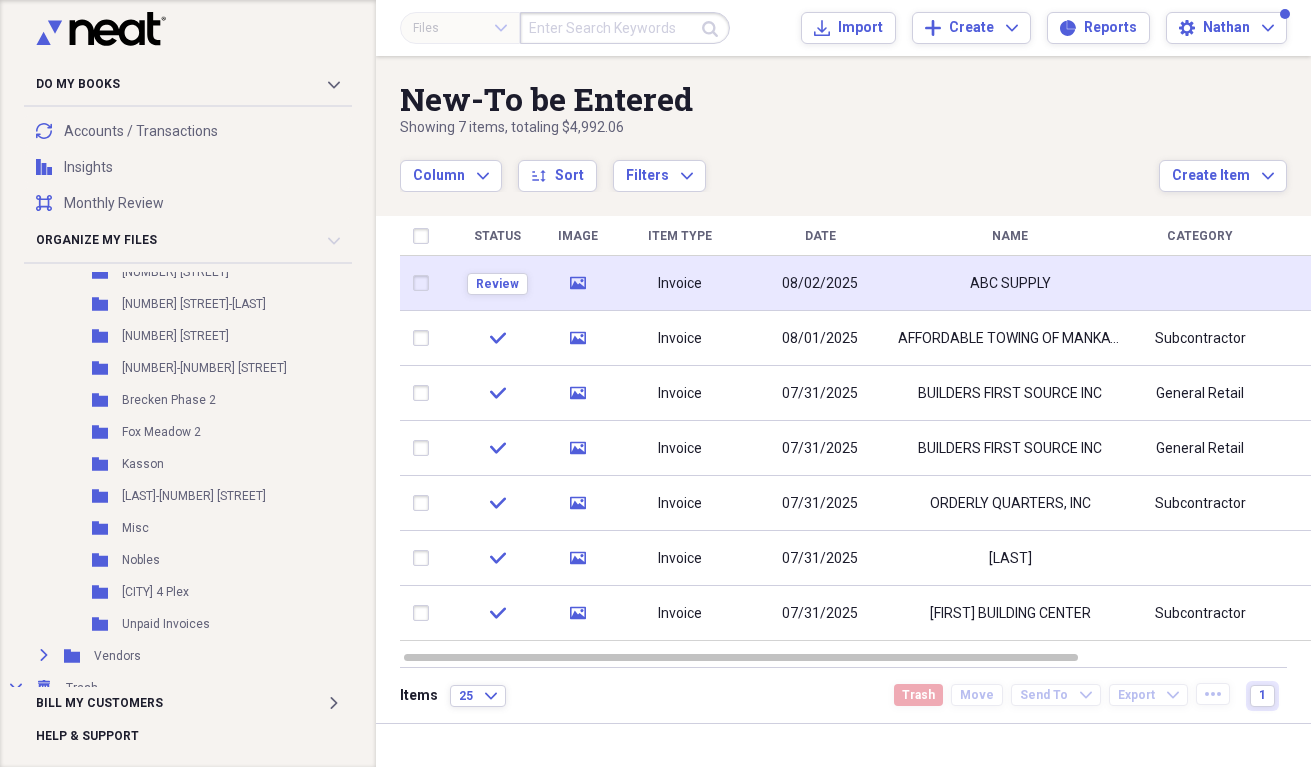 click on "ABC SUPPLY" at bounding box center (1010, 283) 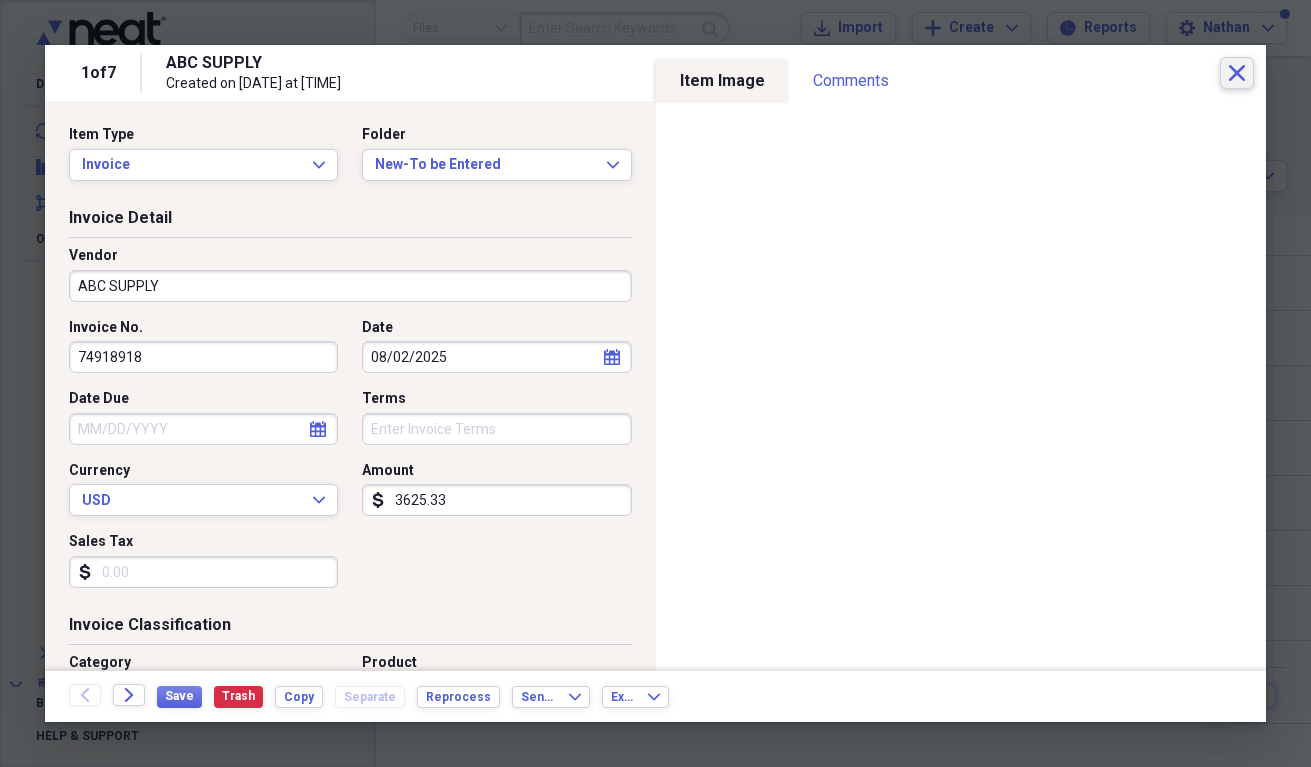 click on "Close" 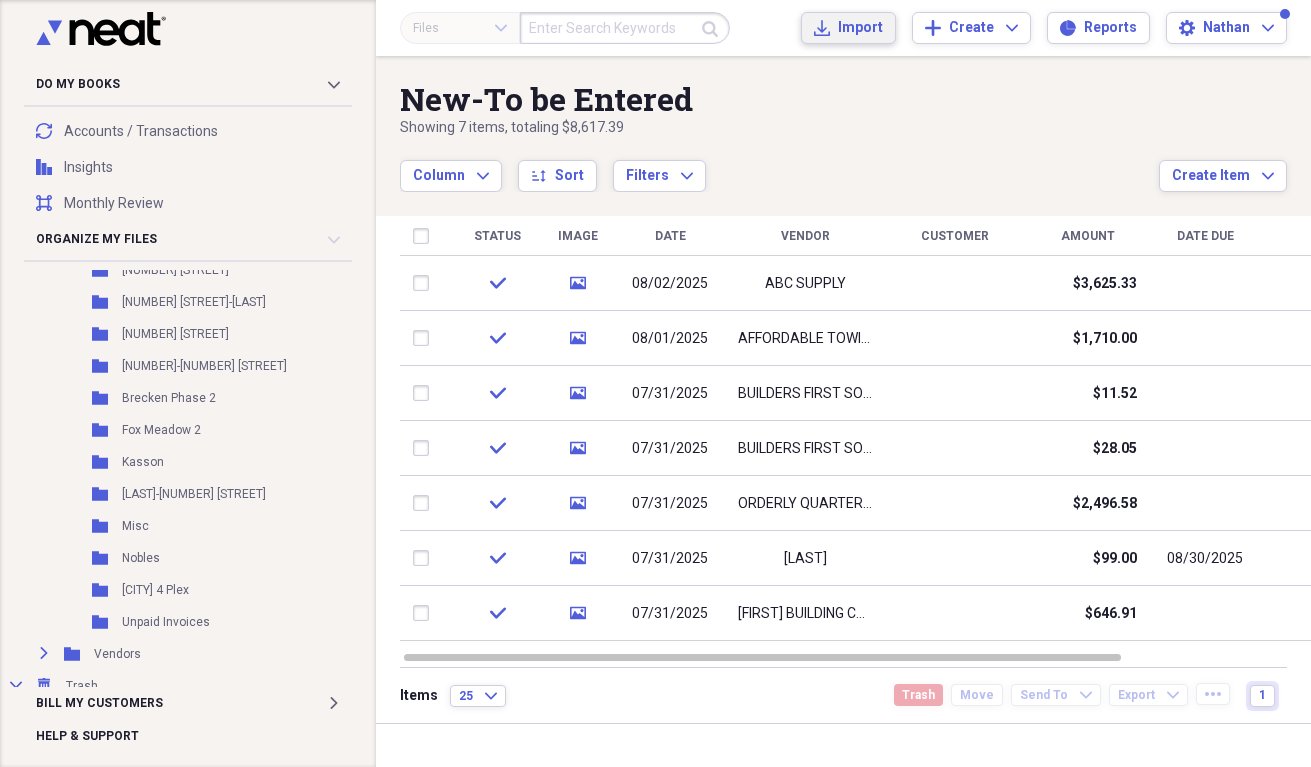 click on "Import" at bounding box center [860, 28] 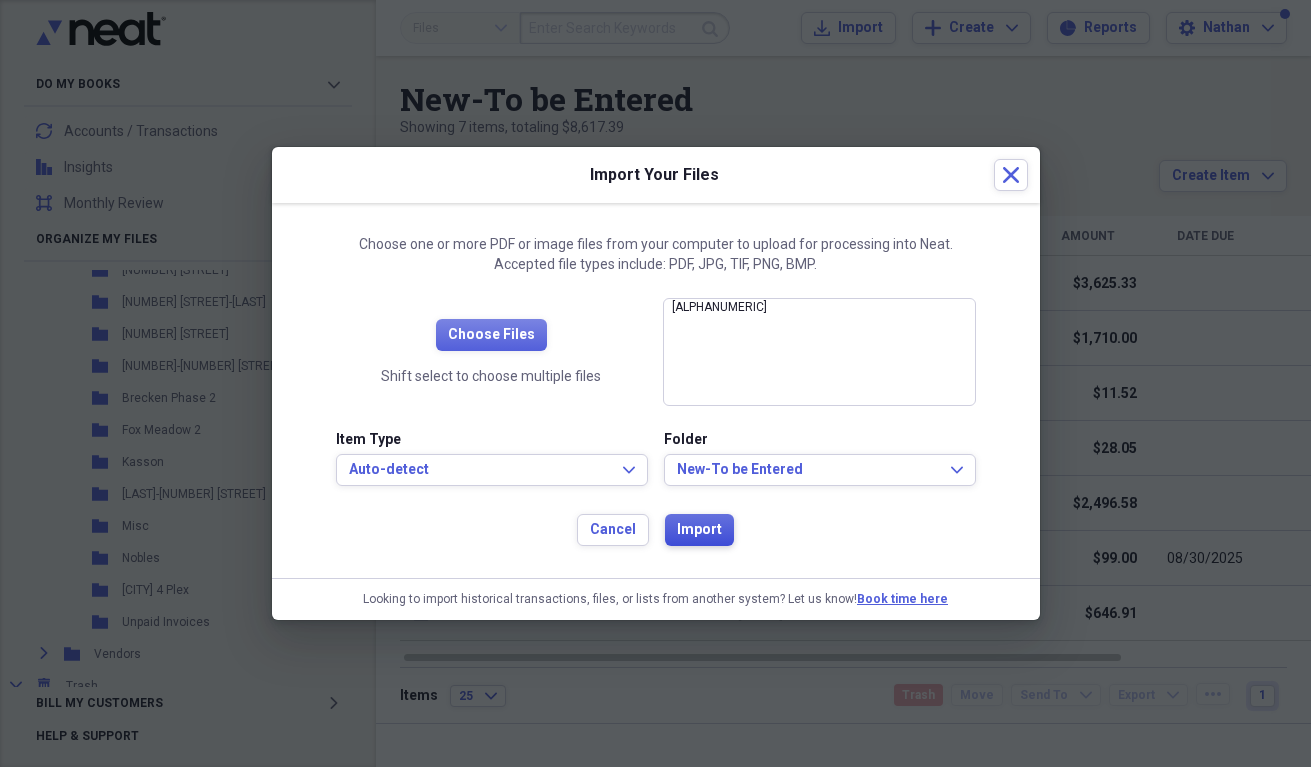 click on "Import" at bounding box center (699, 530) 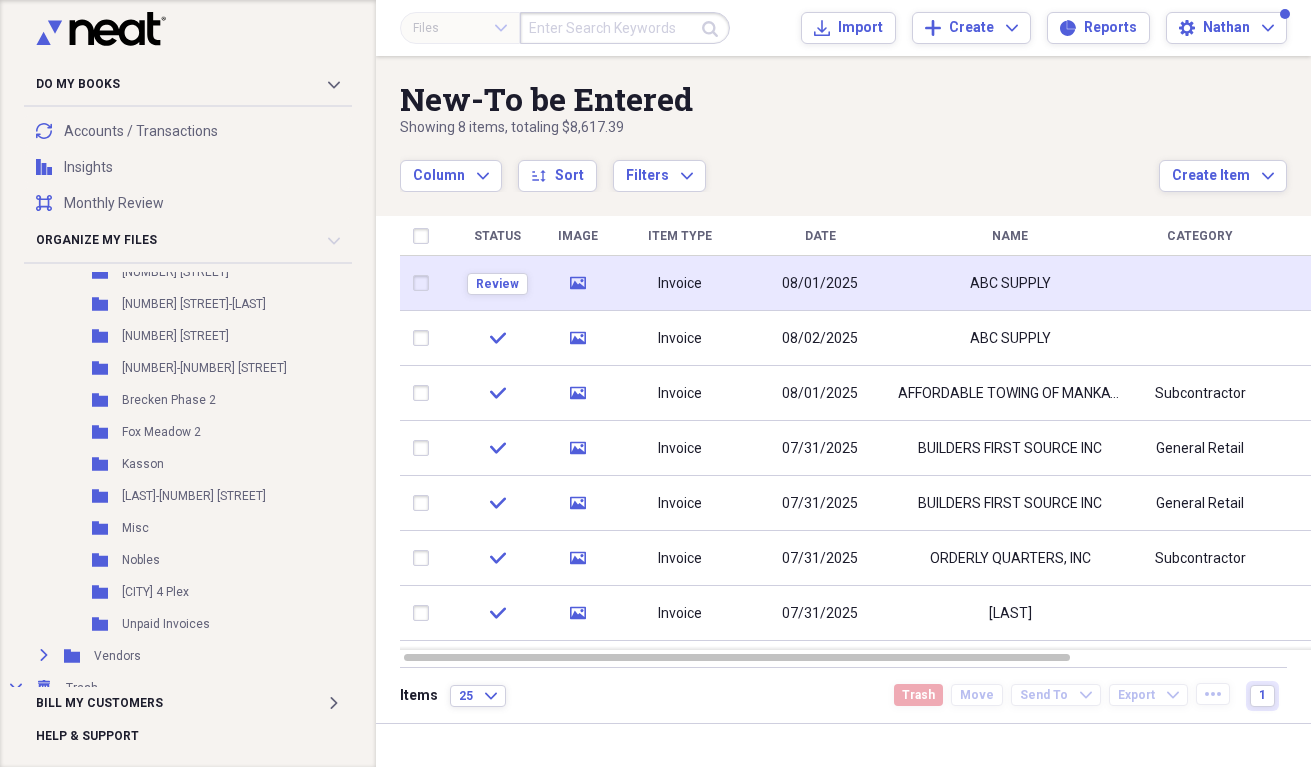 click on "ABC SUPPLY" at bounding box center [1010, 283] 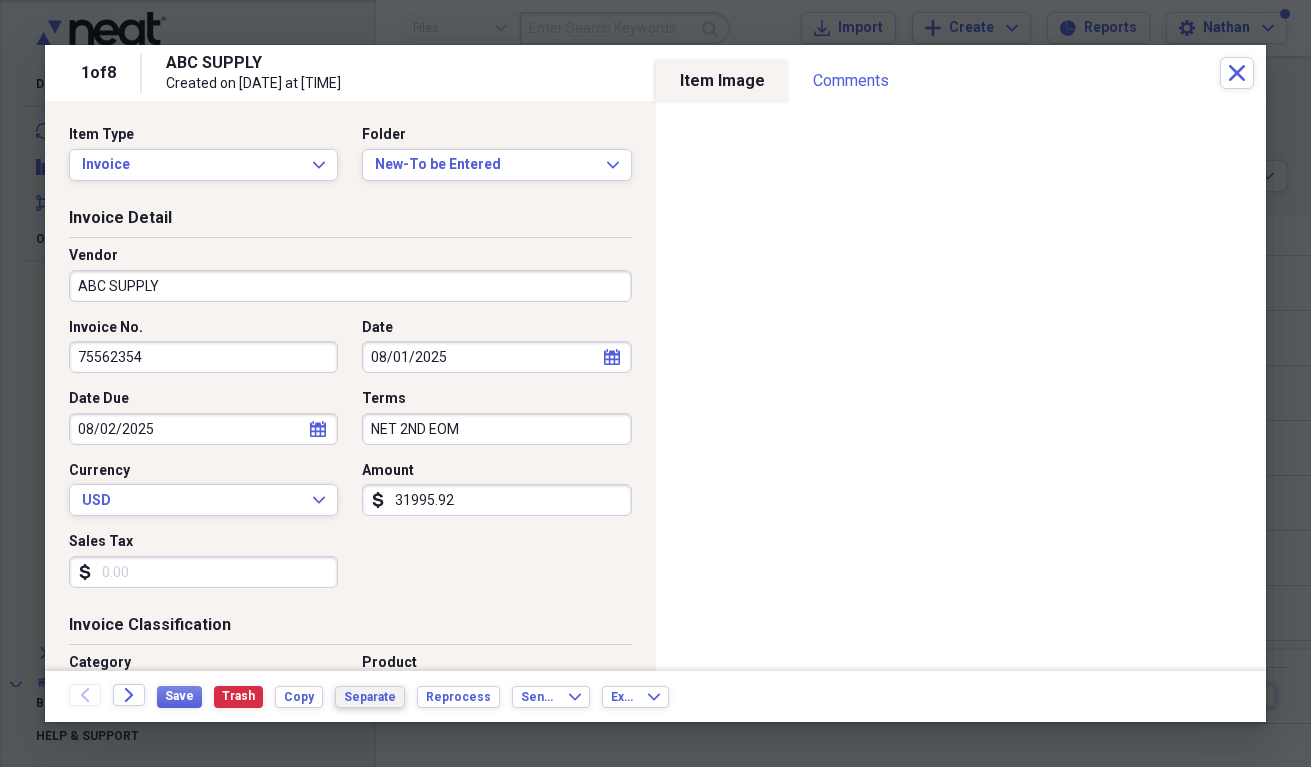click on "Separate" at bounding box center (370, 697) 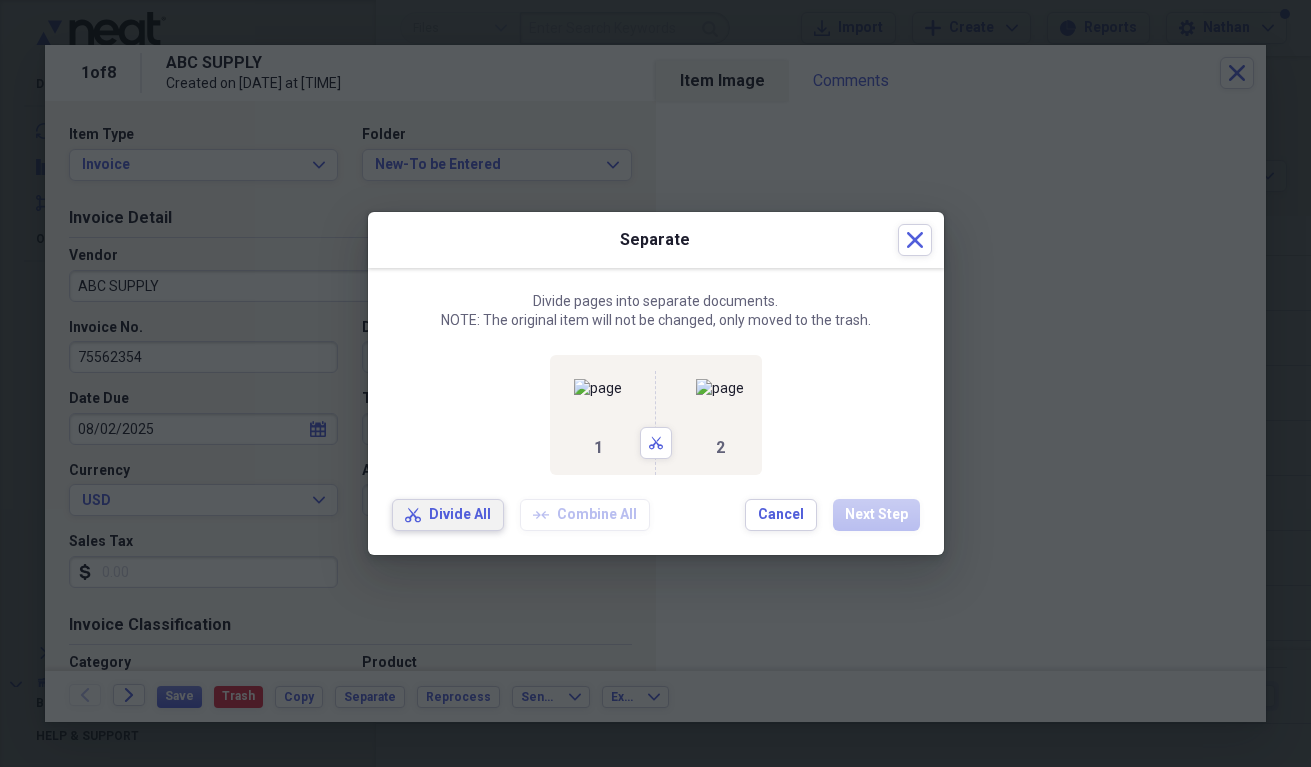 click on "Scissors Divide All" at bounding box center (448, 515) 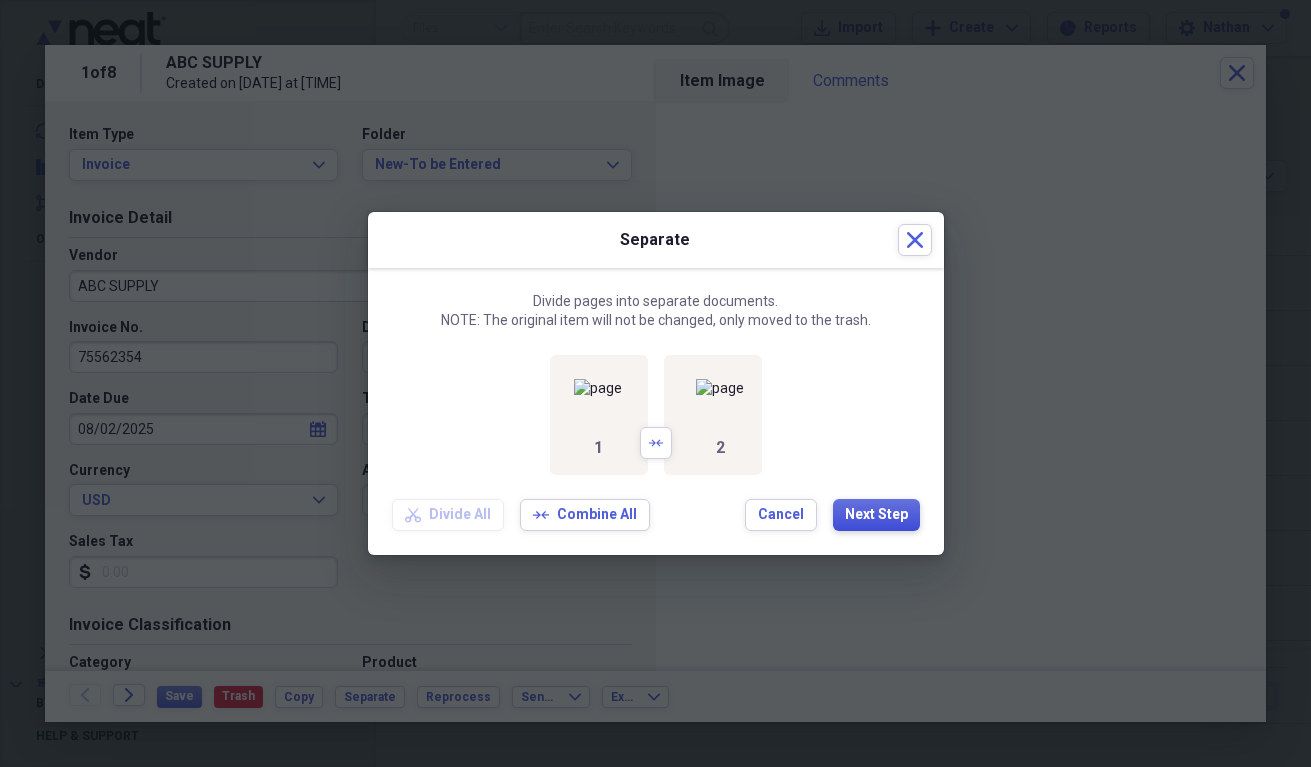 click on "Next Step" at bounding box center (876, 515) 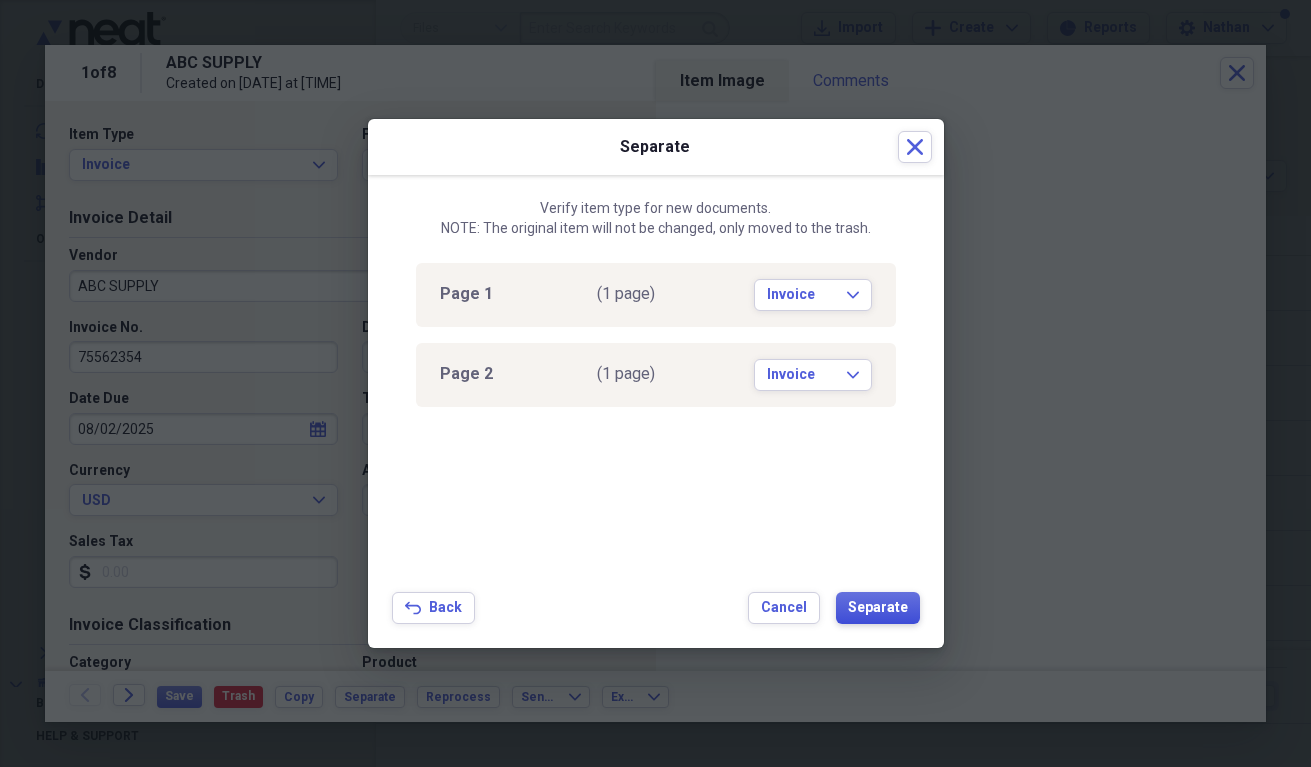 click on "Separate" at bounding box center [878, 608] 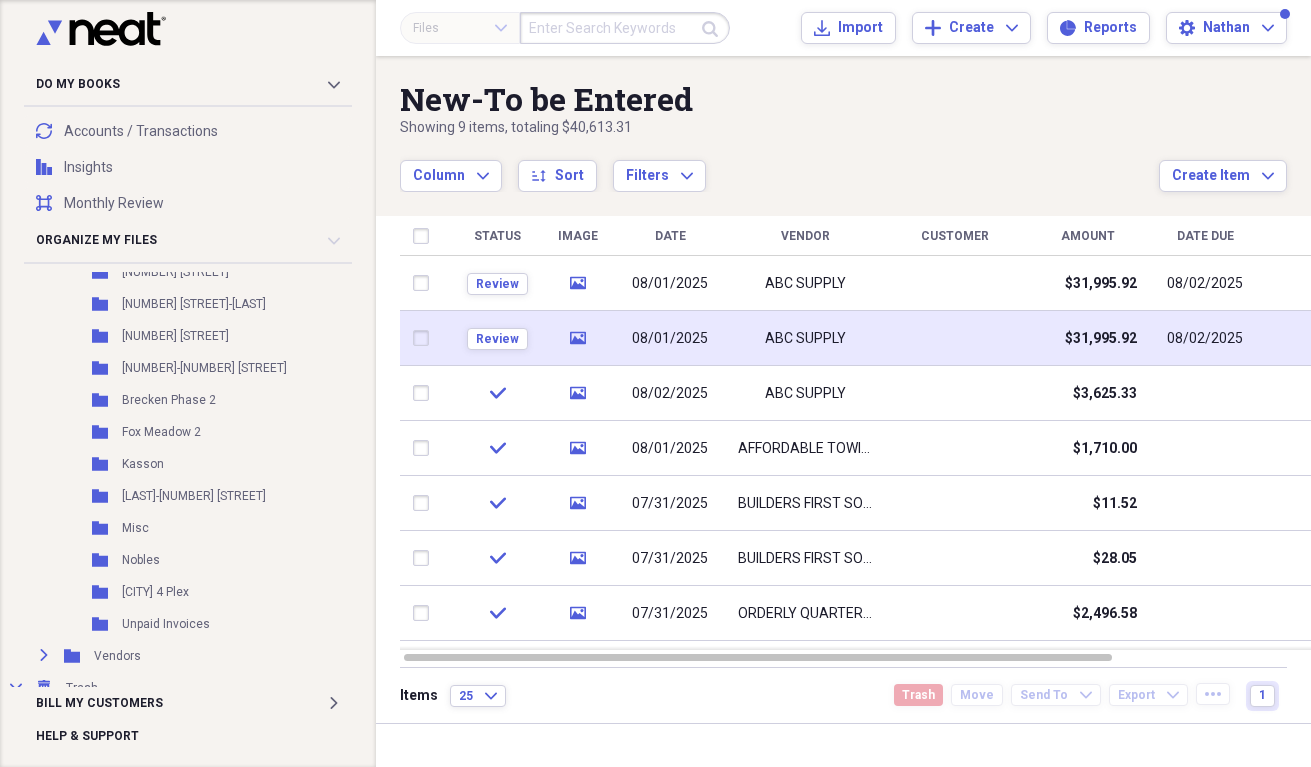 click at bounding box center (955, 338) 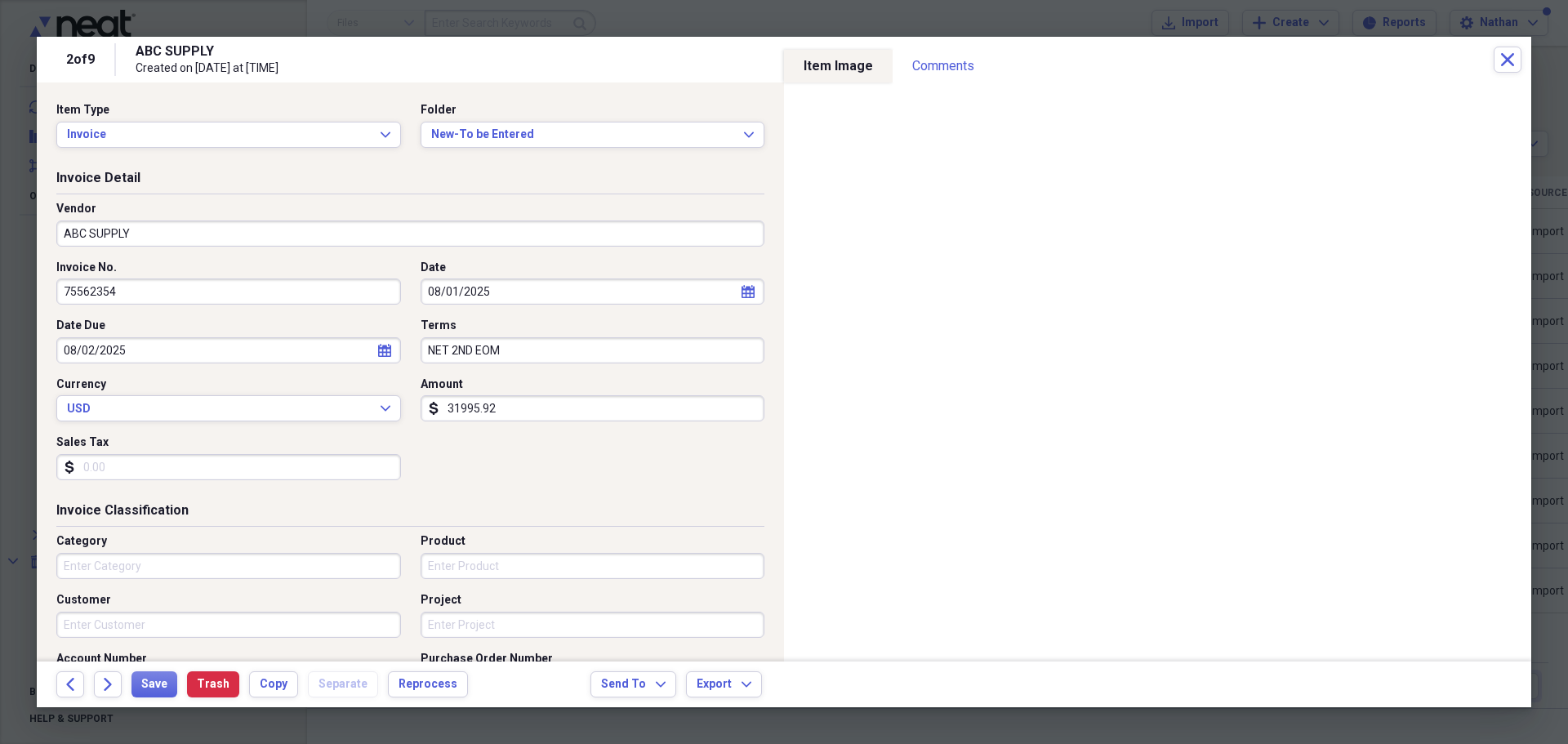 click on "31995.92" at bounding box center (593, 408) 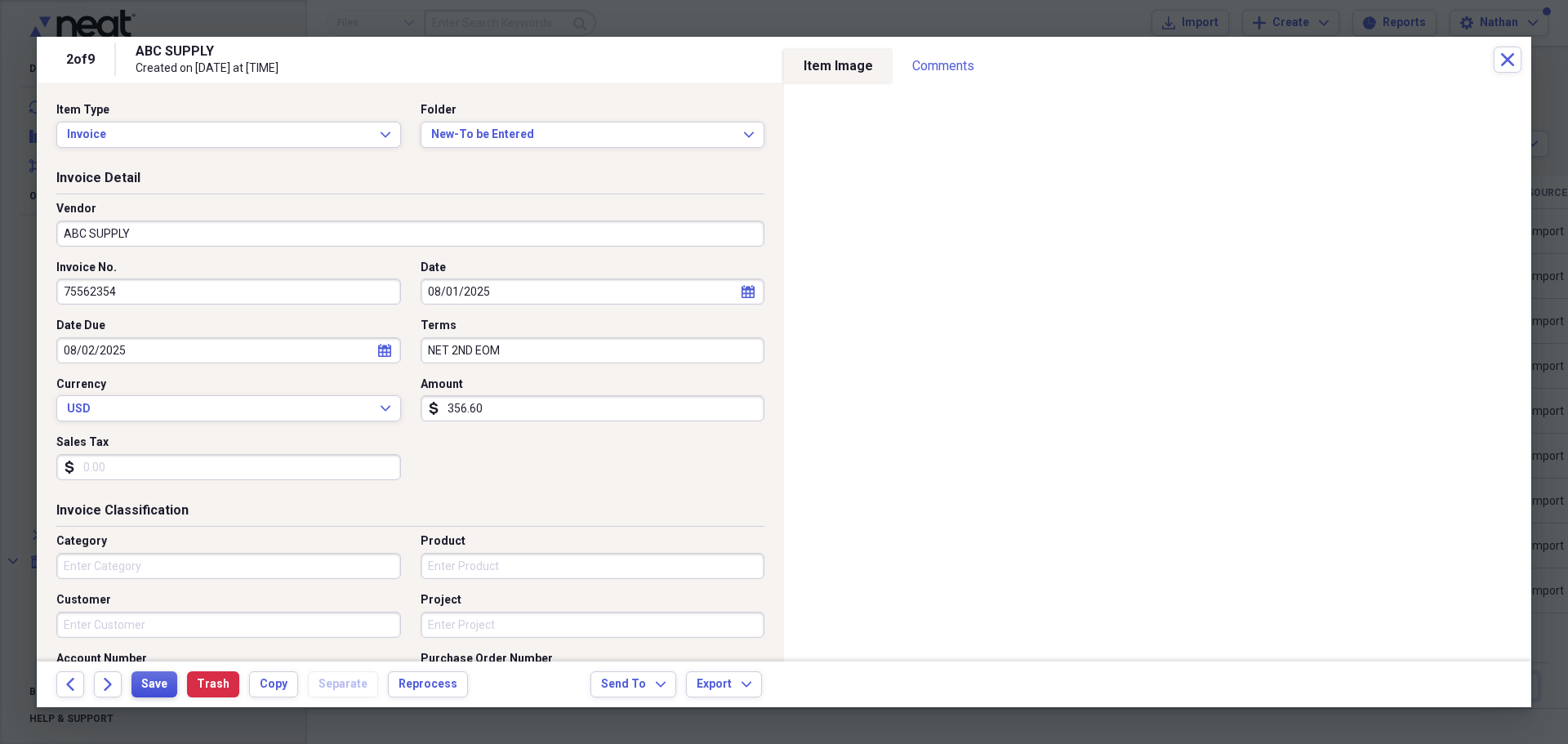 type on "356.60" 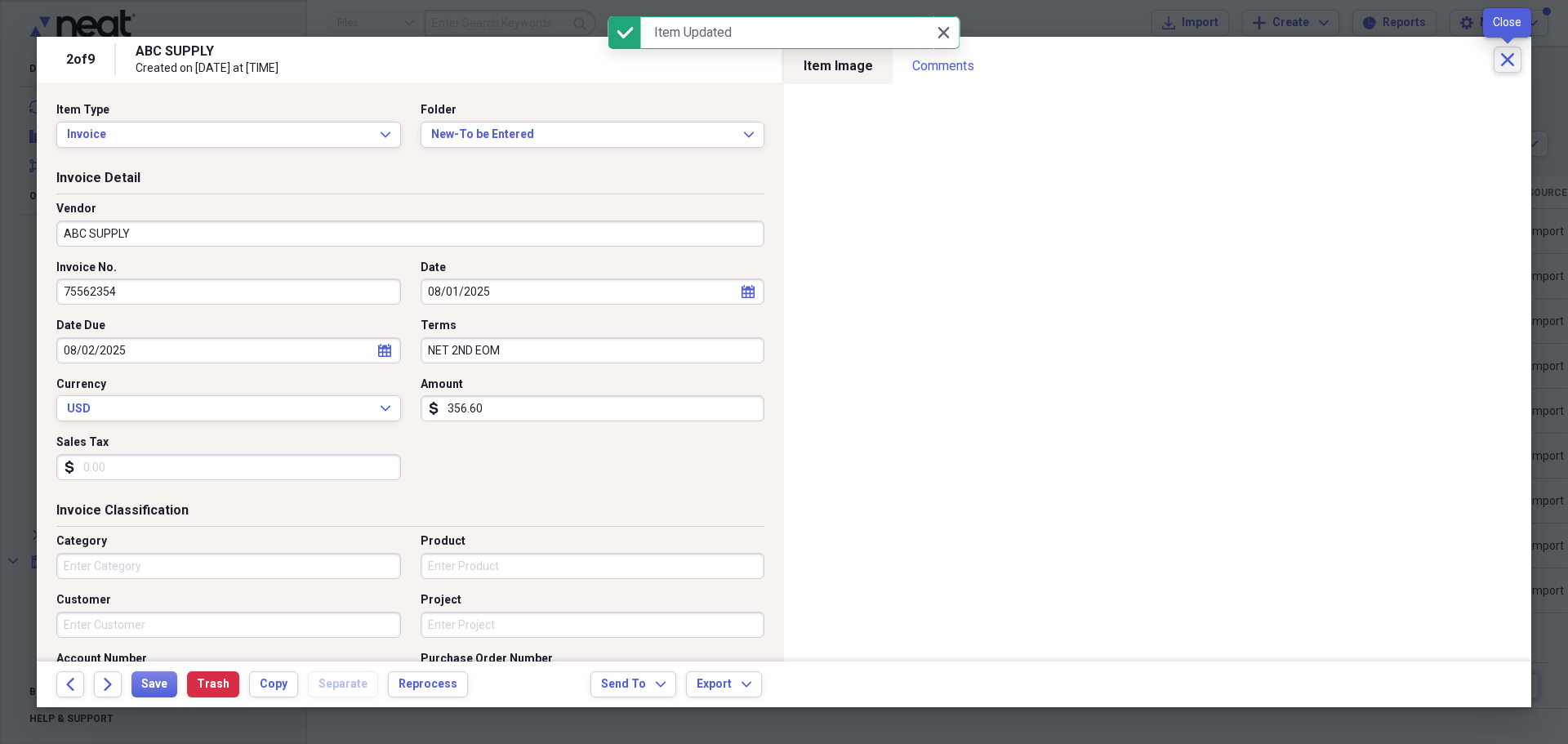 click on "Close" 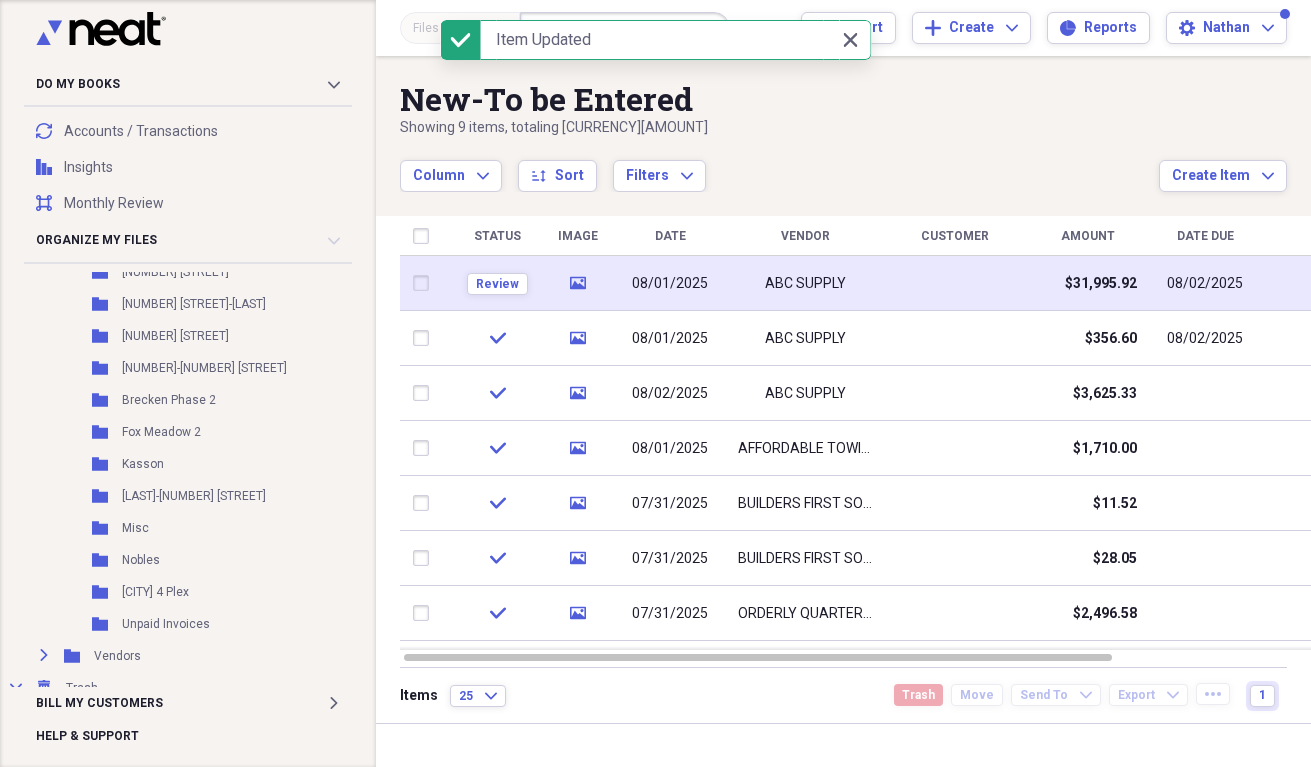 click at bounding box center [955, 283] 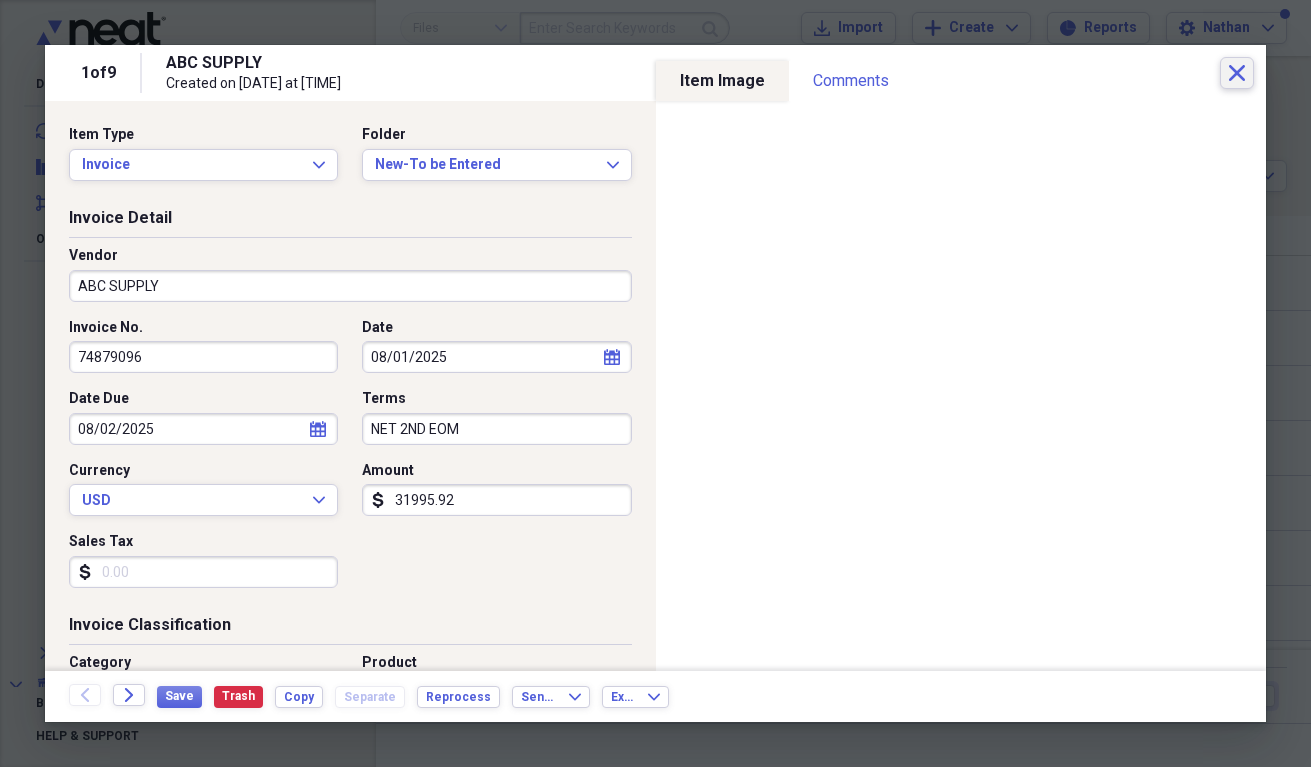 click on "Close" 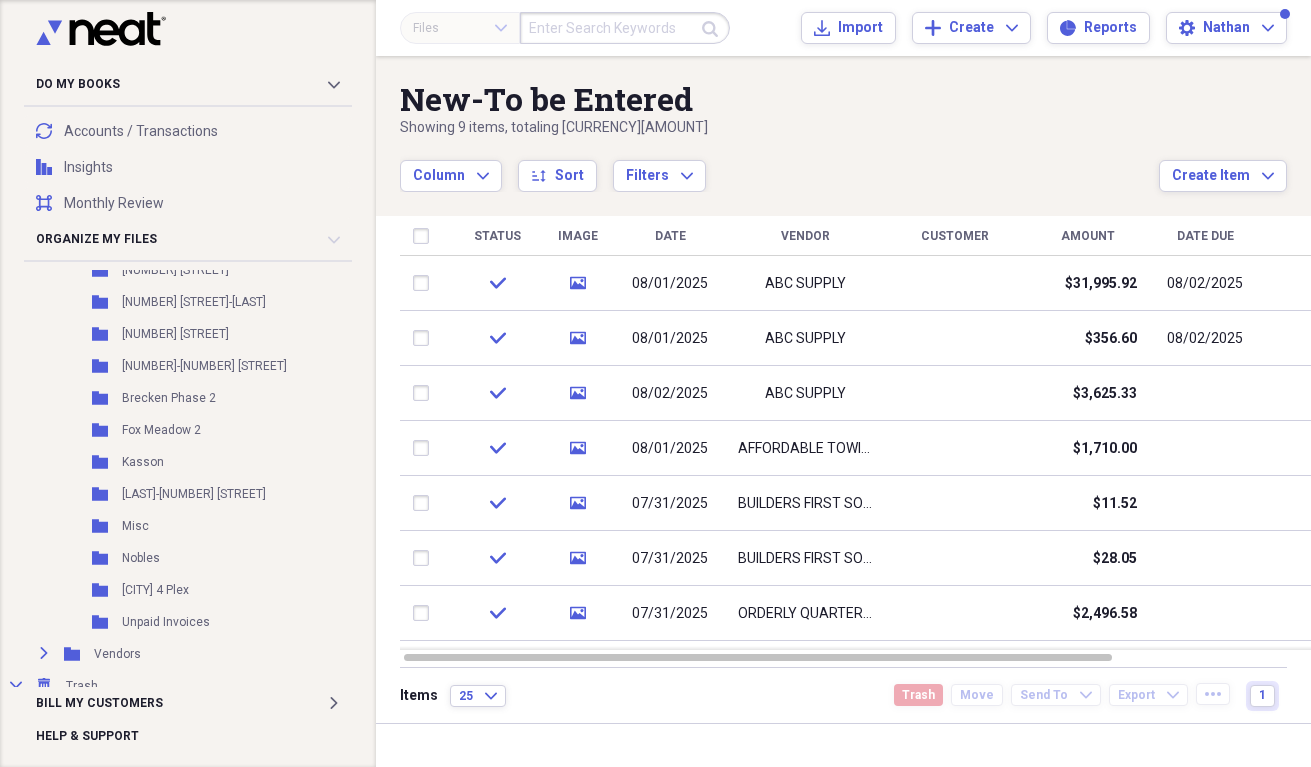 click on "New-To be Entered" at bounding box center [779, 99] 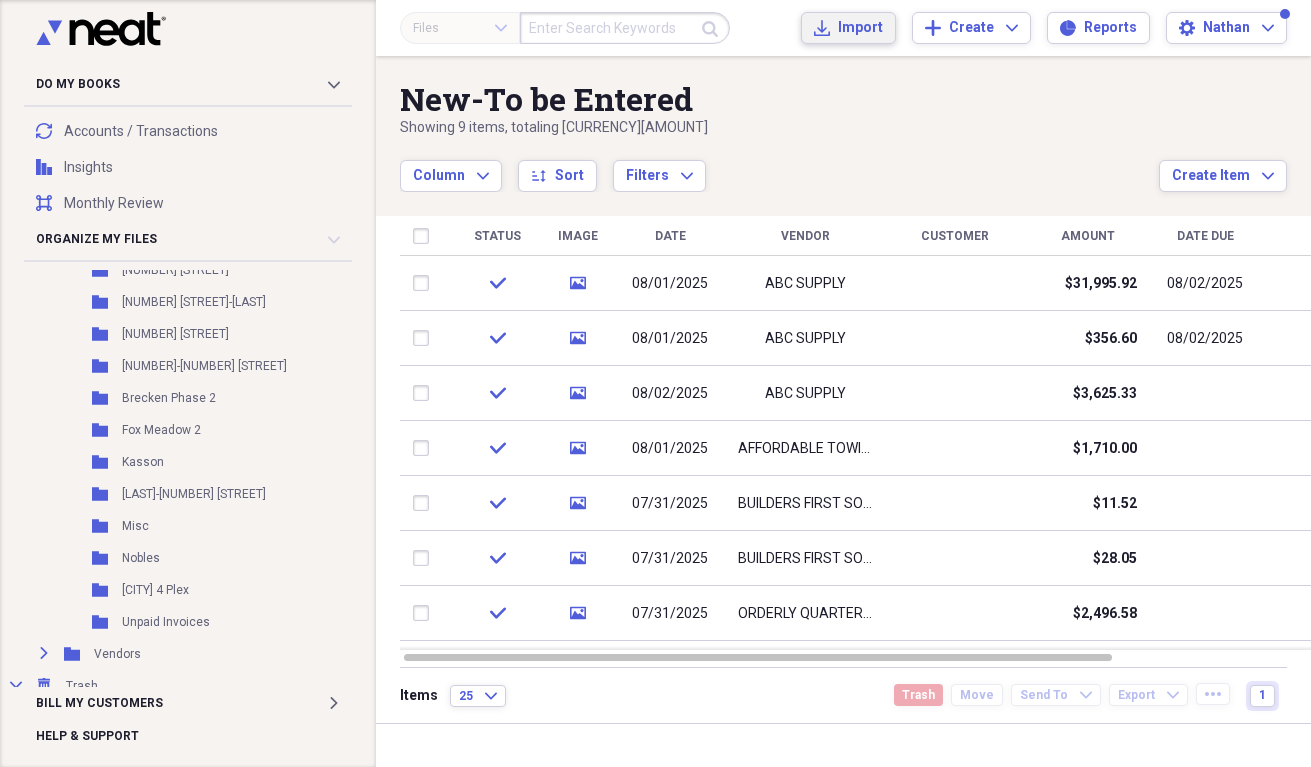 click on "Import" at bounding box center (860, 28) 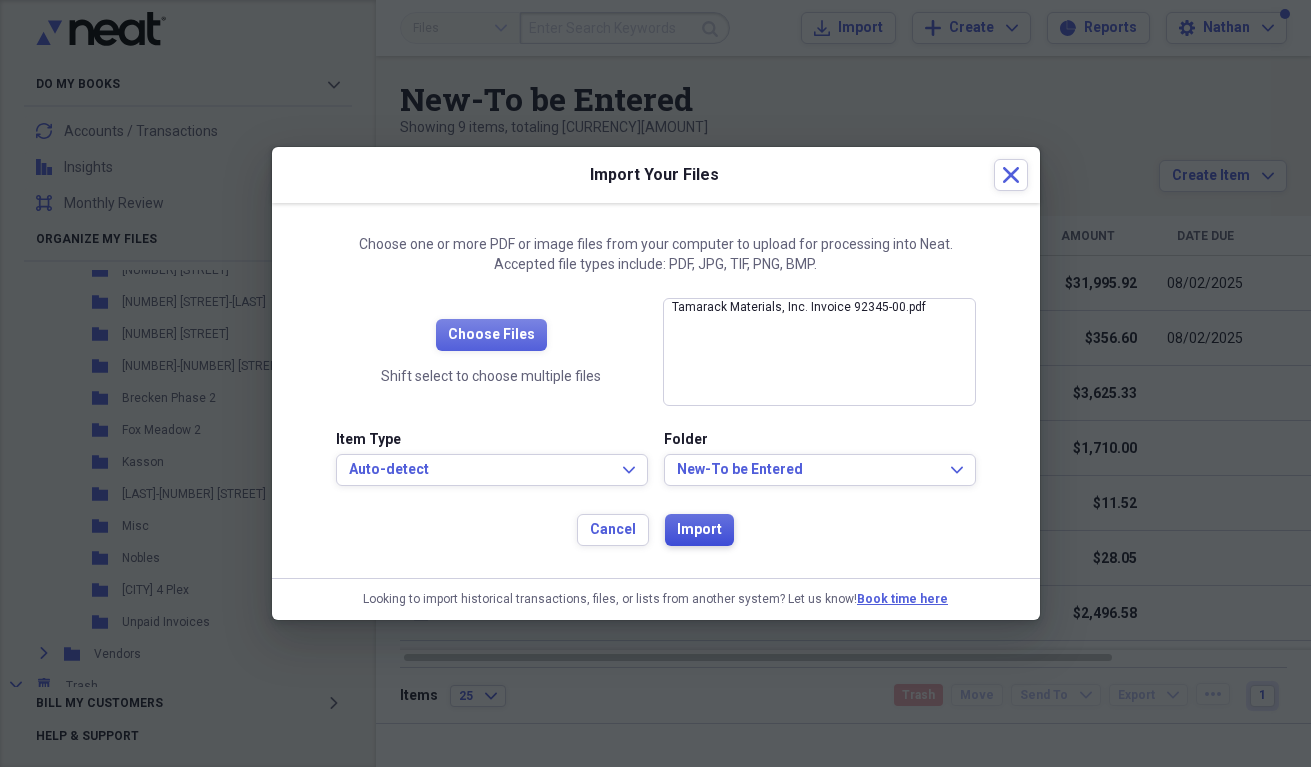 click on "Import" at bounding box center [699, 530] 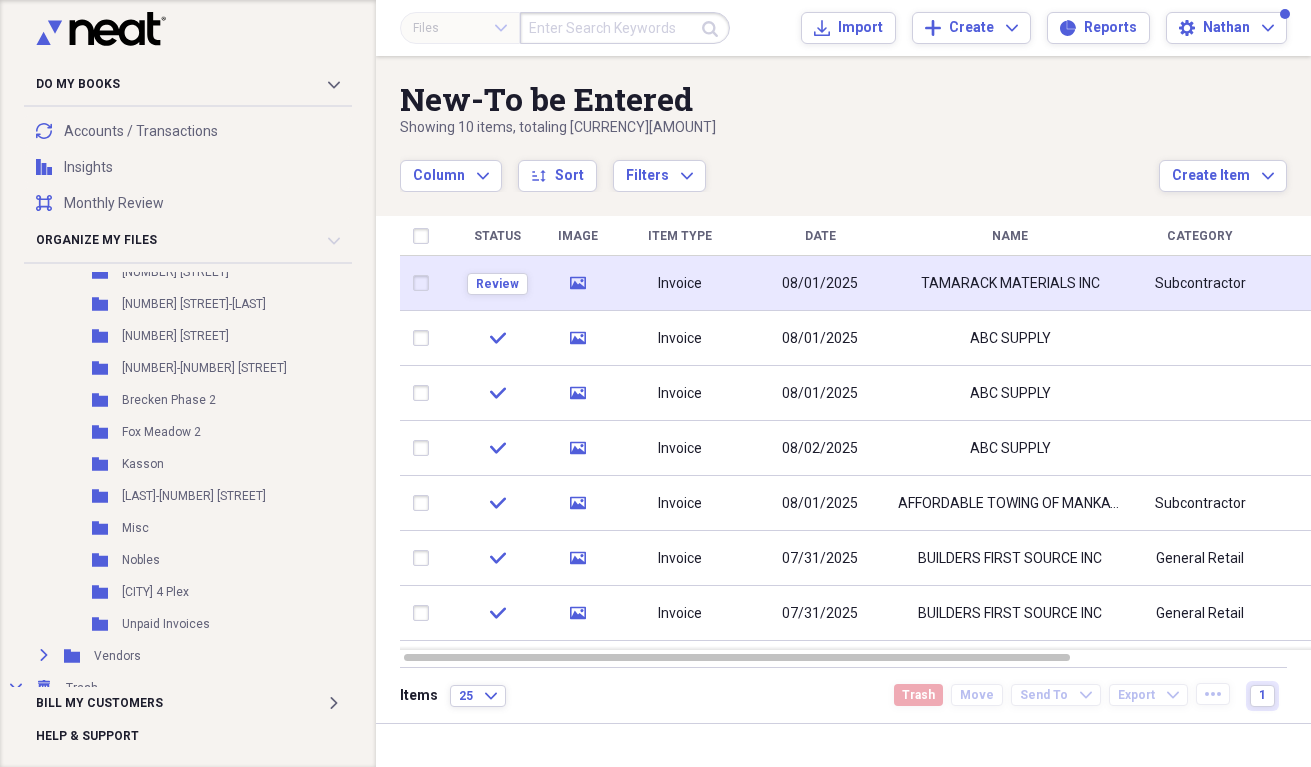 click on "Invoice" at bounding box center (680, 283) 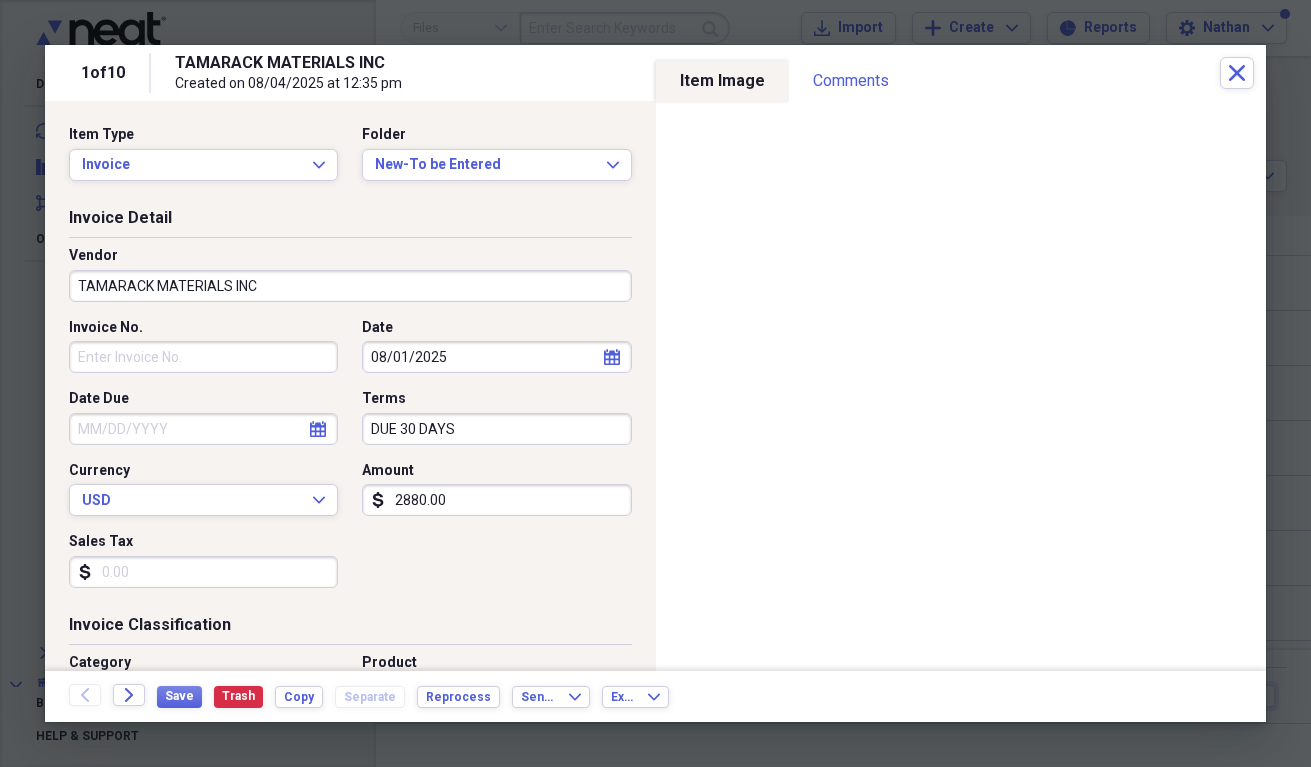 click on "2880.00" at bounding box center [496, 500] 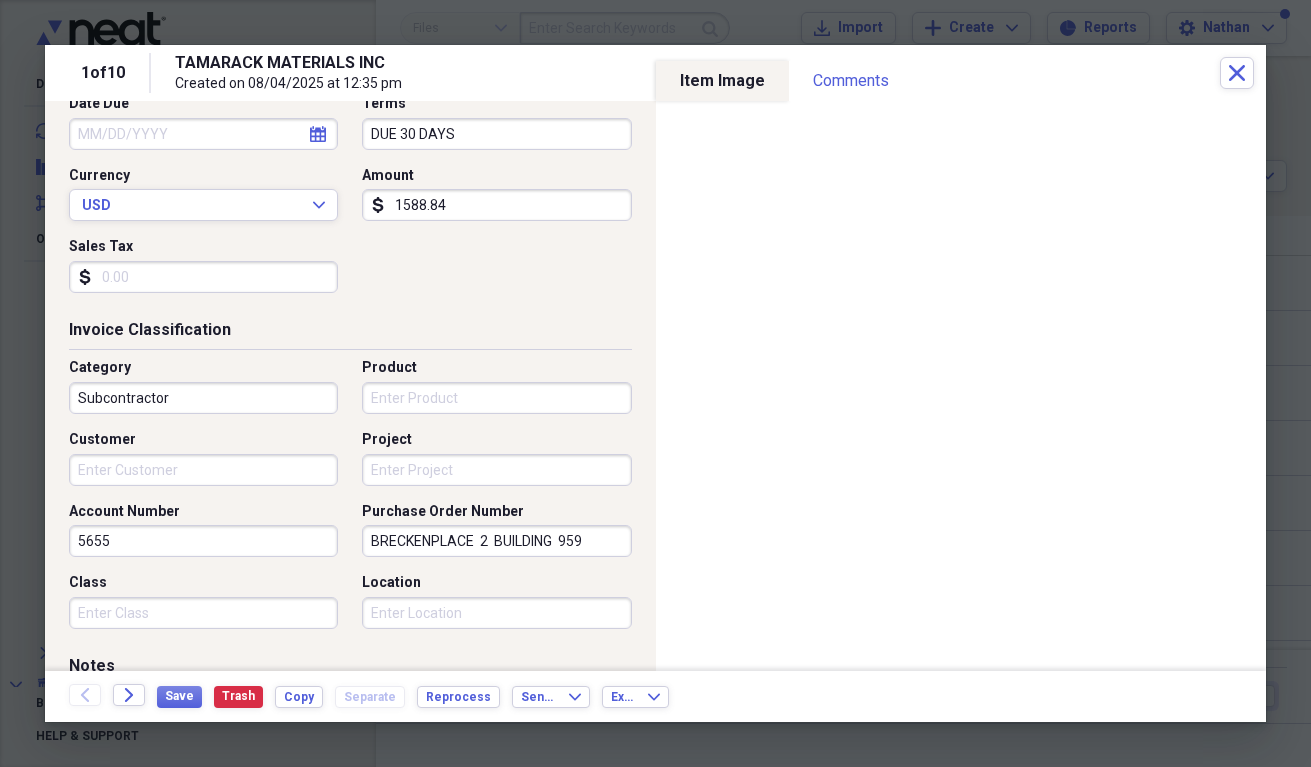 scroll, scrollTop: 300, scrollLeft: 0, axis: vertical 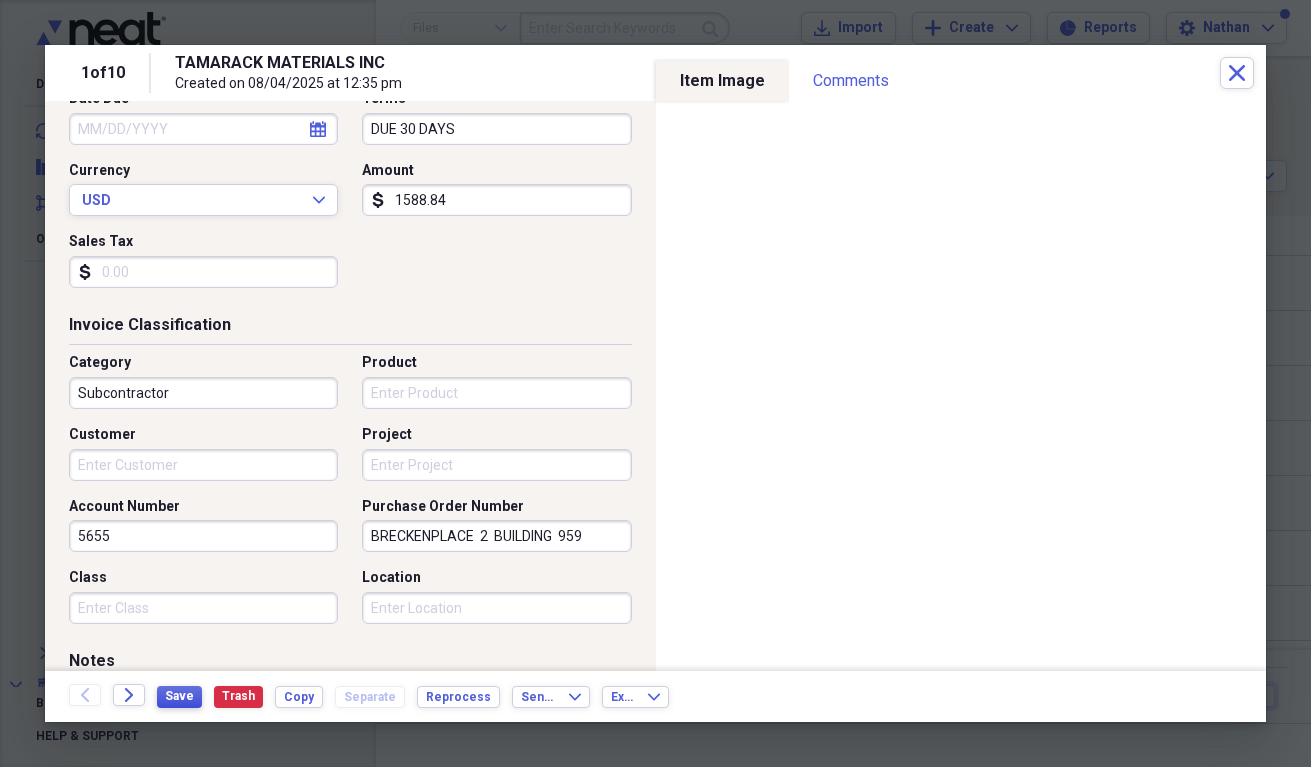 type on "1588.84" 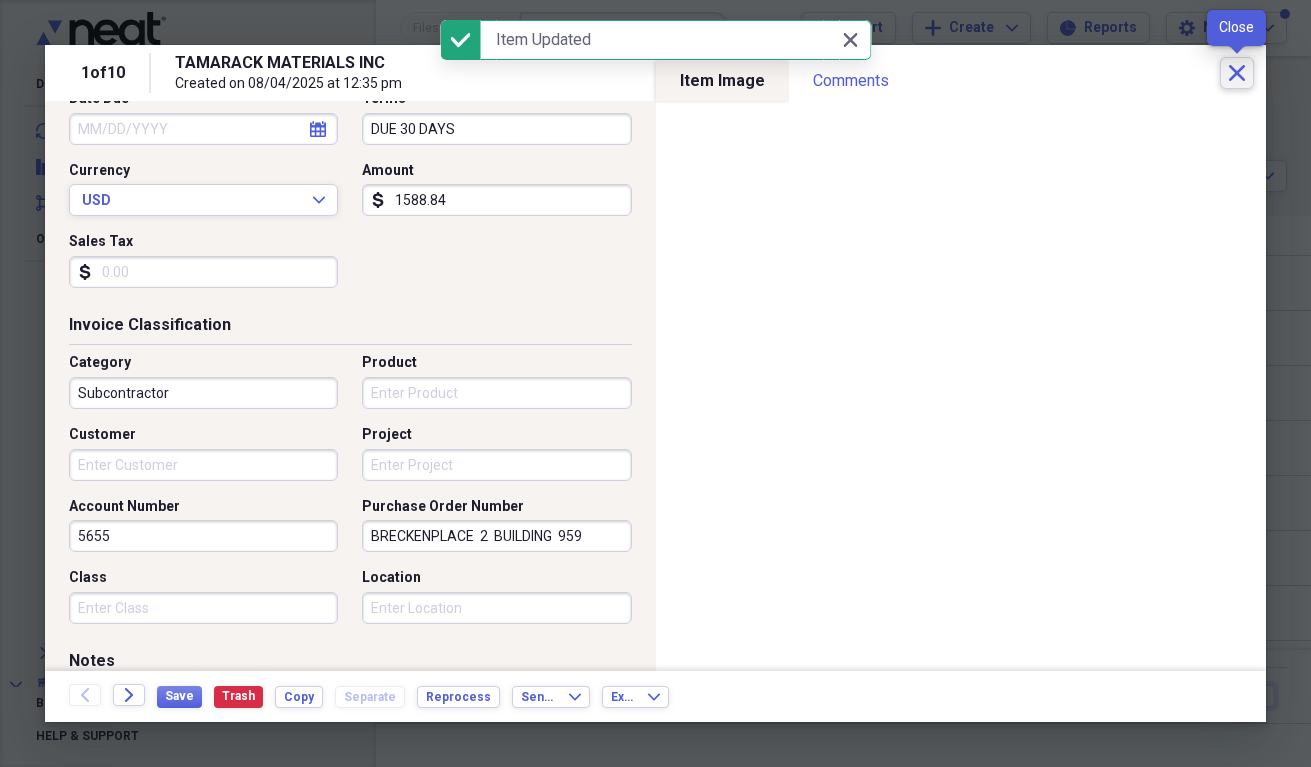 click on "Close" at bounding box center [1237, 73] 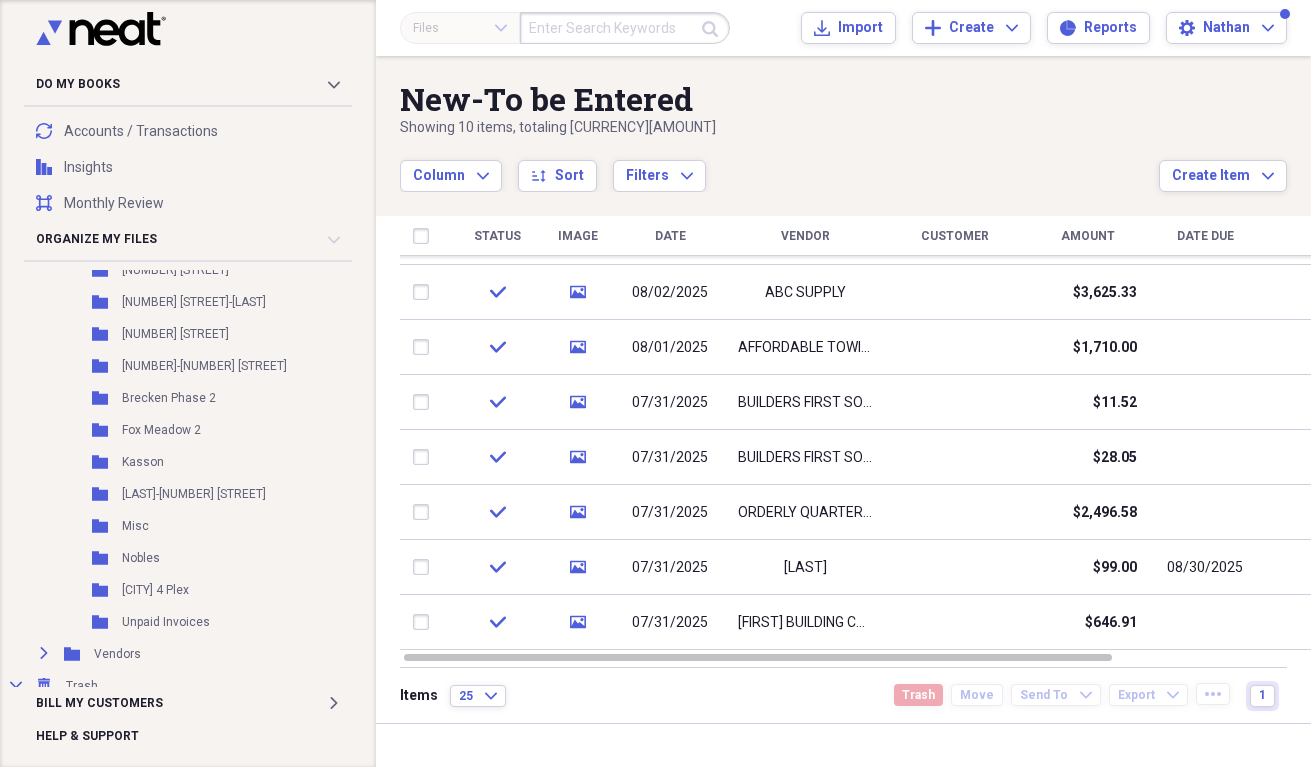 click on "Column Expand sort Sort Filters  Expand" at bounding box center [779, 165] 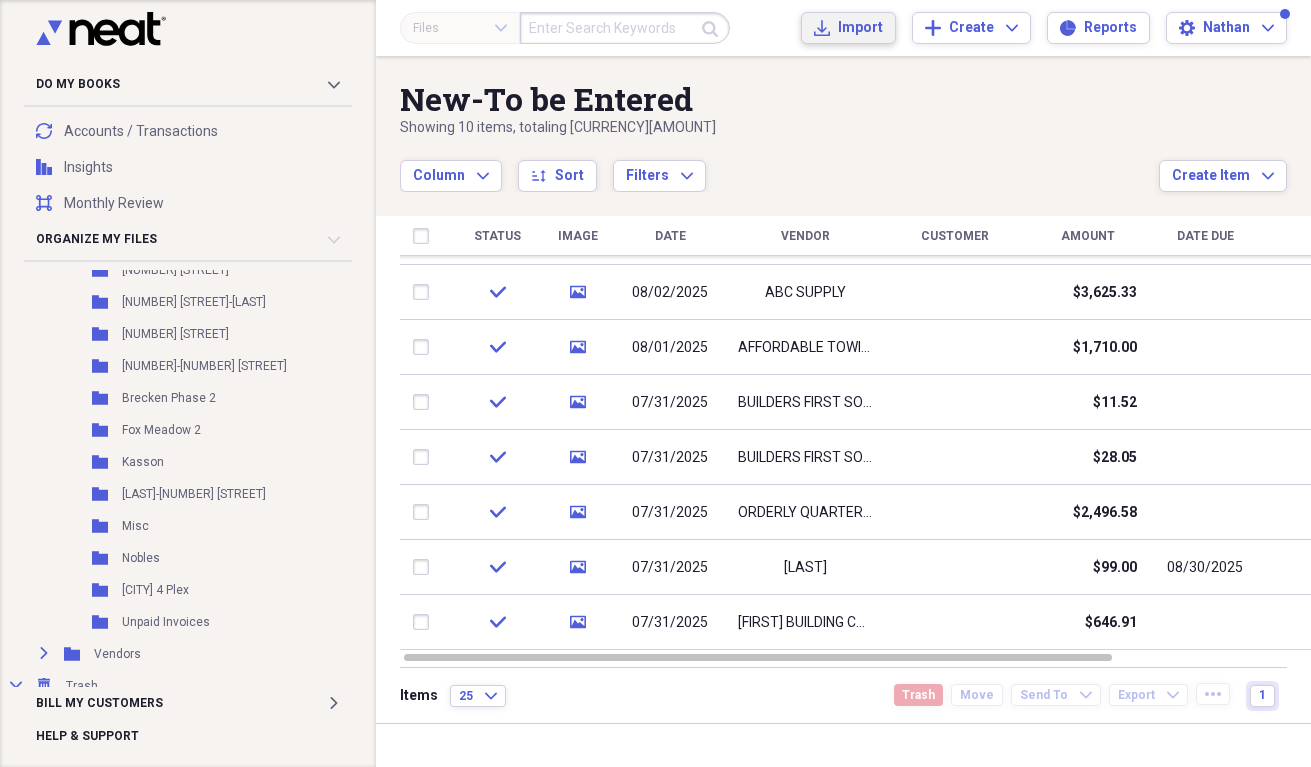 click on "Import" at bounding box center (860, 28) 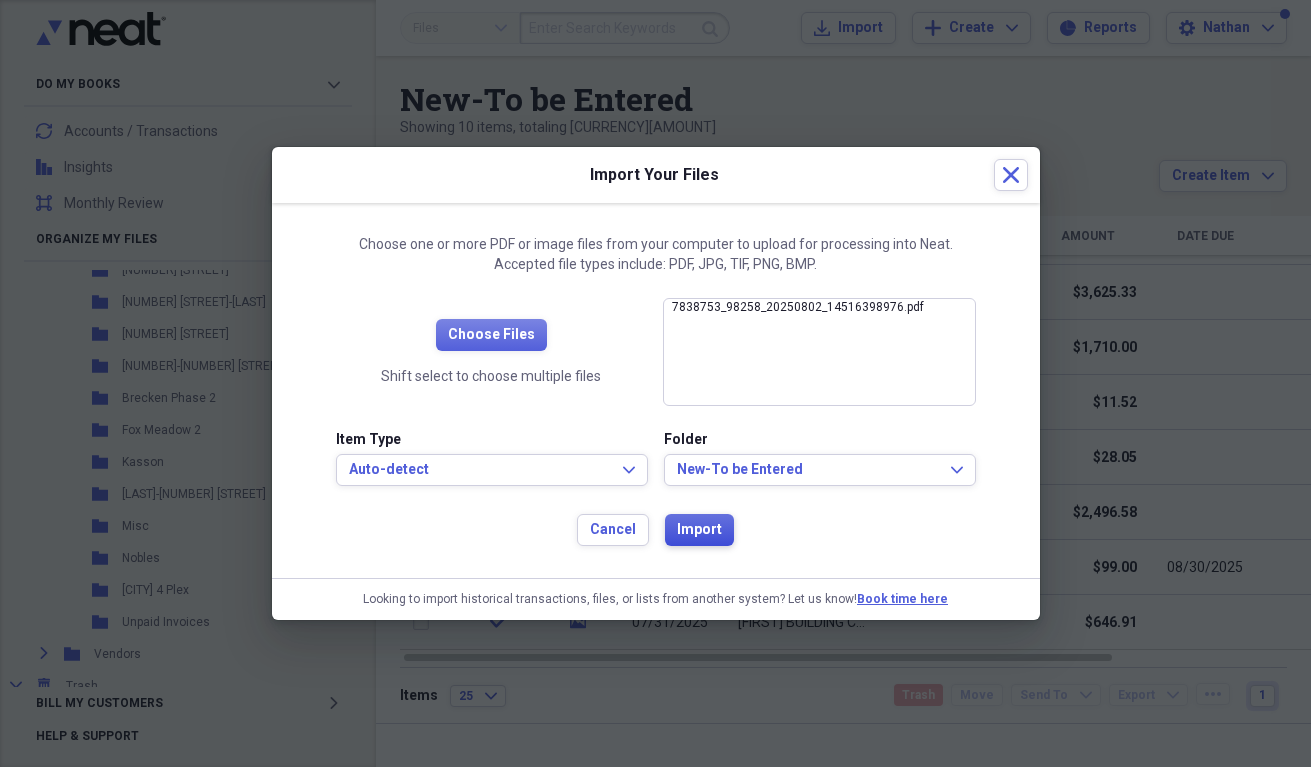 click on "Import" at bounding box center (699, 530) 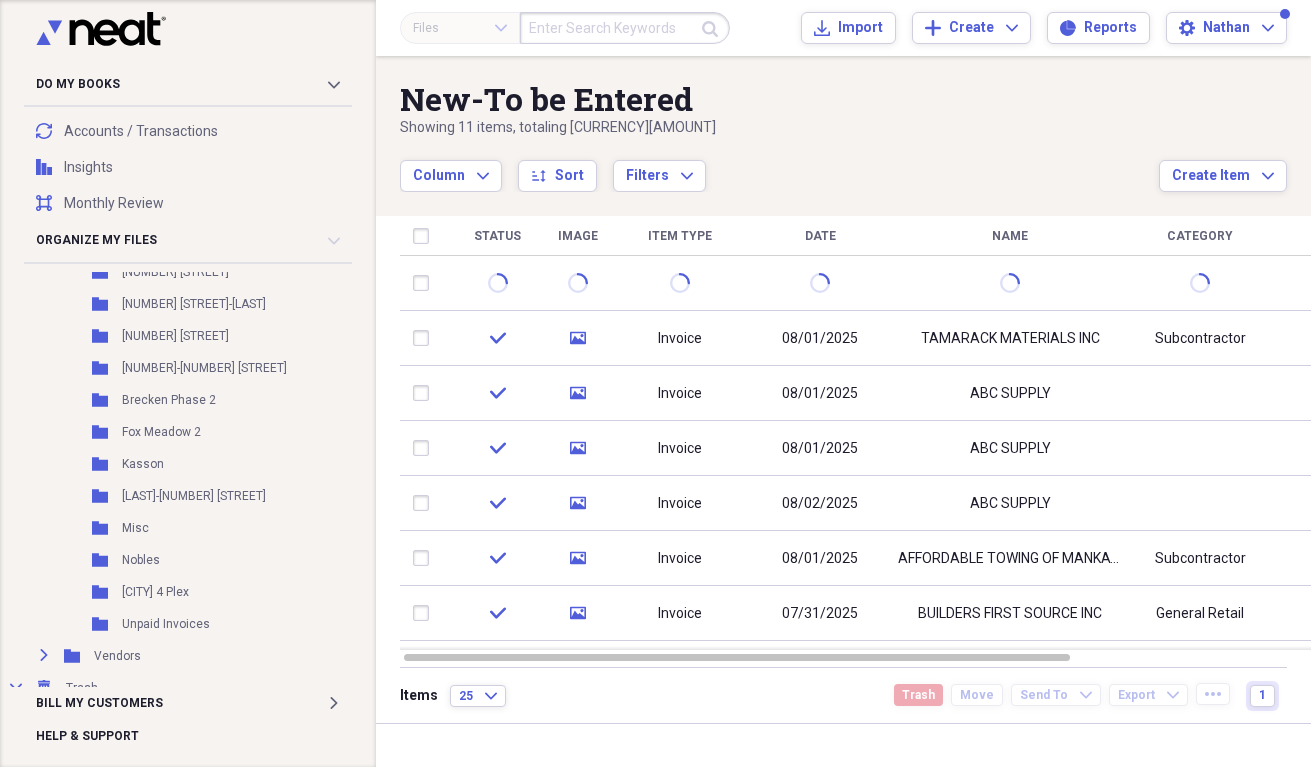 click on "New-To be Entered Showing 11 items , totaling $42,558.75 Column Expand sort Sort Filters  Expand Create Item Expand" at bounding box center (843, 124) 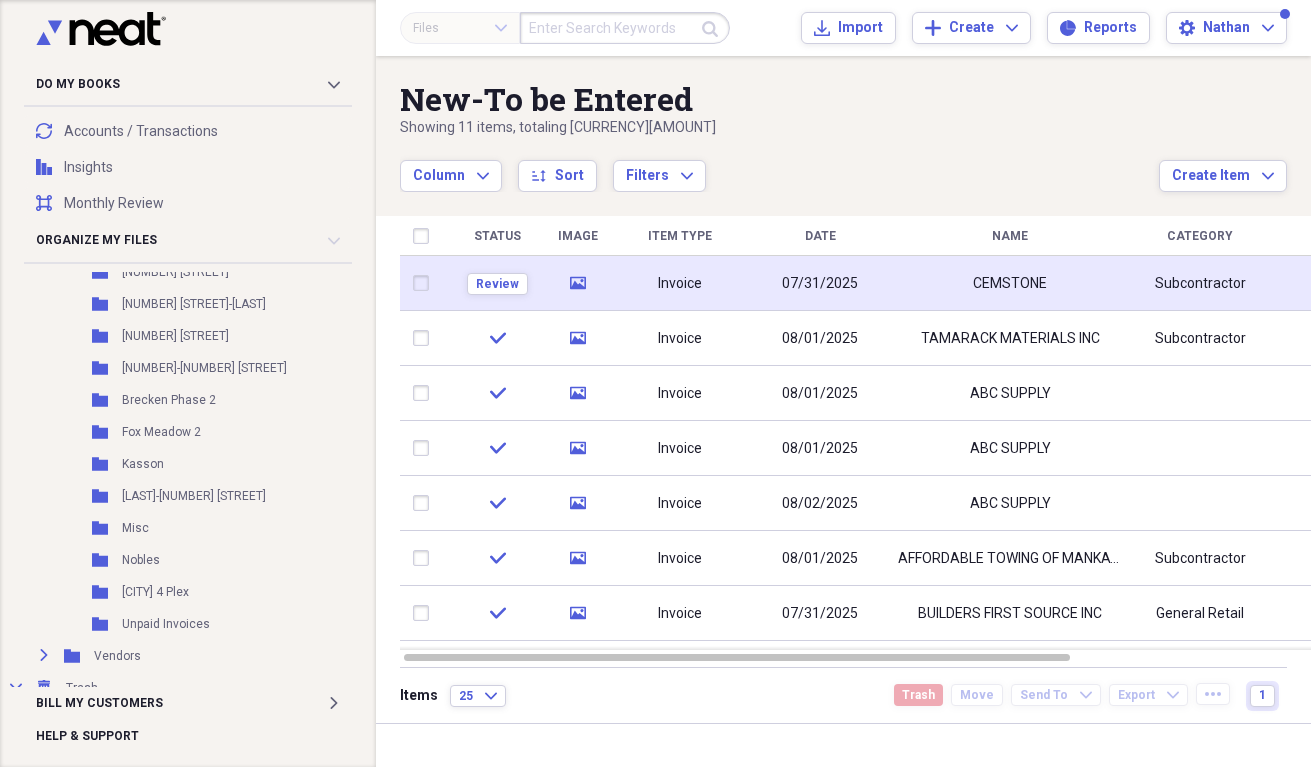 click on "CEMSTONE" at bounding box center [1010, 283] 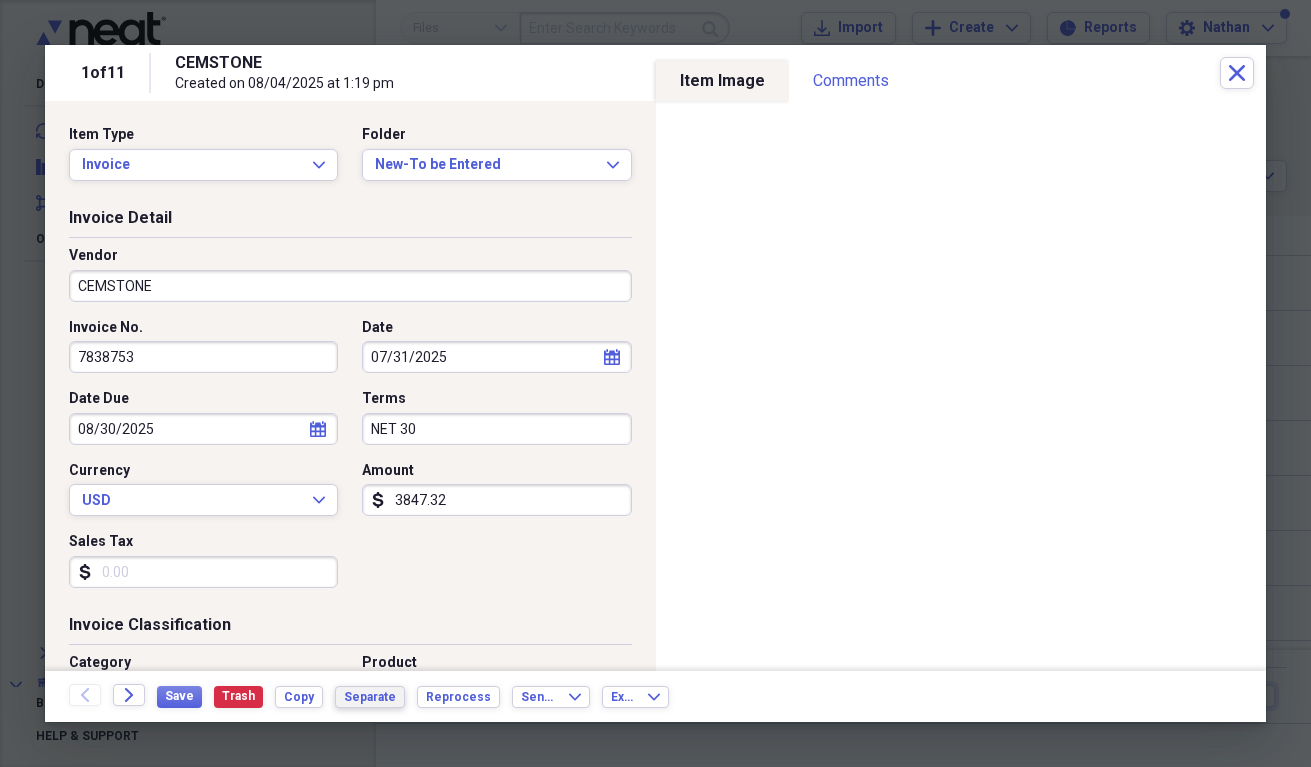 click on "Separate" at bounding box center (370, 697) 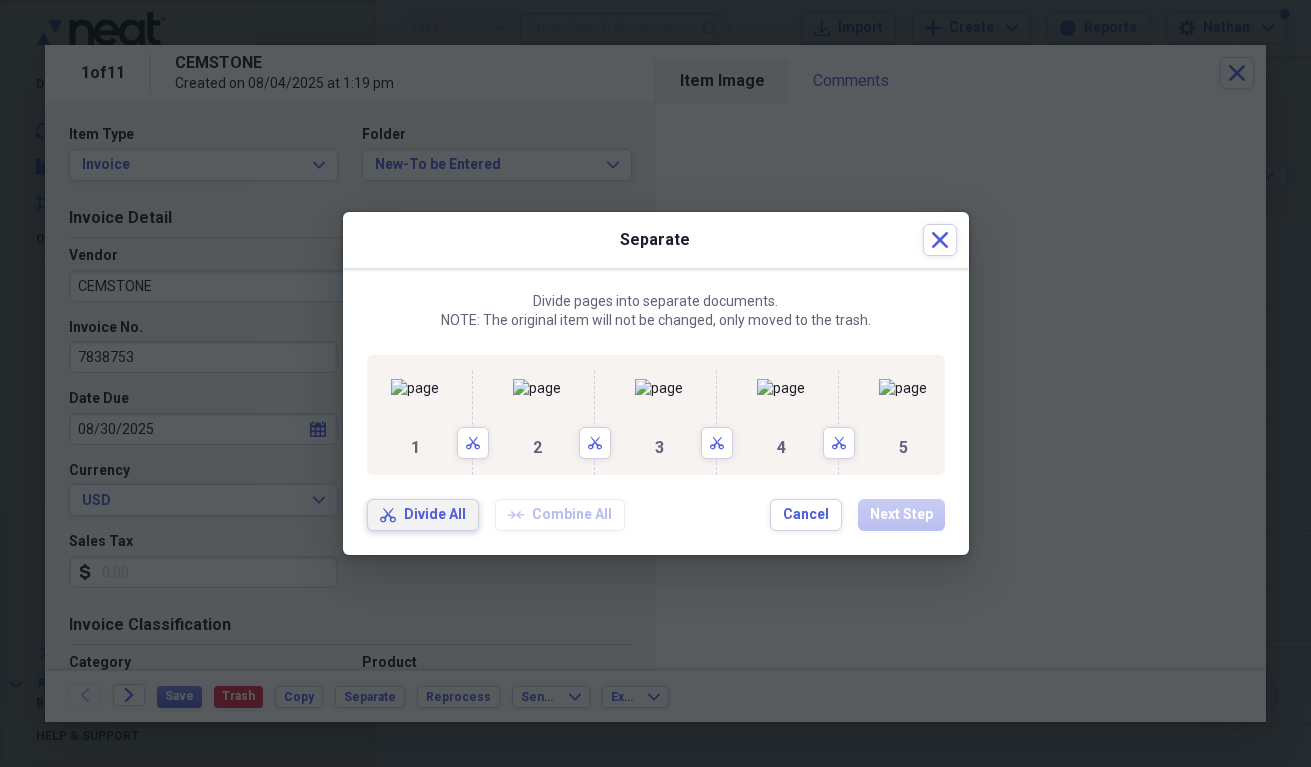 drag, startPoint x: 233, startPoint y: 602, endPoint x: 386, endPoint y: 589, distance: 153.5513 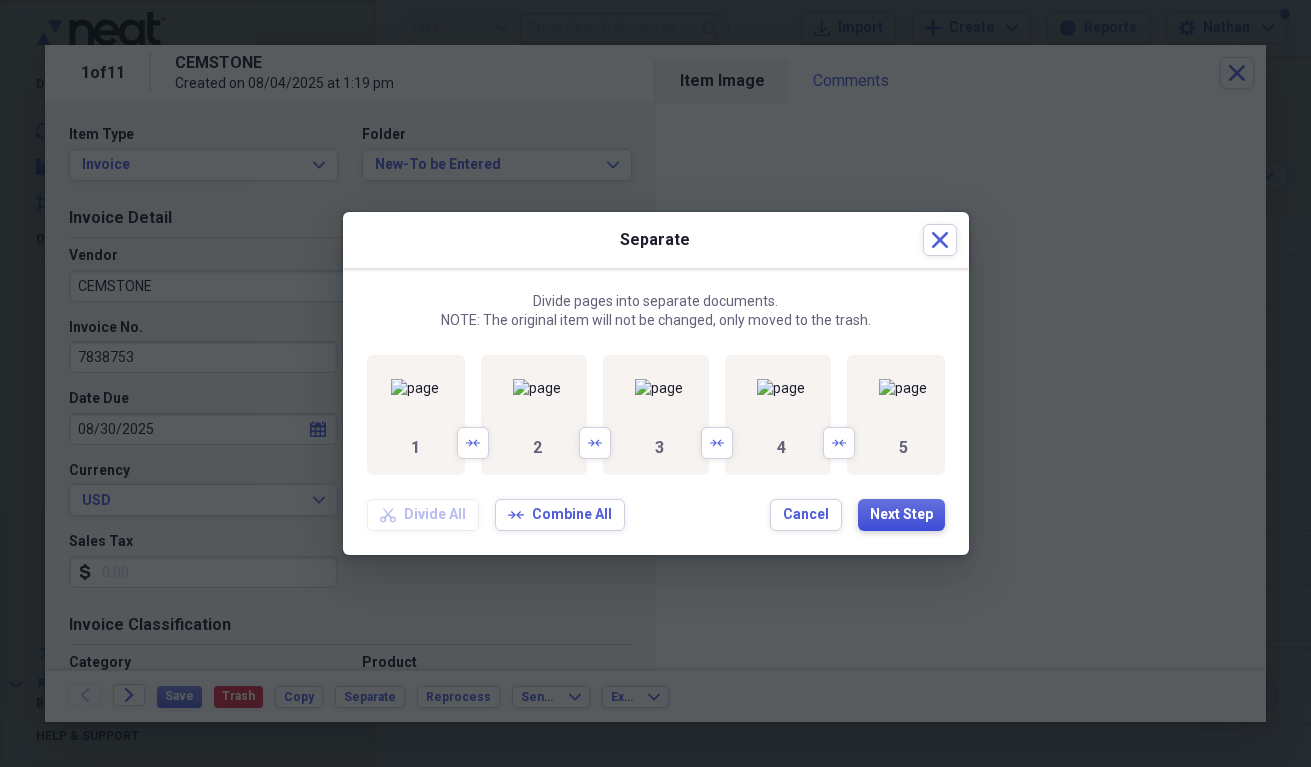 click on "Next Step" at bounding box center (901, 515) 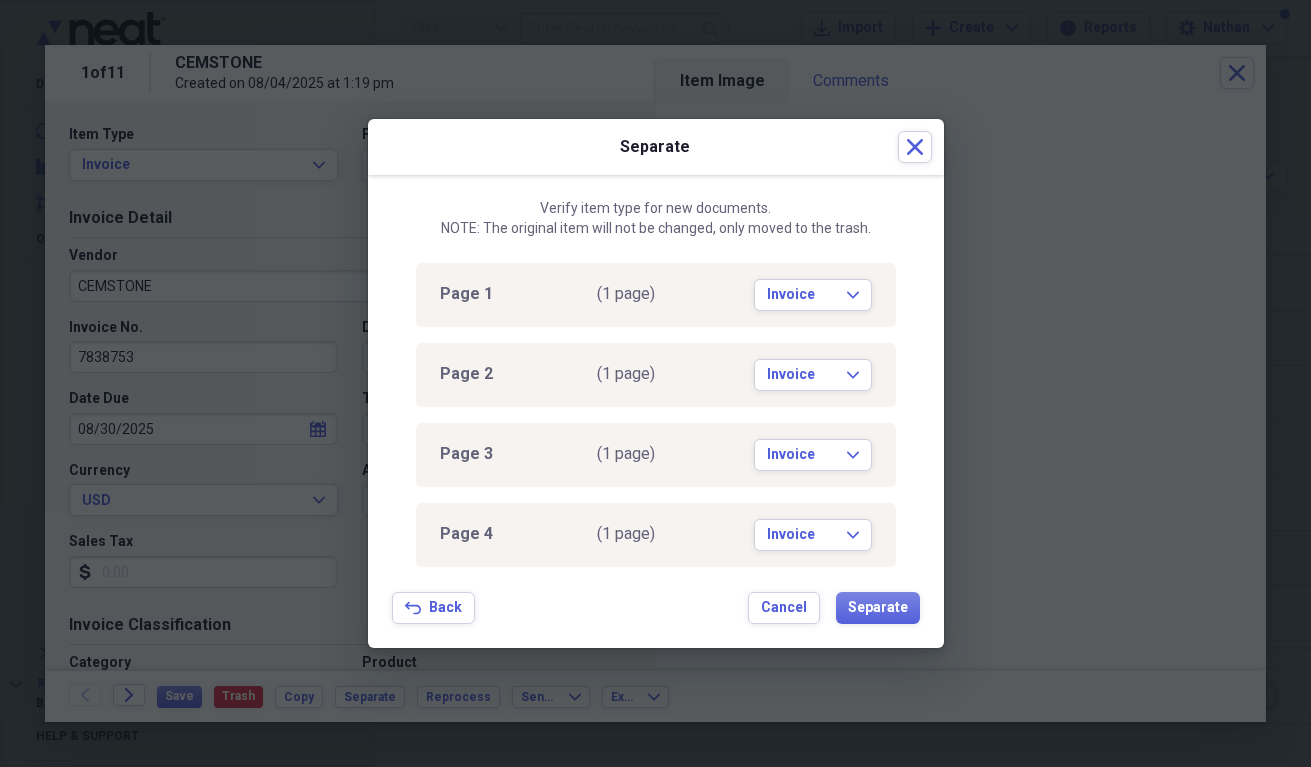 click on "Verify item type for new documents. NOTE: The original item will not be changed, only moved to the trash. Page 1 (1 page) Invoice Expand Page 2 (1 page) Invoice Expand Page 3 (1 page) Invoice Expand Page 4 (1 page) Invoice Expand Page 5 (1 page) Invoice Expand Back Back Cancel Separate" at bounding box center (656, 411) 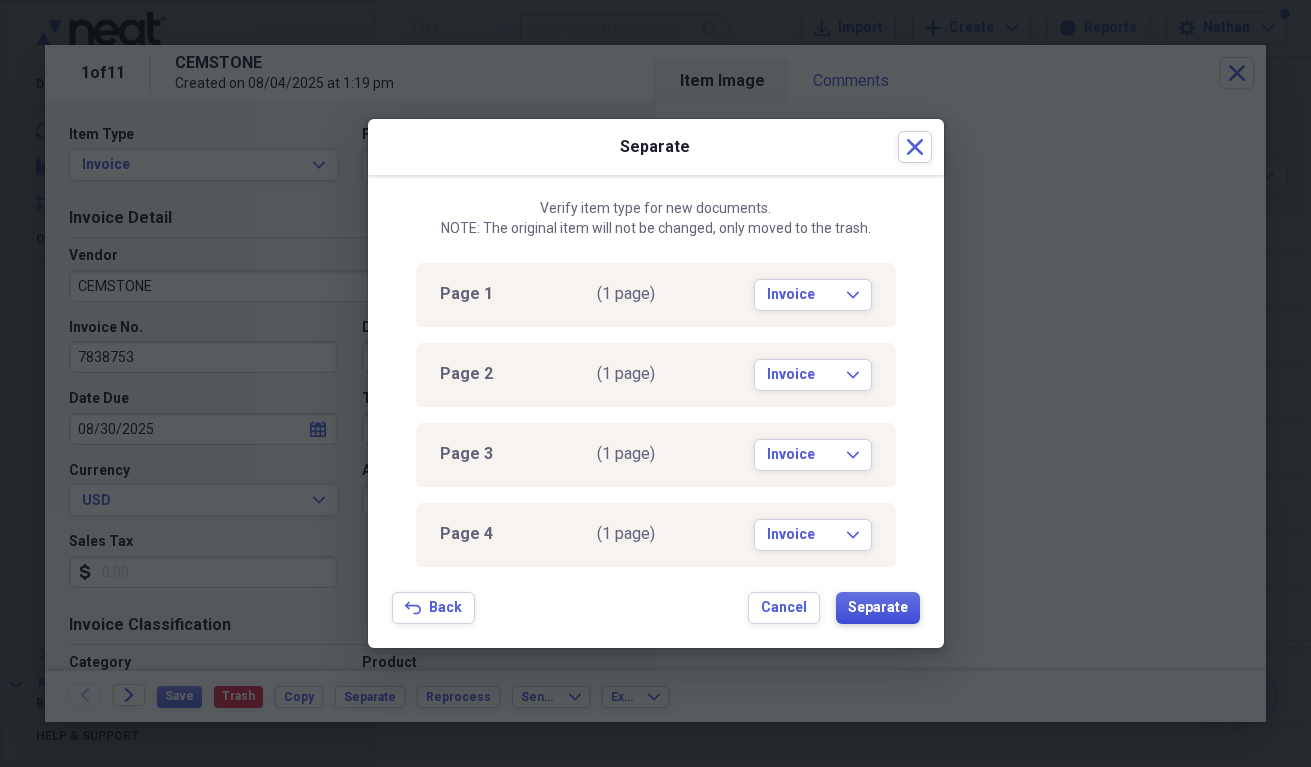 click on "Separate" at bounding box center [878, 608] 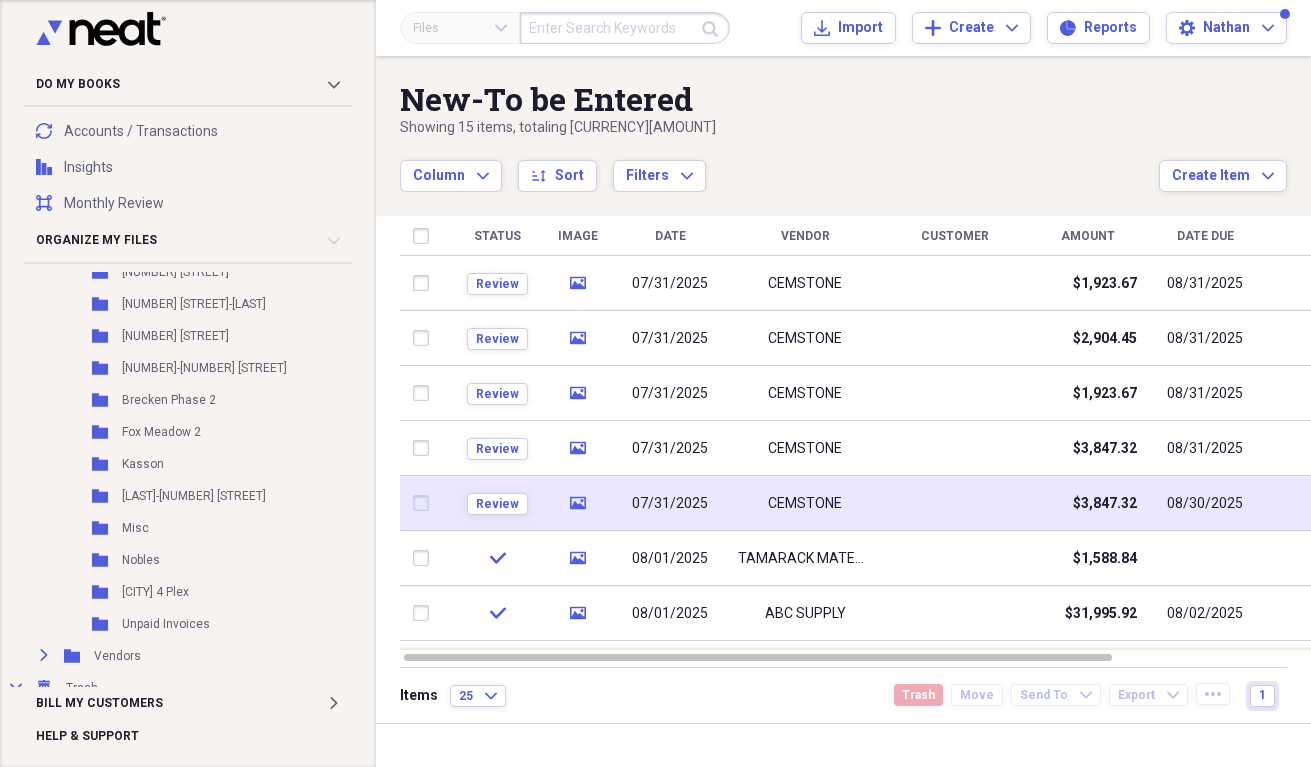 click at bounding box center (955, 503) 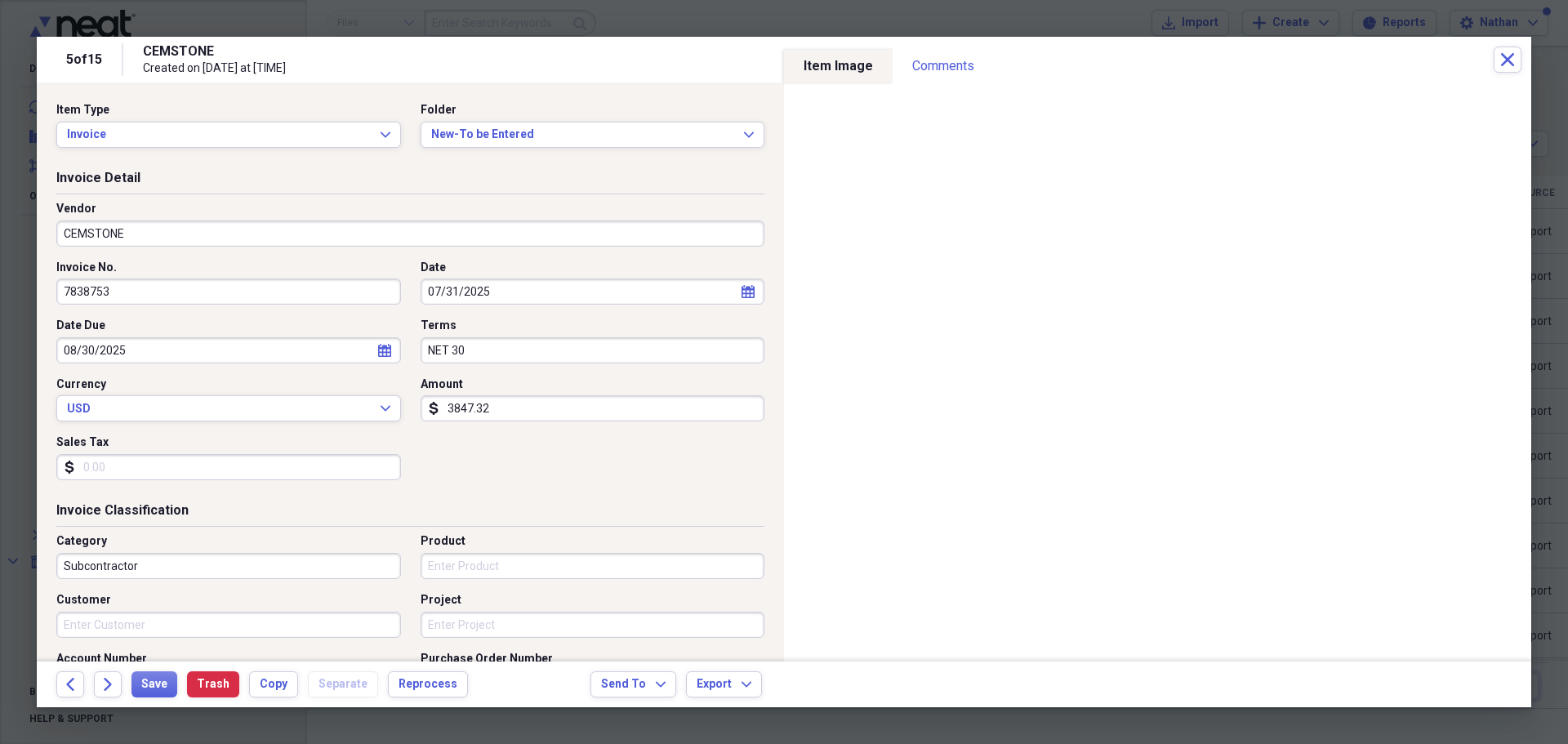 click on "3847.32" at bounding box center (593, 408) 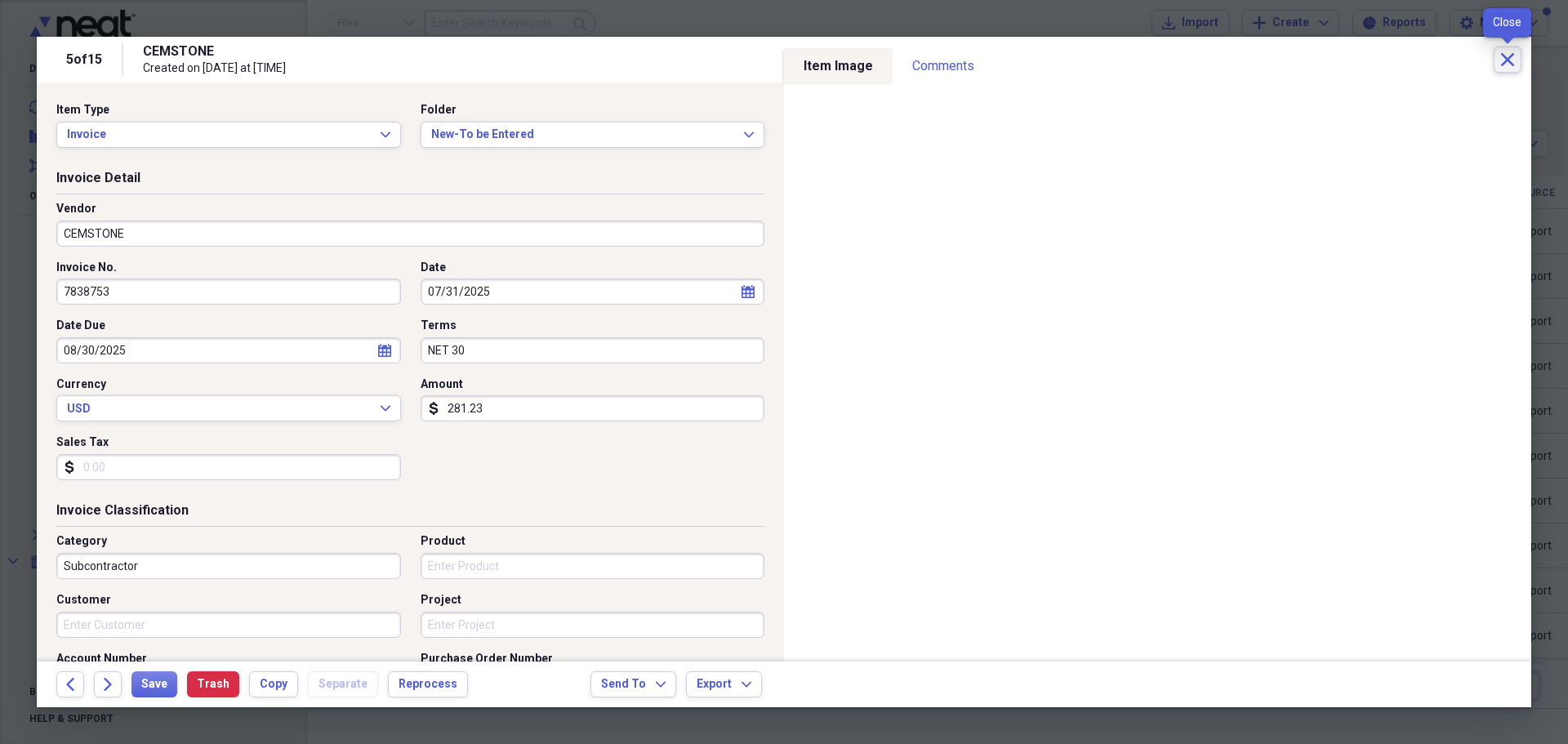 type on "281.23" 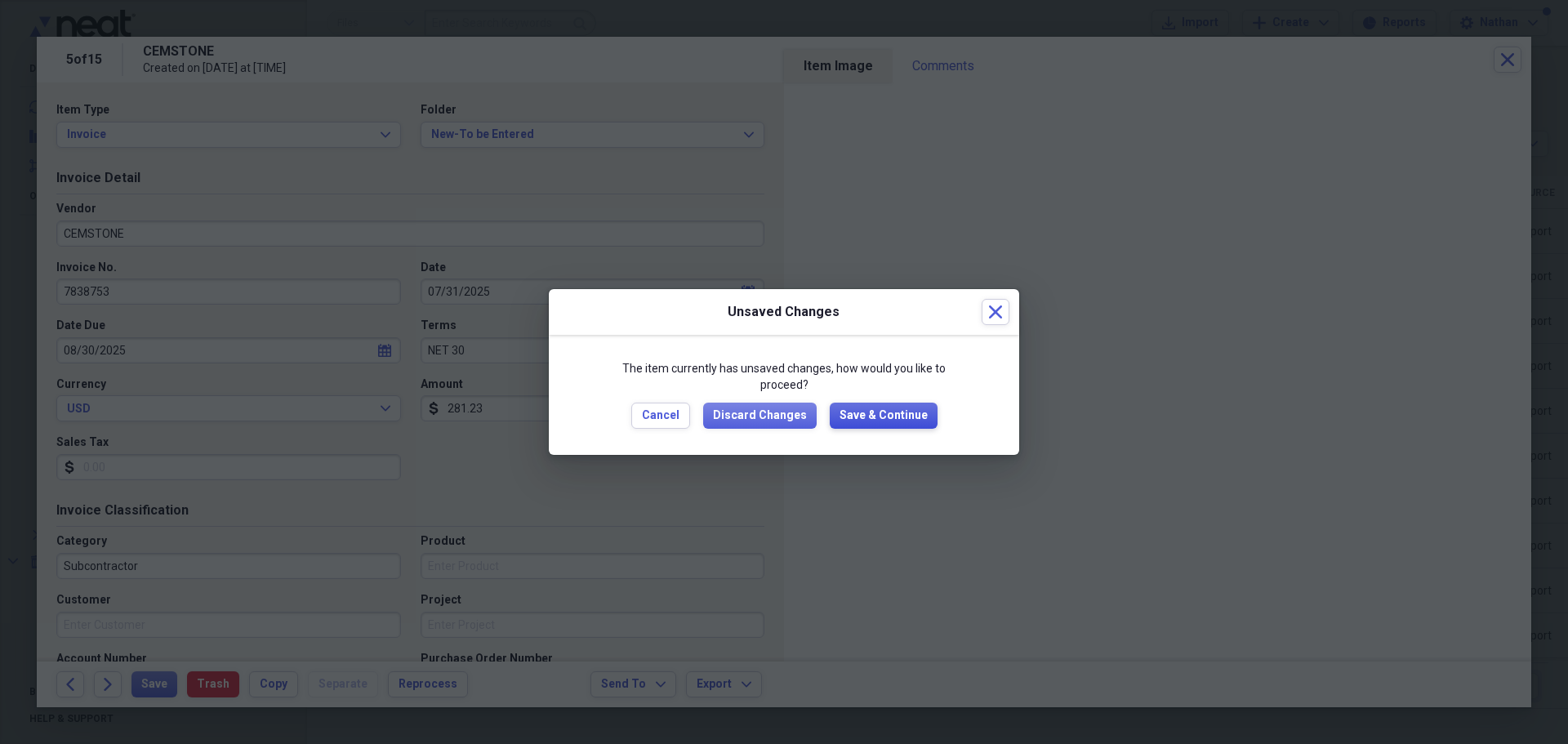 click on "Save & Continue" at bounding box center [884, 416] 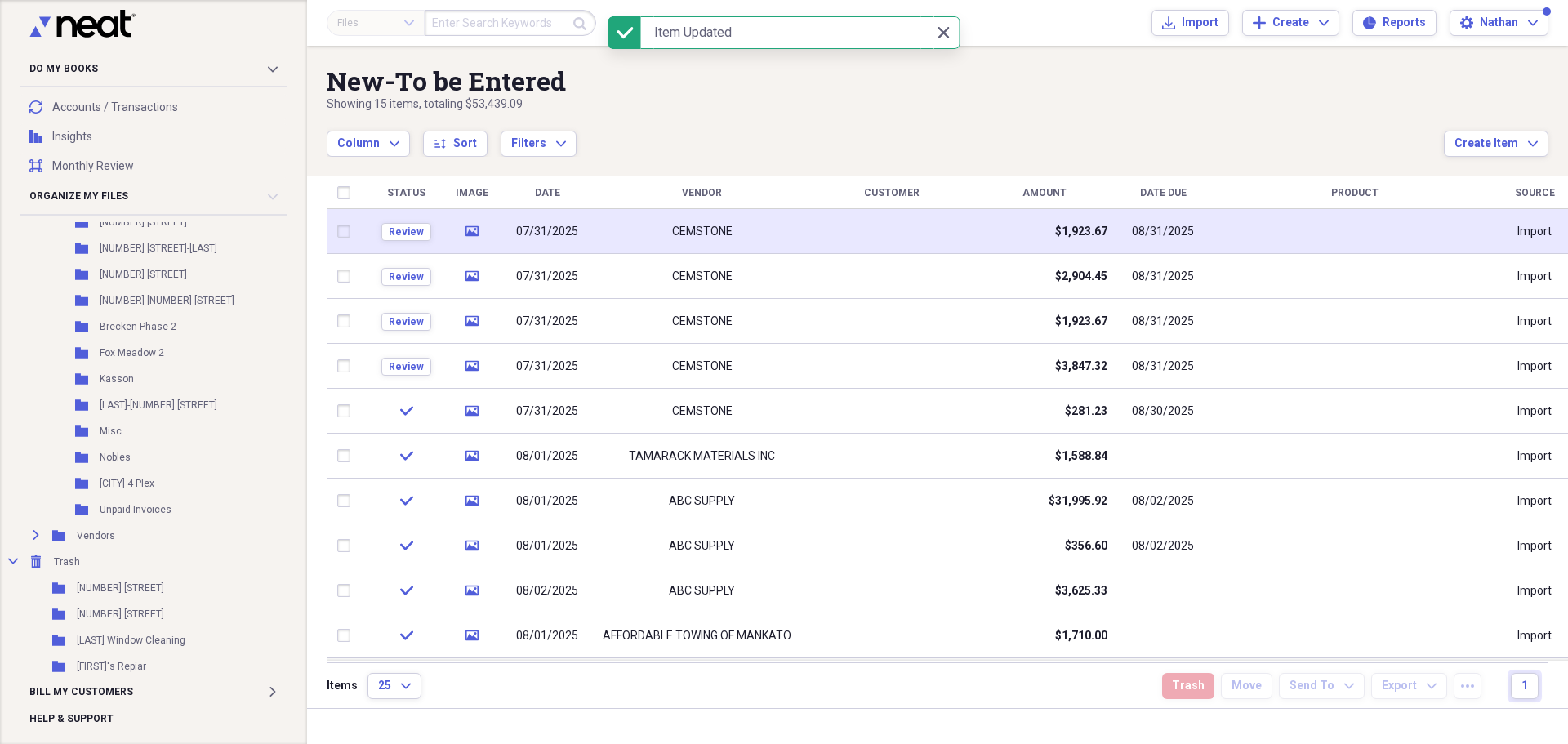click on "CEMSTONE" at bounding box center (702, 231) 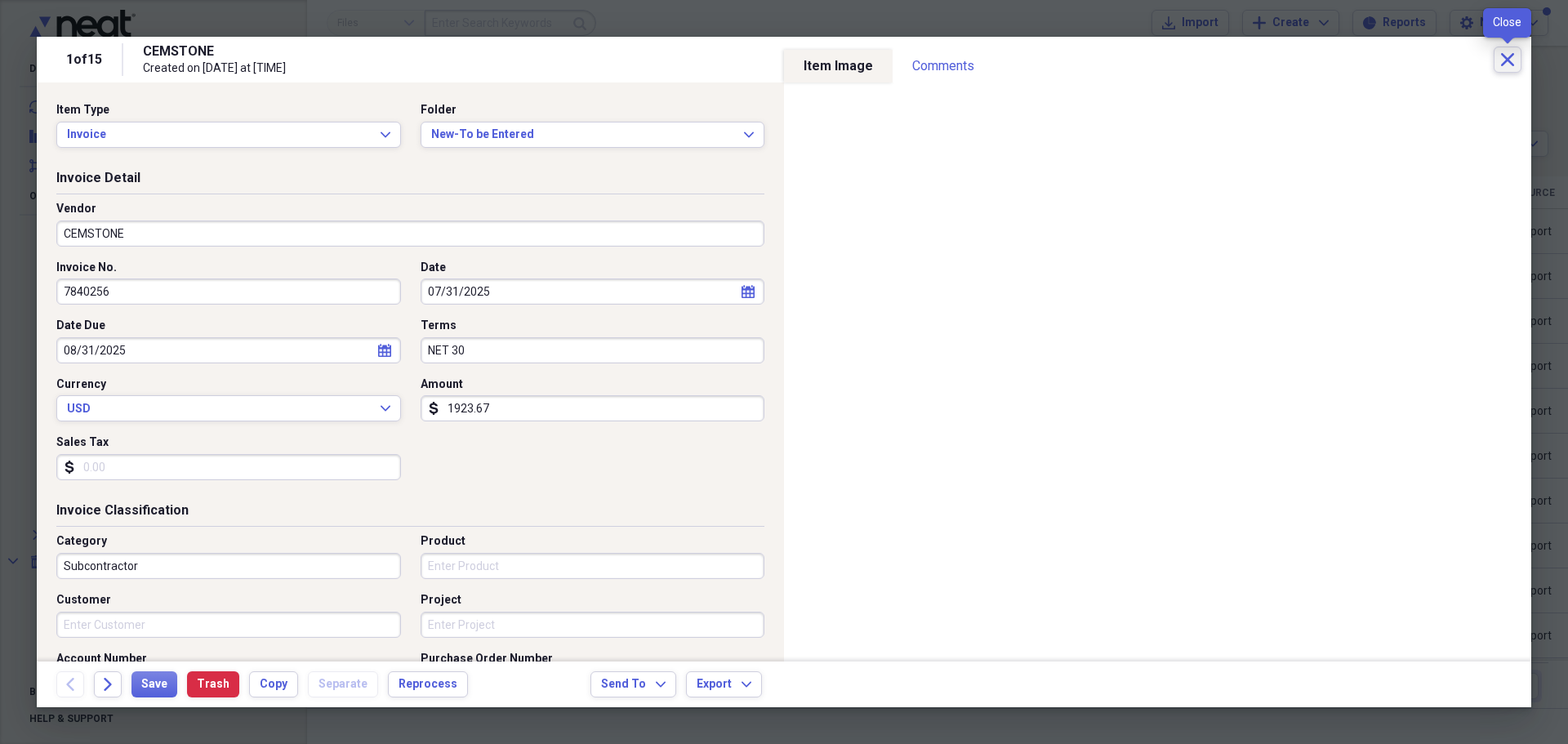click on "Close" at bounding box center [1508, 60] 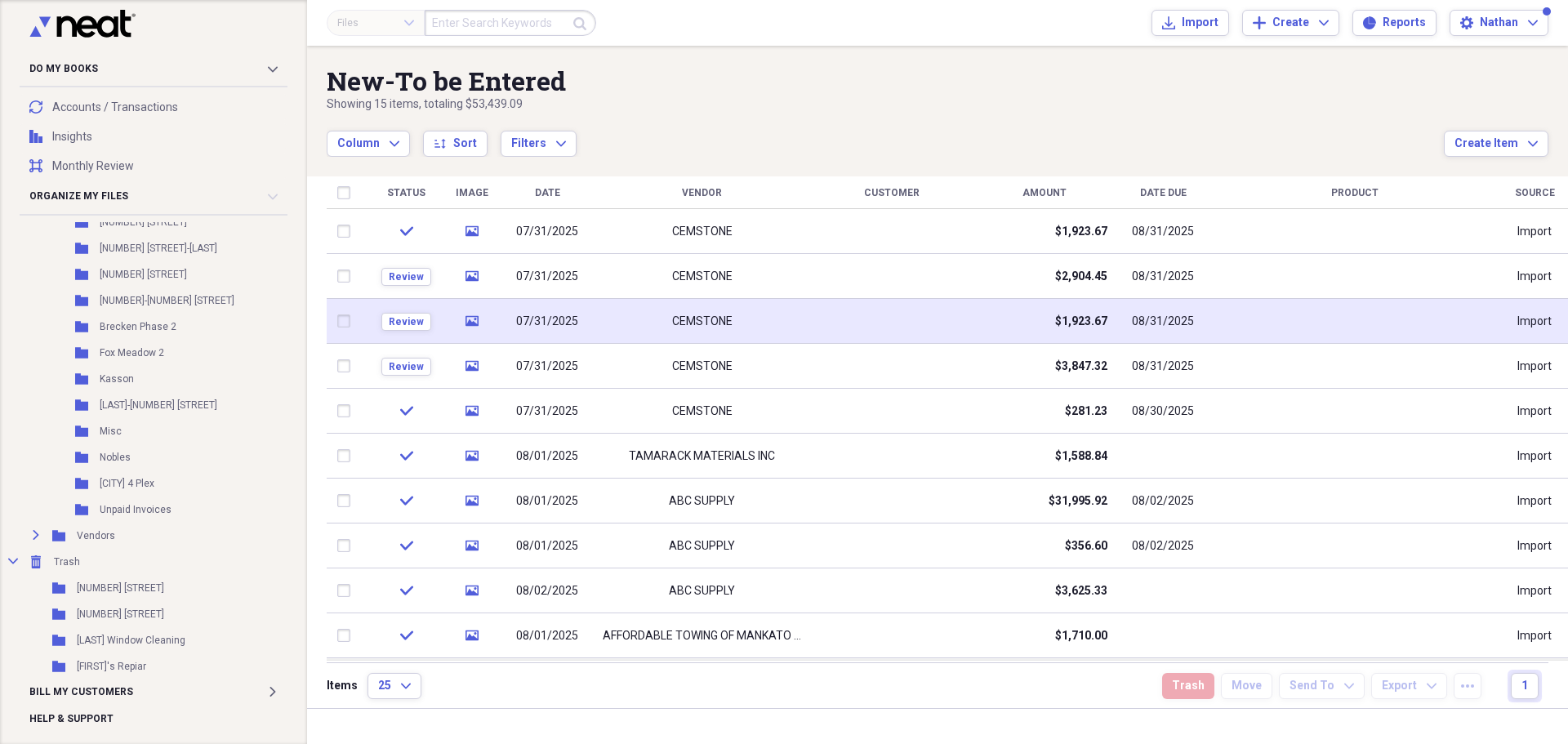 click at bounding box center (891, 321) 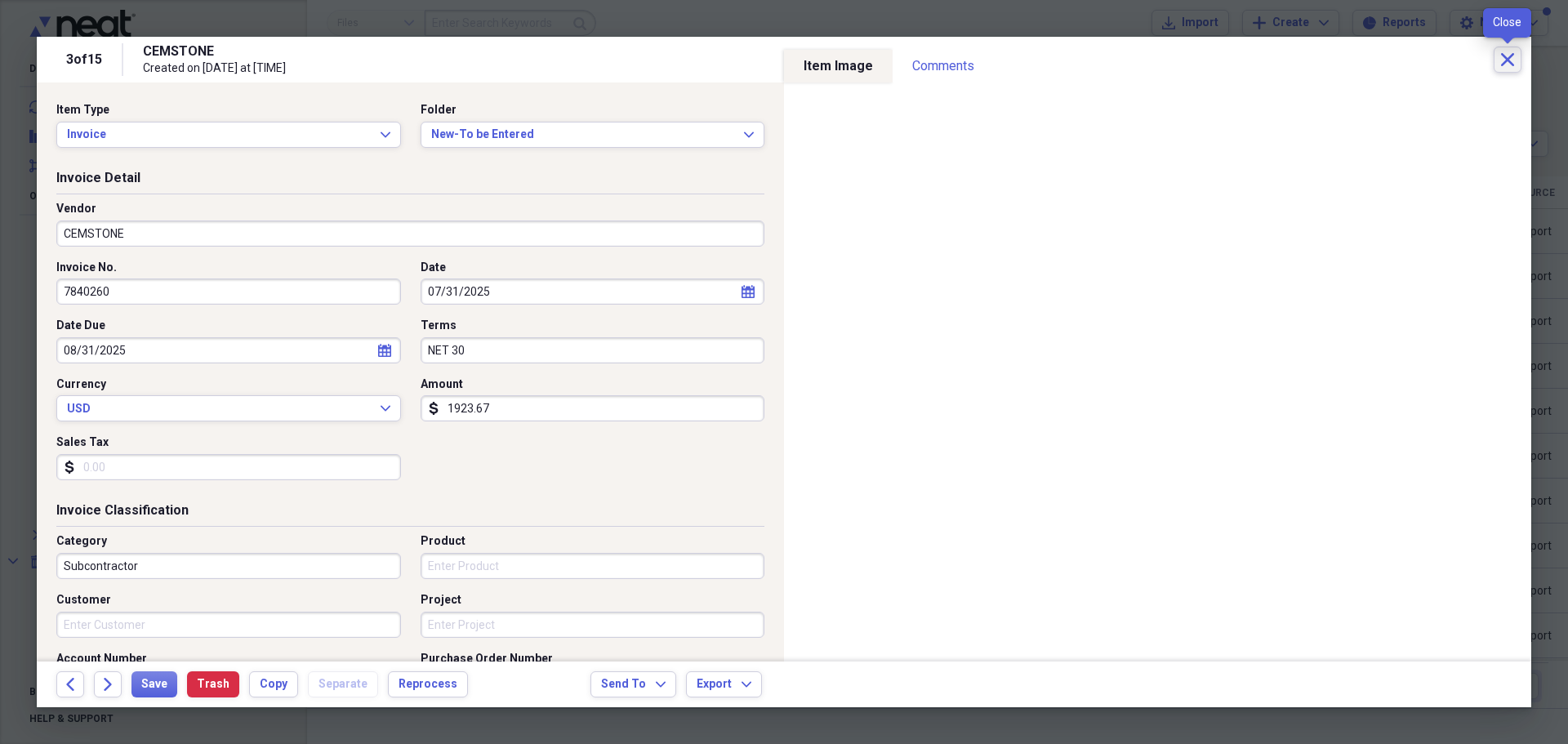 click on "Close" 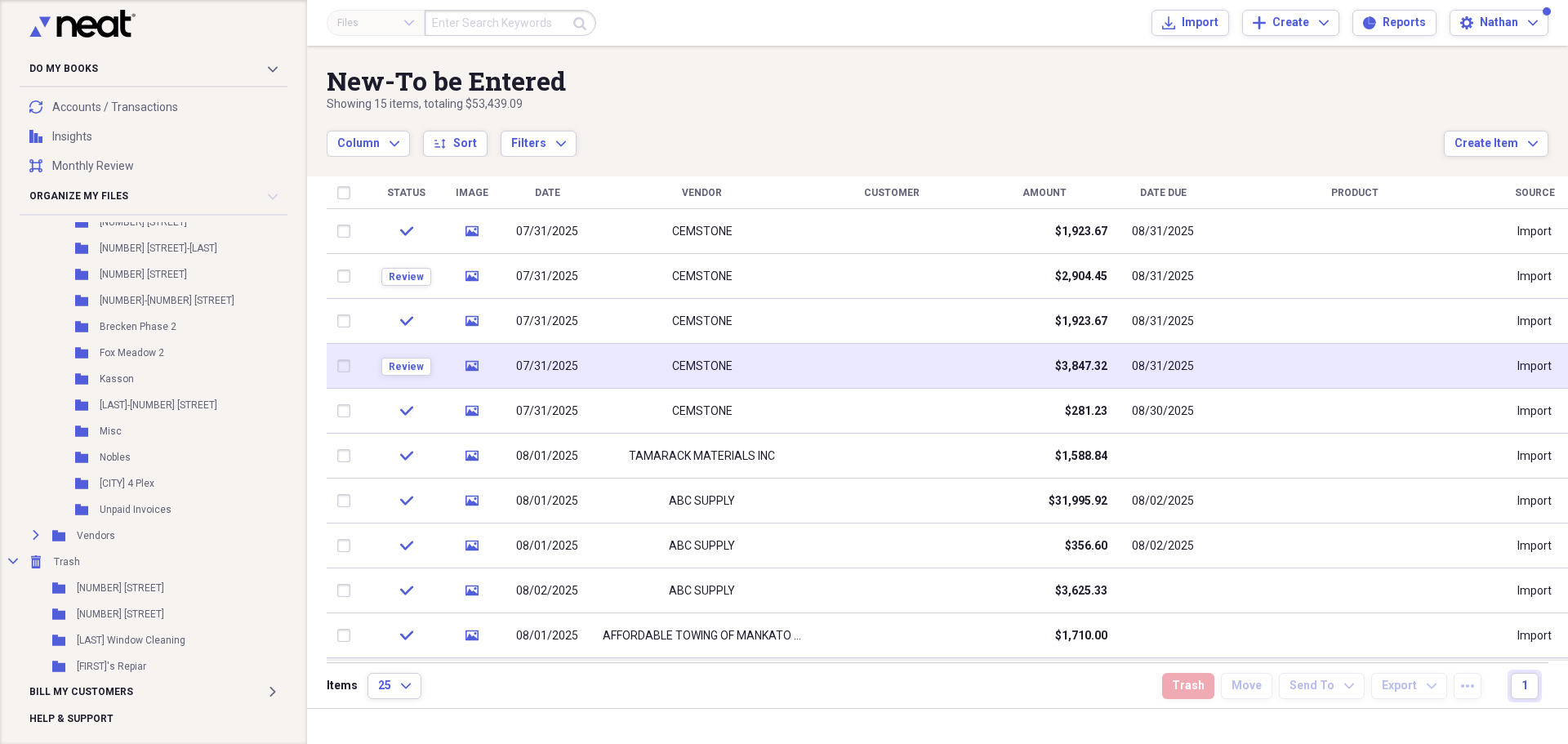 click on "CEMSTONE" at bounding box center (702, 366) 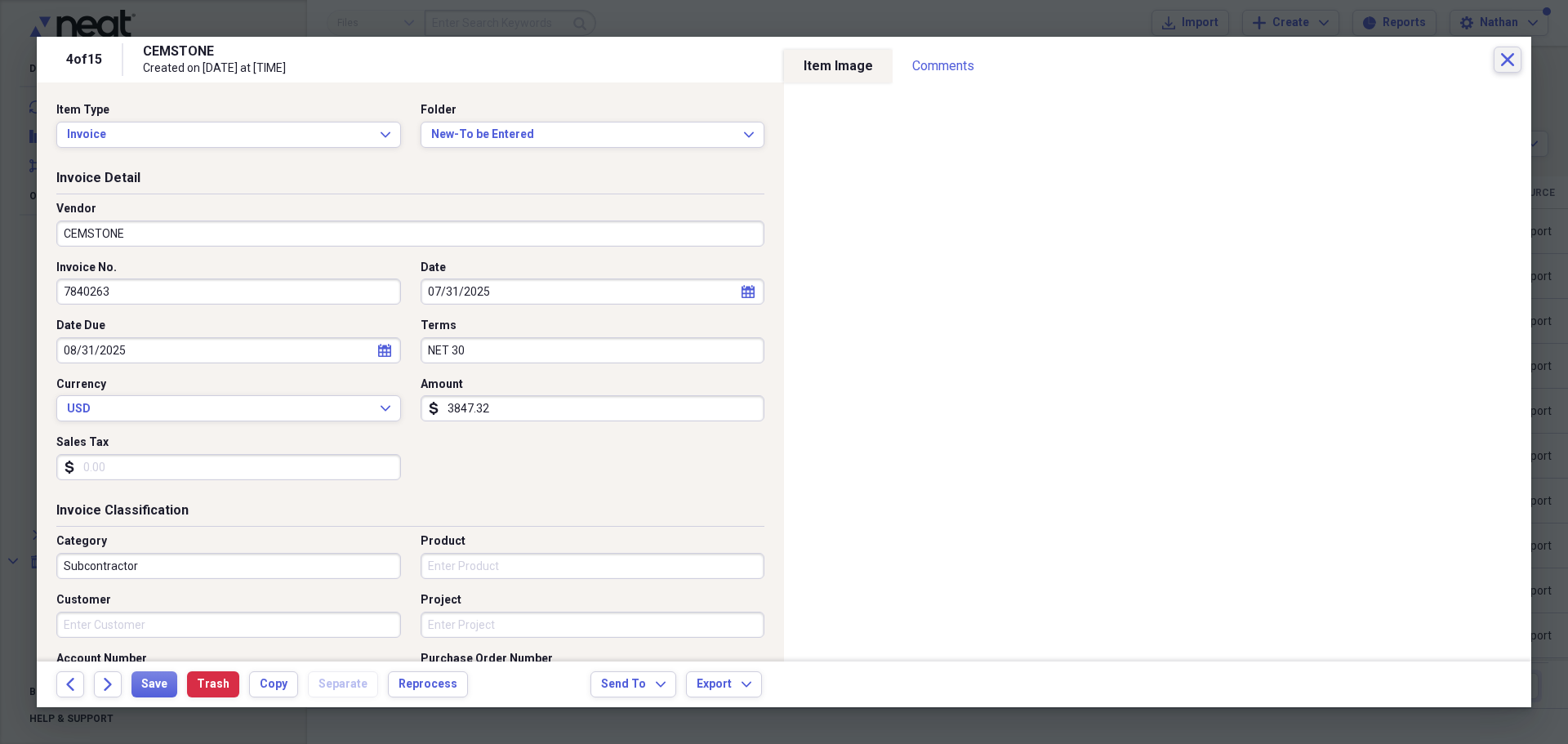 click on "Close" at bounding box center [1508, 60] 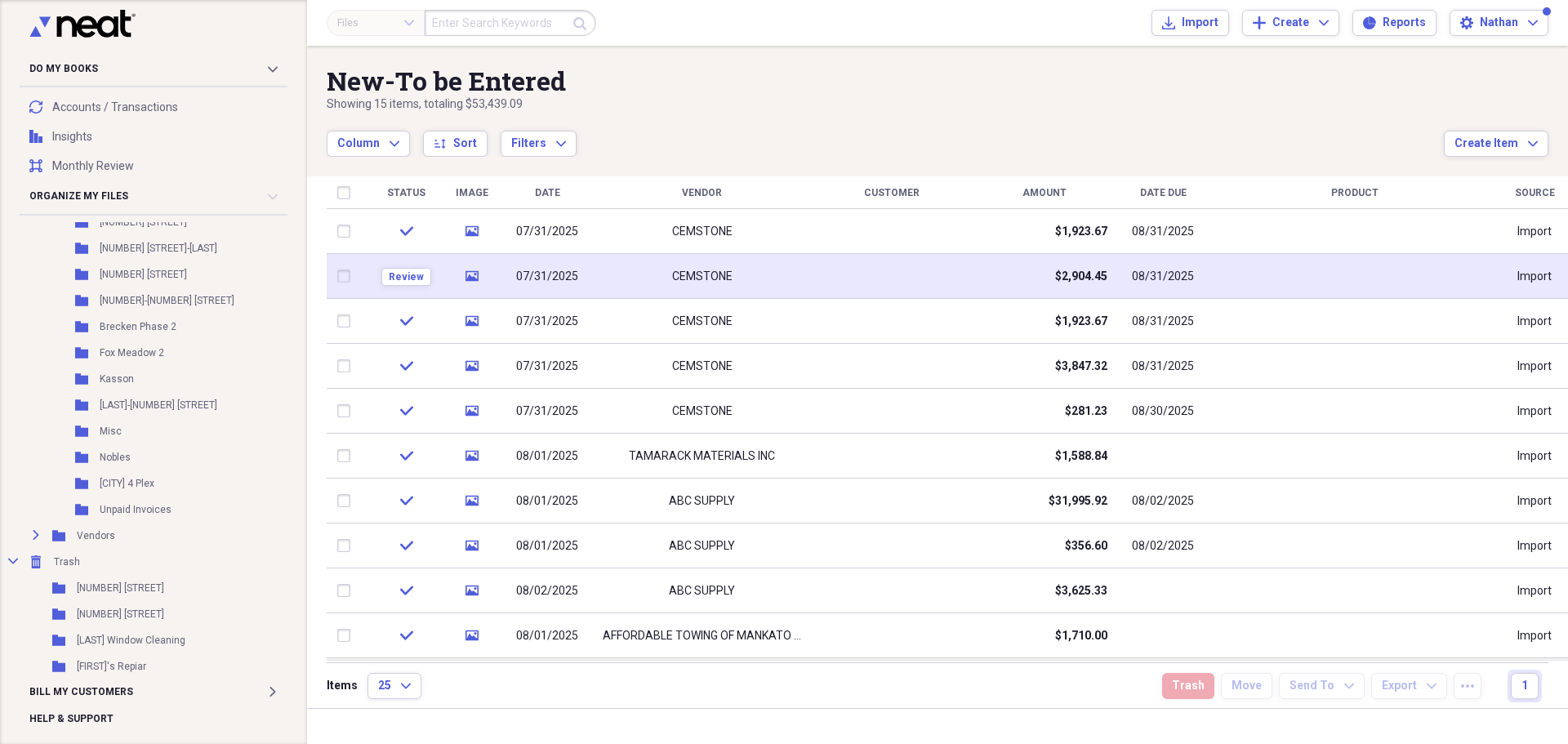 click on "CEMSTONE" at bounding box center [702, 276] 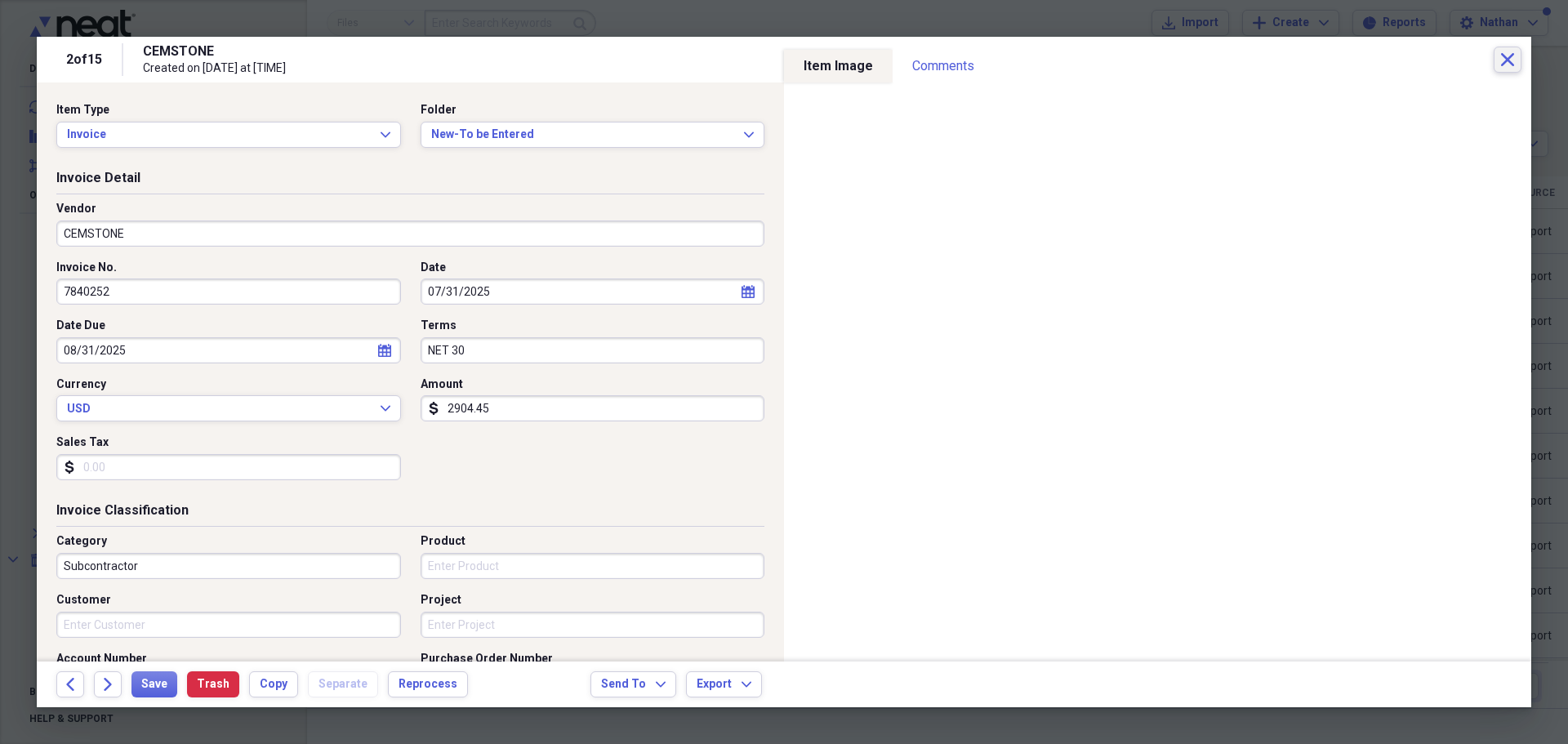 click on "Close" at bounding box center (1508, 60) 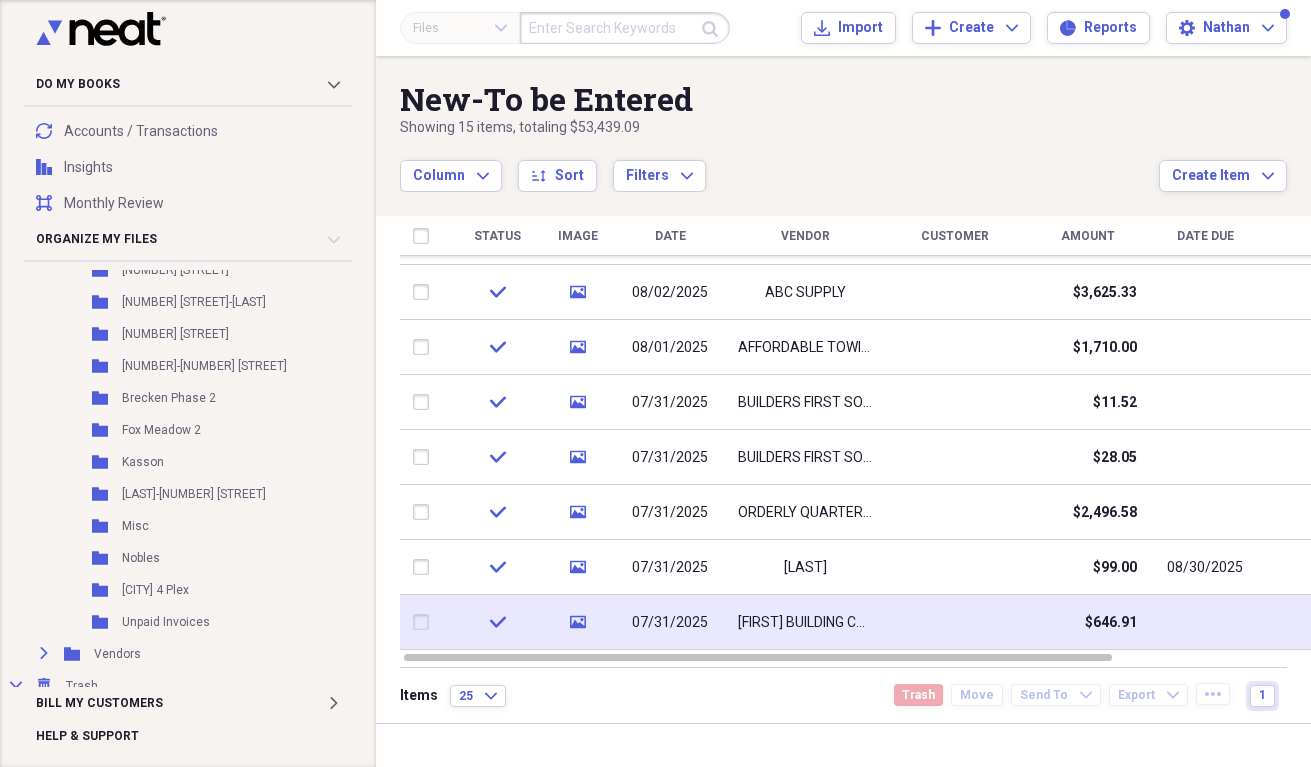 click at bounding box center (425, 622) 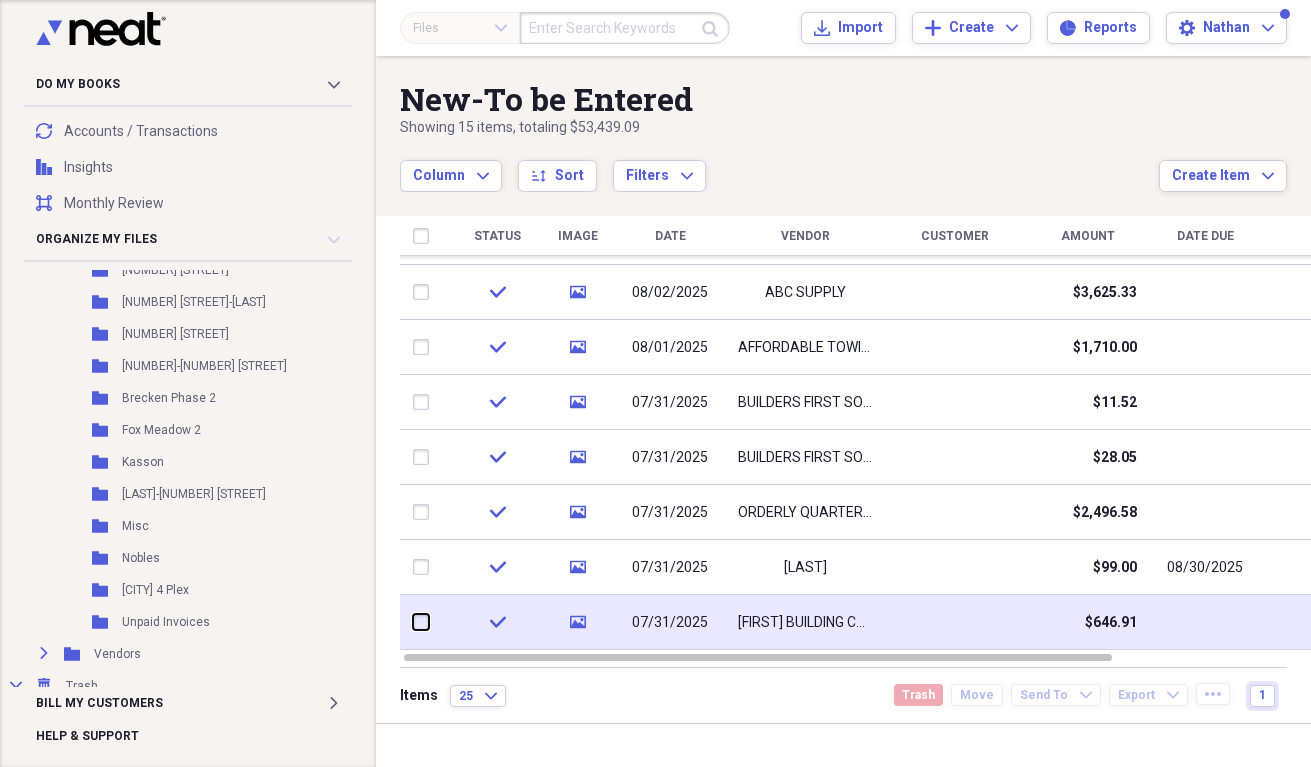 click at bounding box center (413, 622) 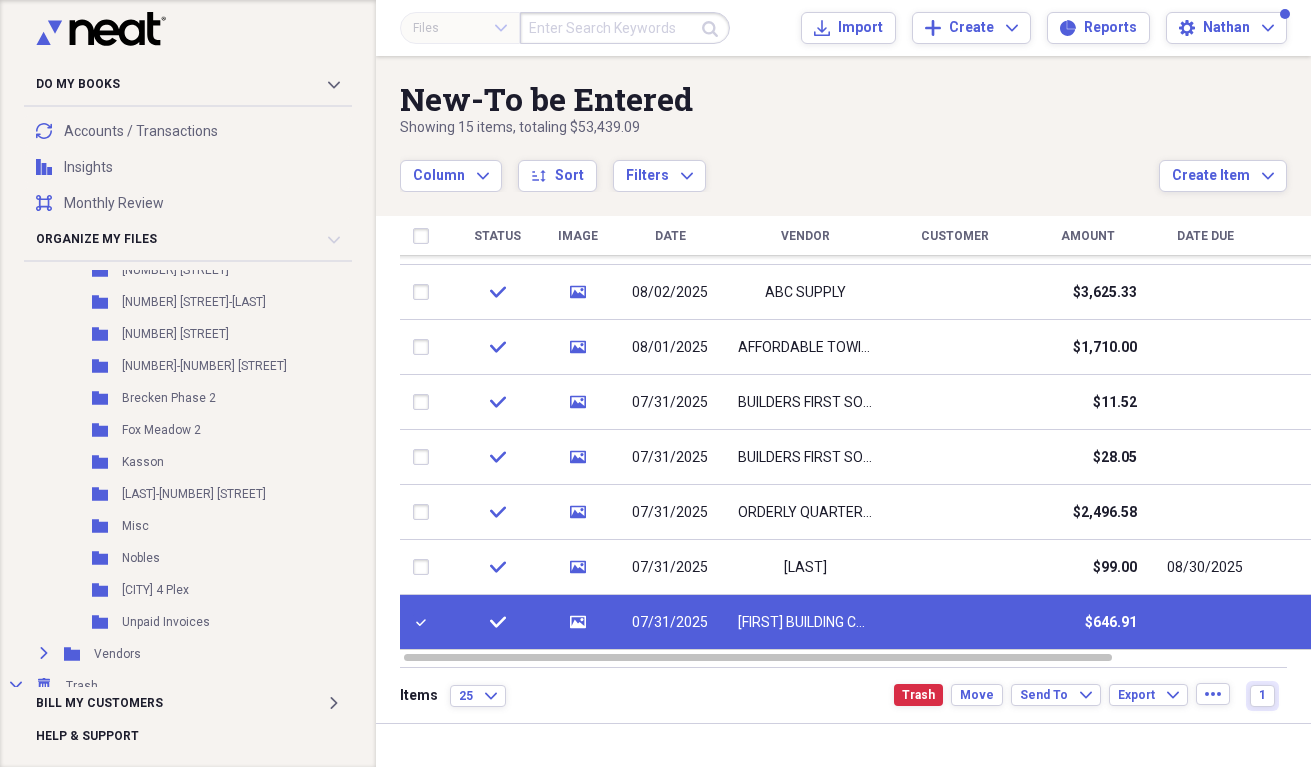 click on "check" at bounding box center (497, 622) 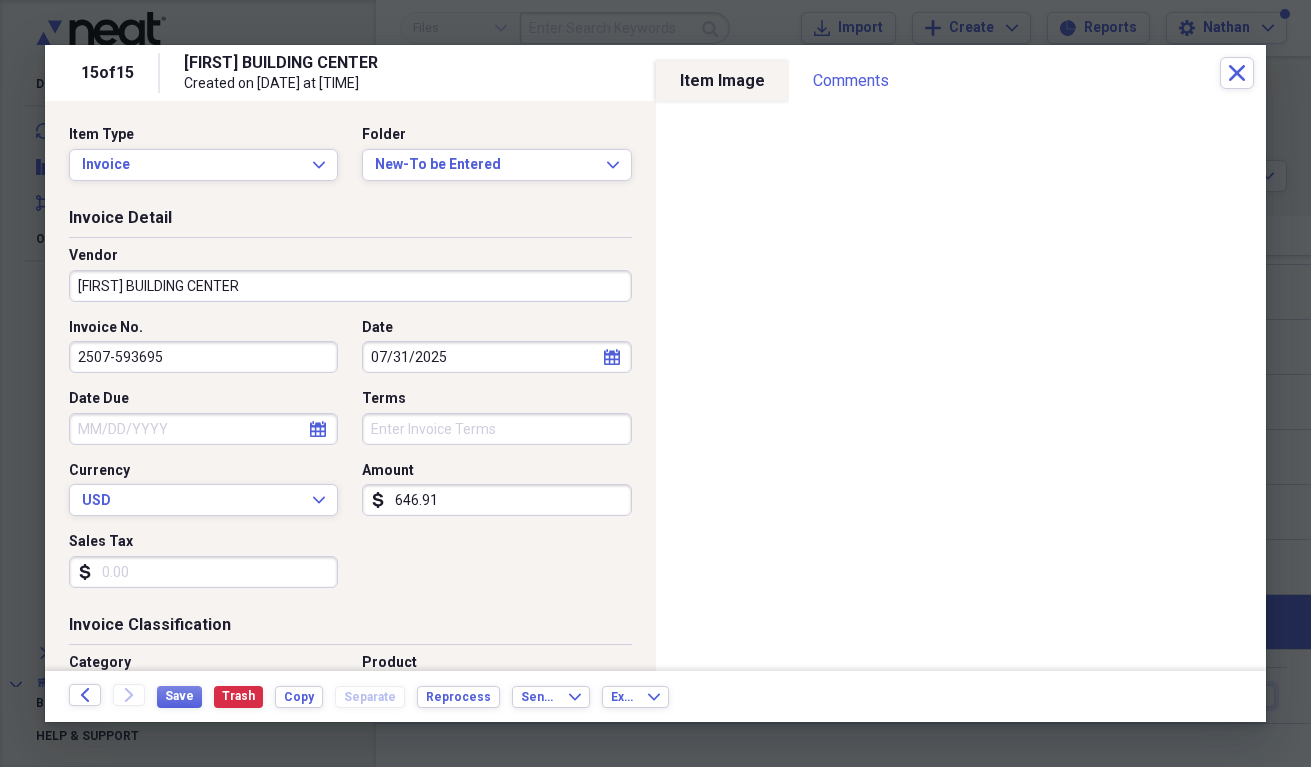 click on "Created on [DATE] at [TIME]" at bounding box center [702, 73] 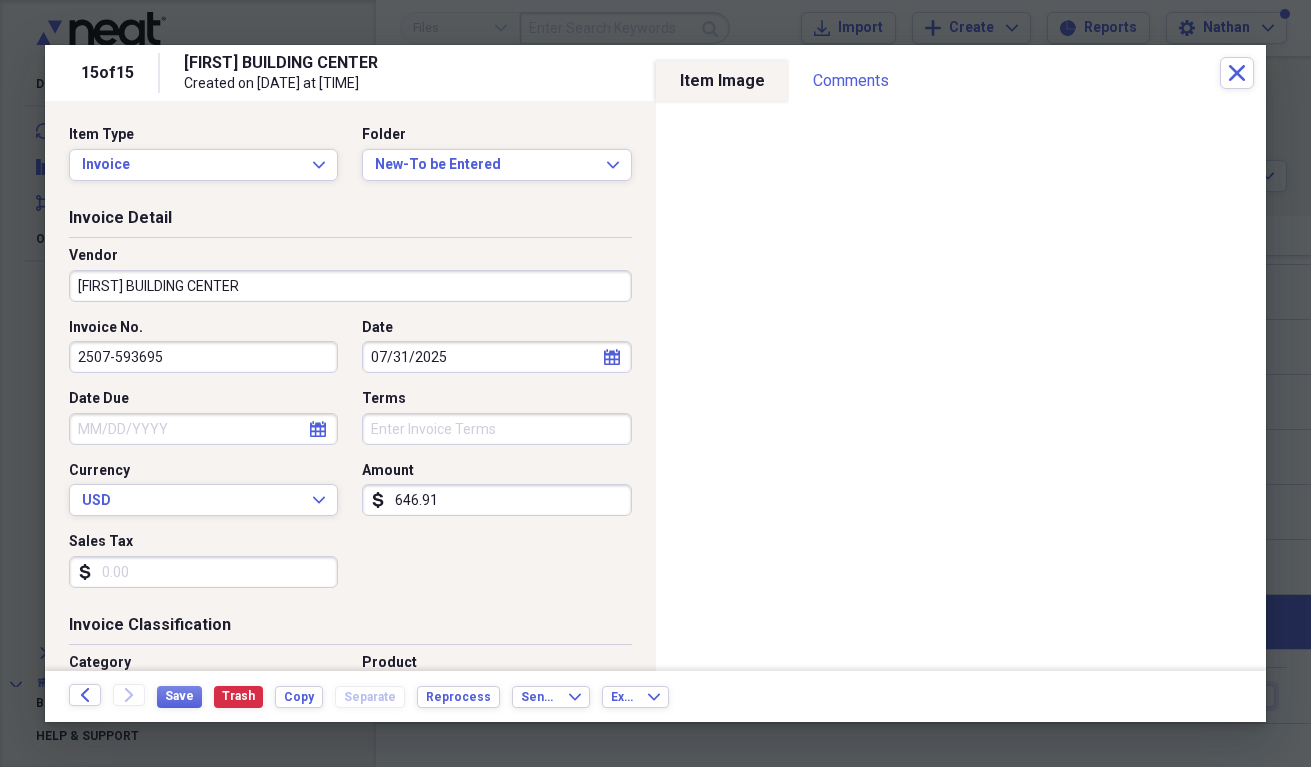 click on "Created on [DATE] at [TIME]" at bounding box center (702, 73) 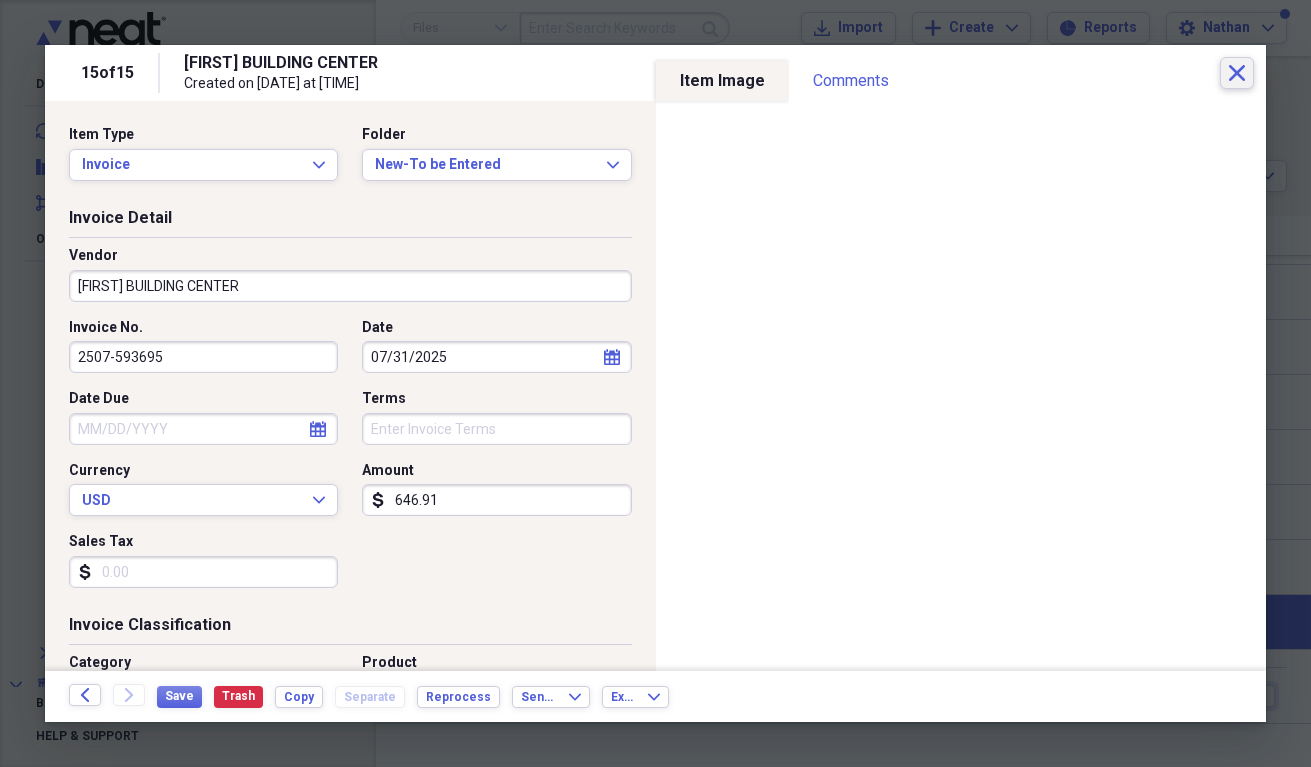 click on "Close" at bounding box center (1237, 73) 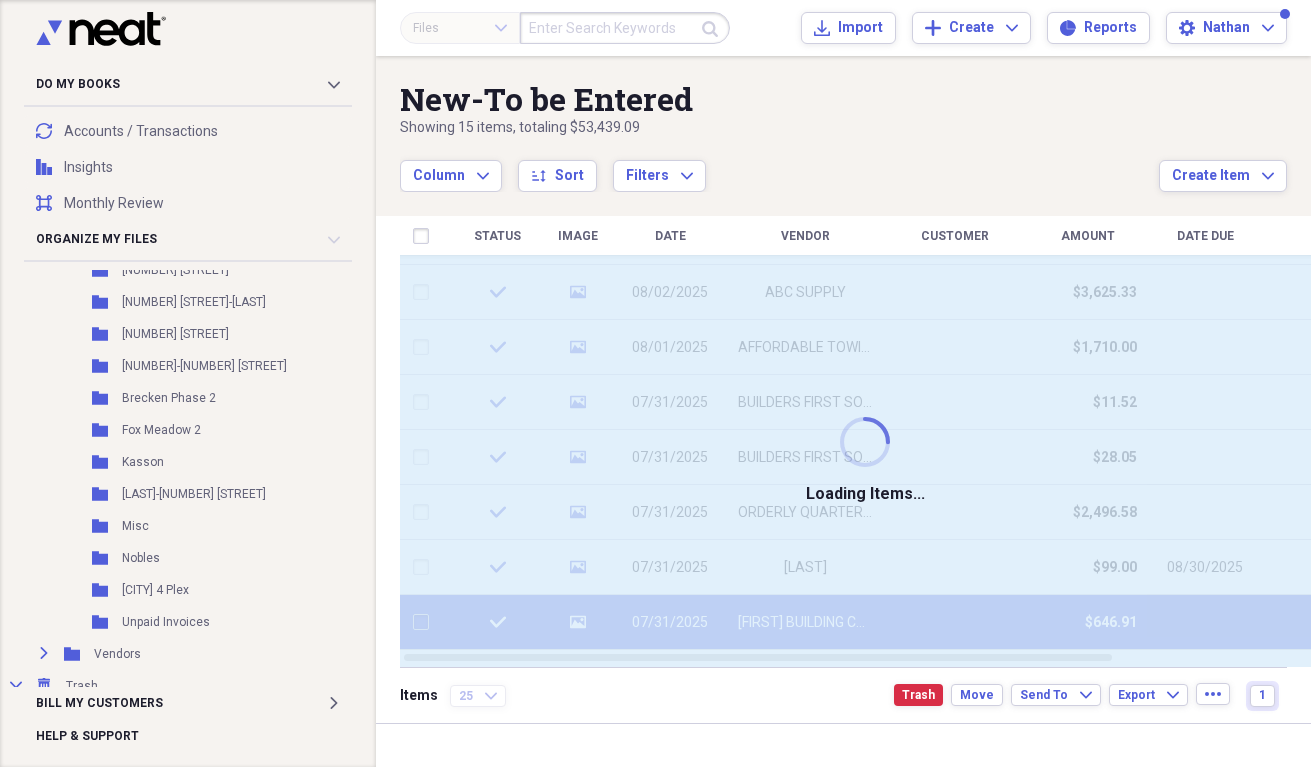 checkbox on "false" 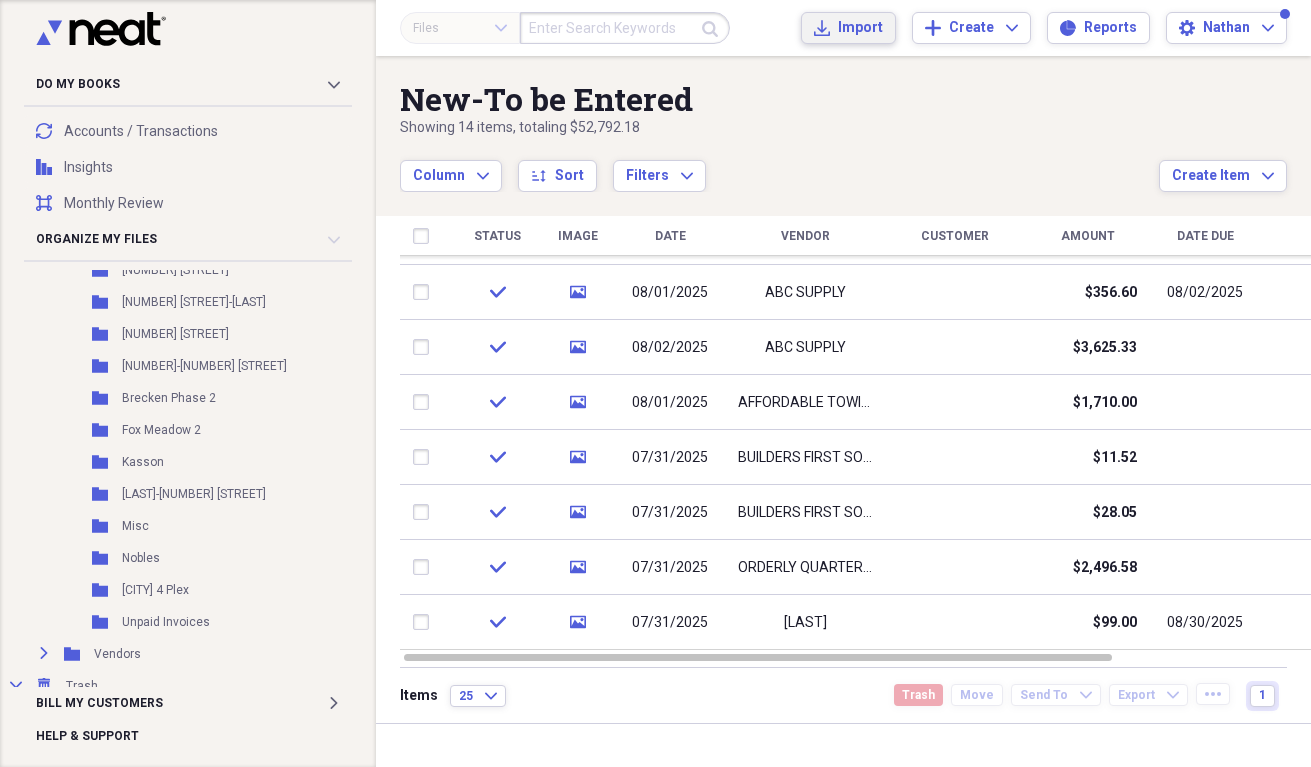 click on "Import" at bounding box center [860, 28] 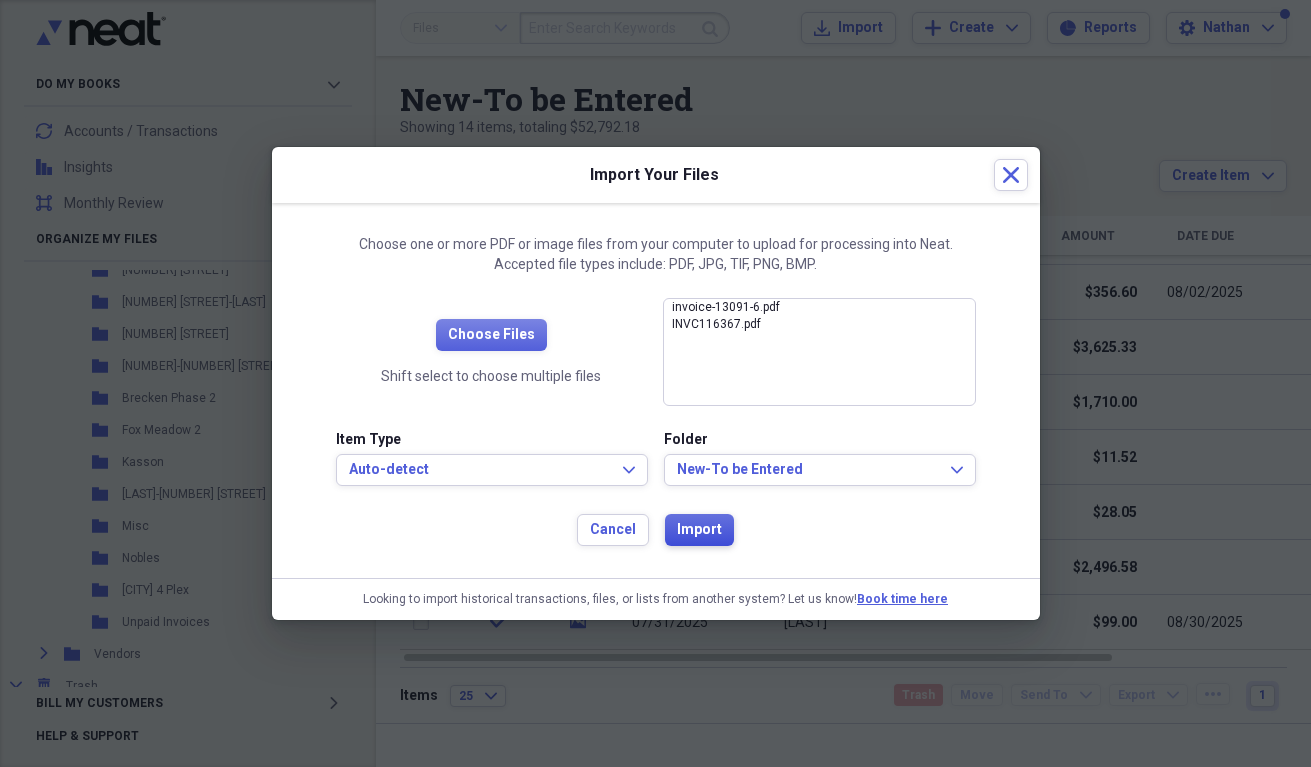 click on "Import" at bounding box center [699, 530] 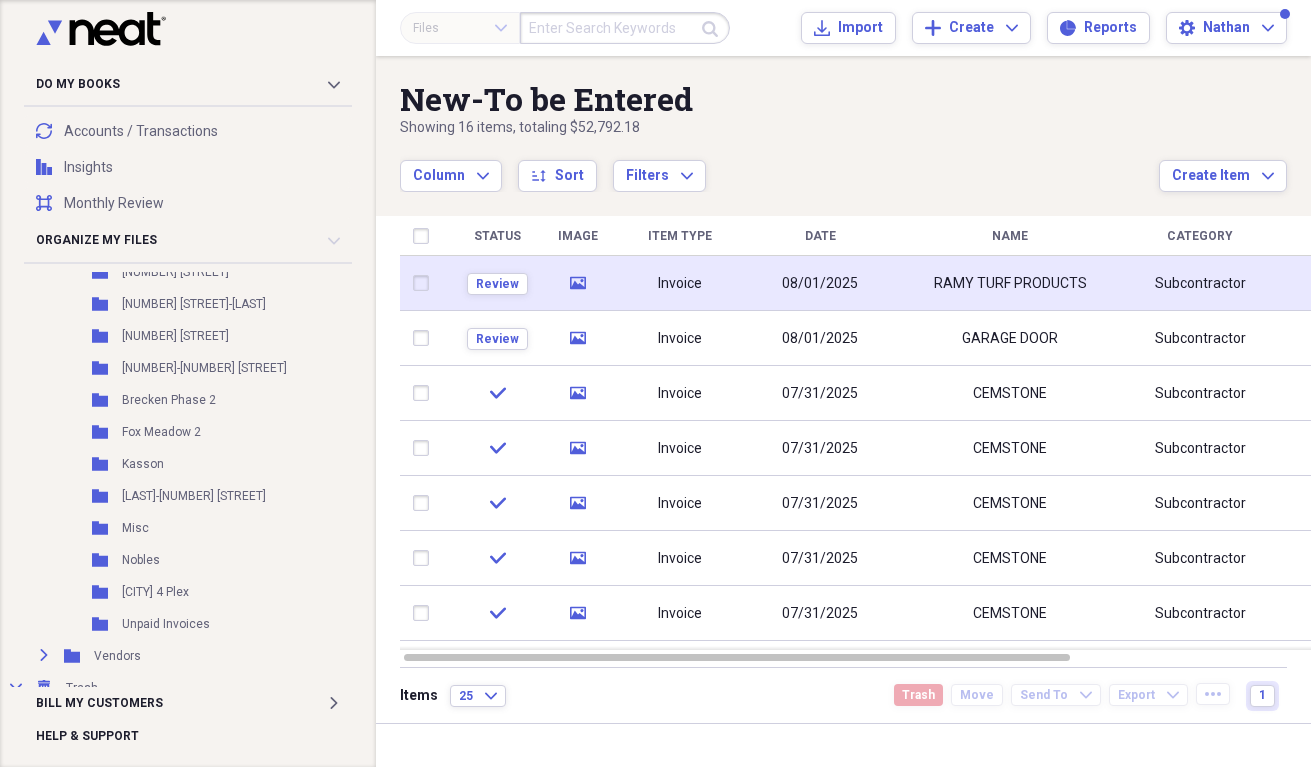 click on "media" at bounding box center [577, 283] 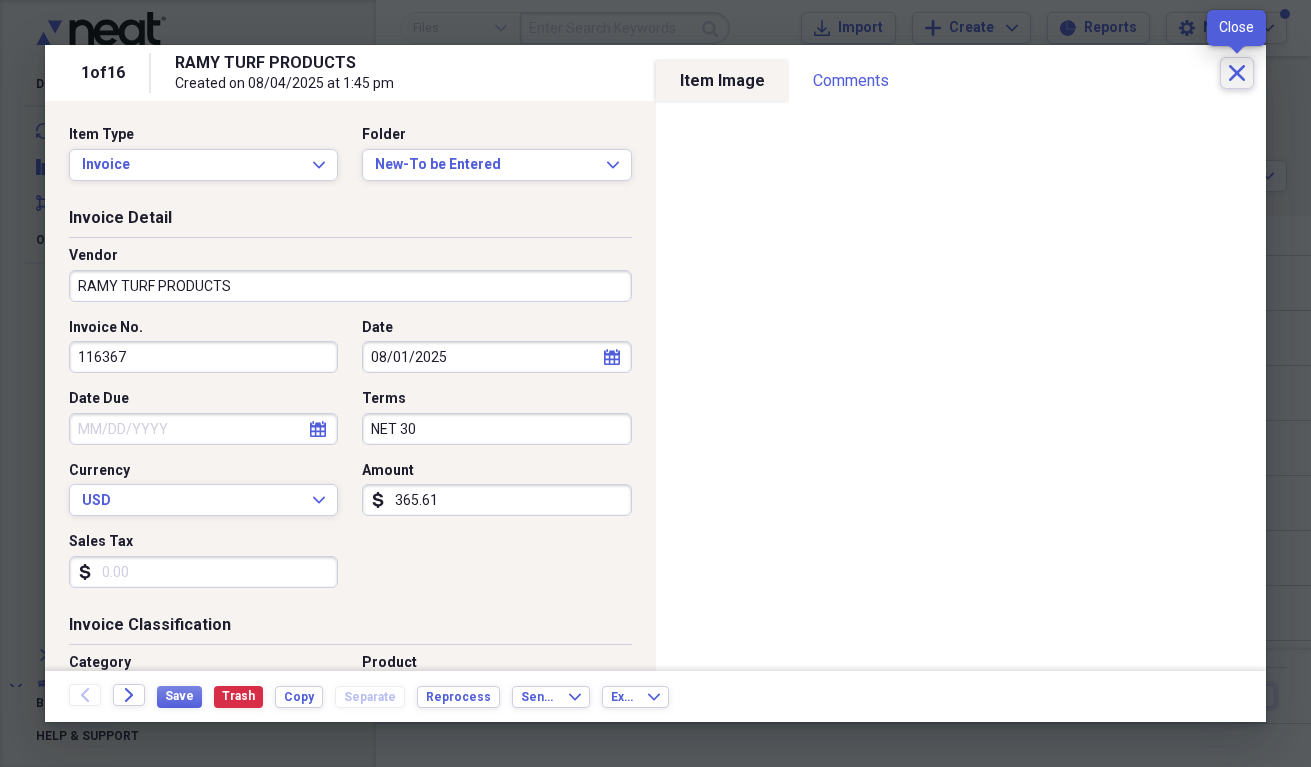click on "Close" at bounding box center [1237, 73] 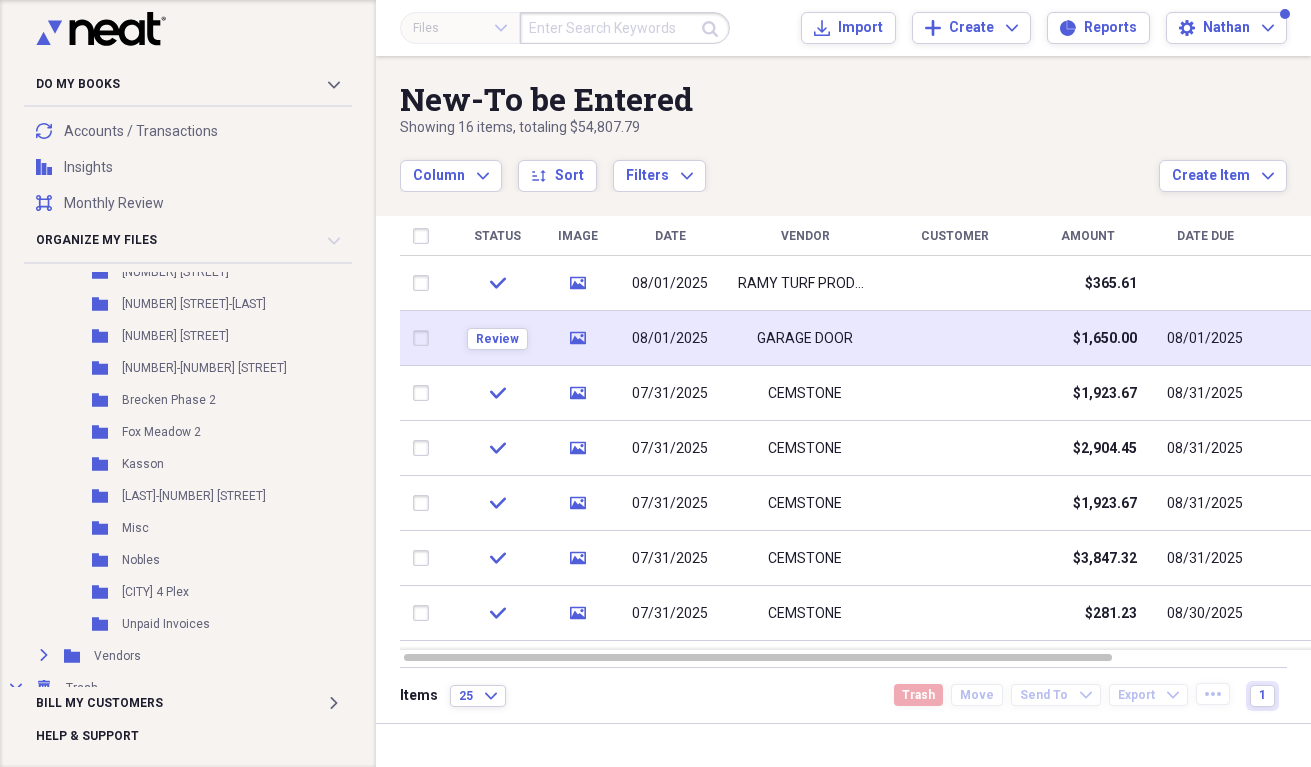 click on "08/01/2025" at bounding box center (670, 339) 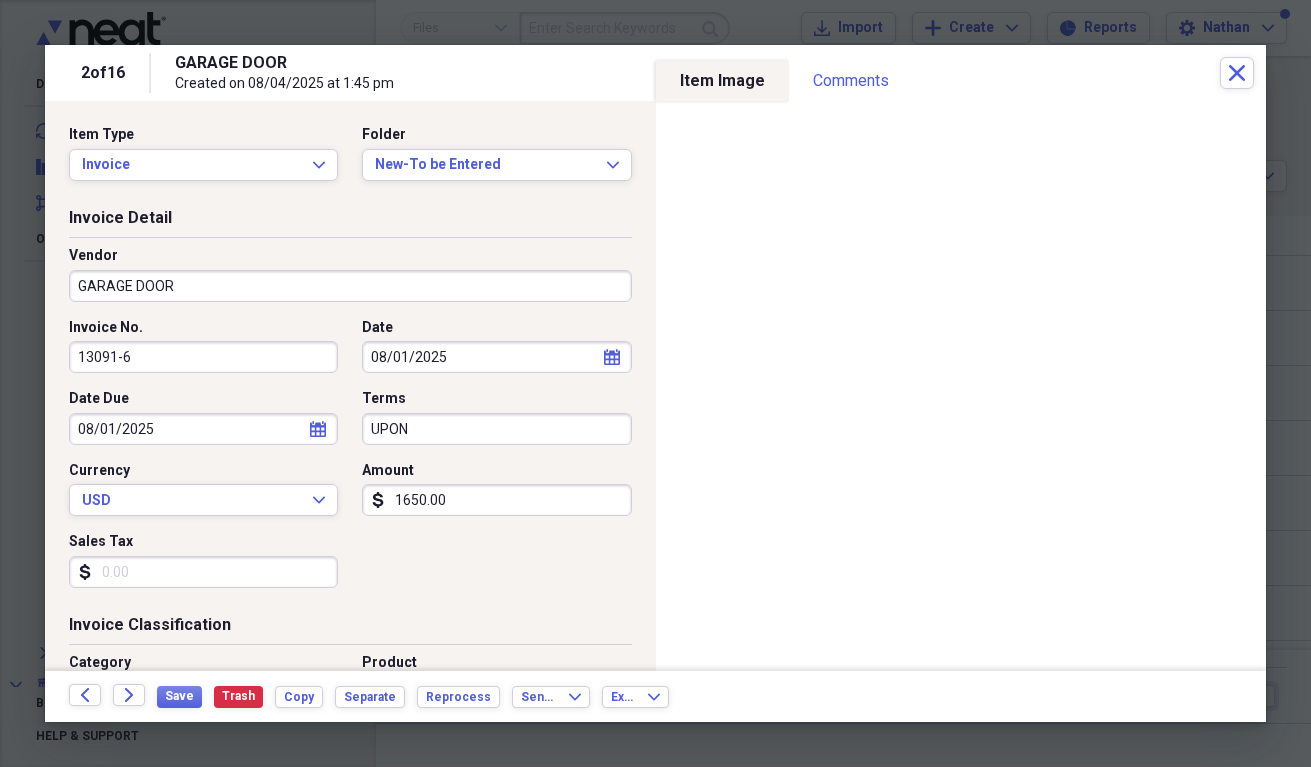 click on "GARAGE DOOR" at bounding box center (350, 286) 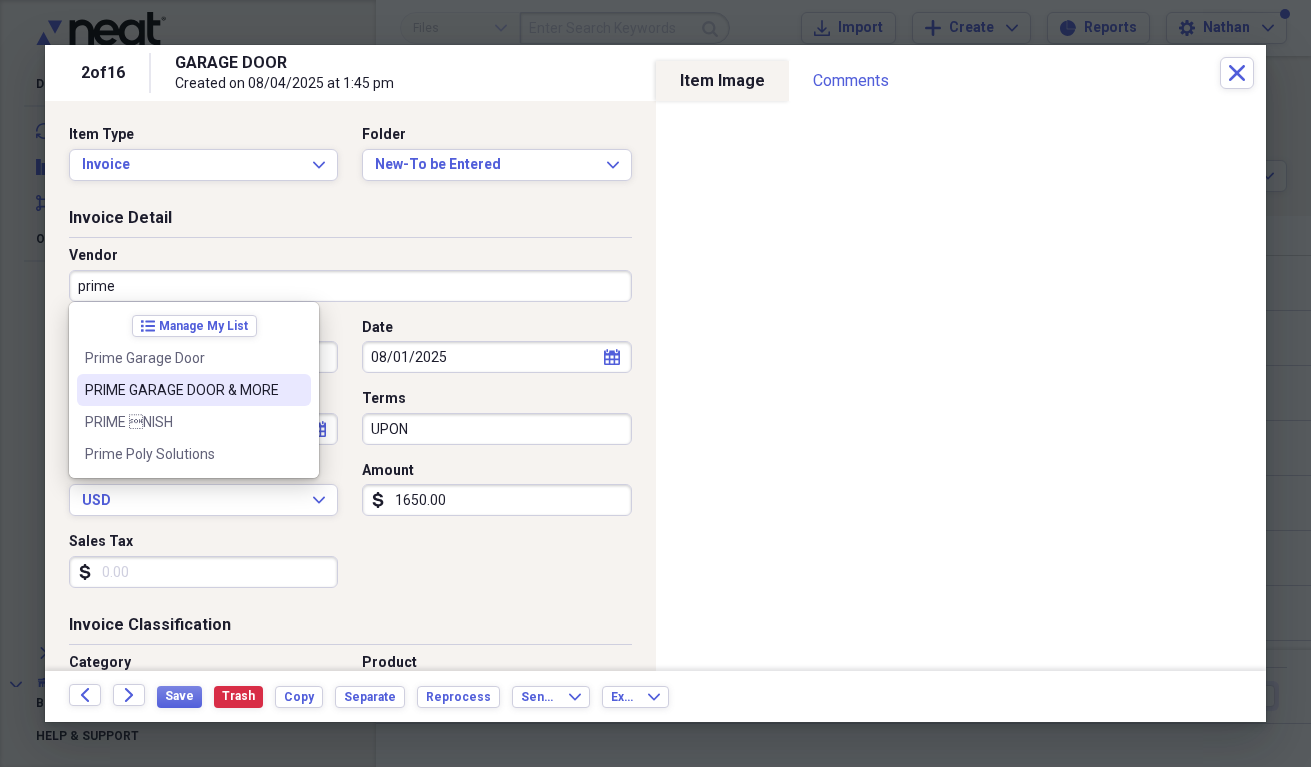 click on "PRIME GARAGE DOOR & MORE" at bounding box center (182, 390) 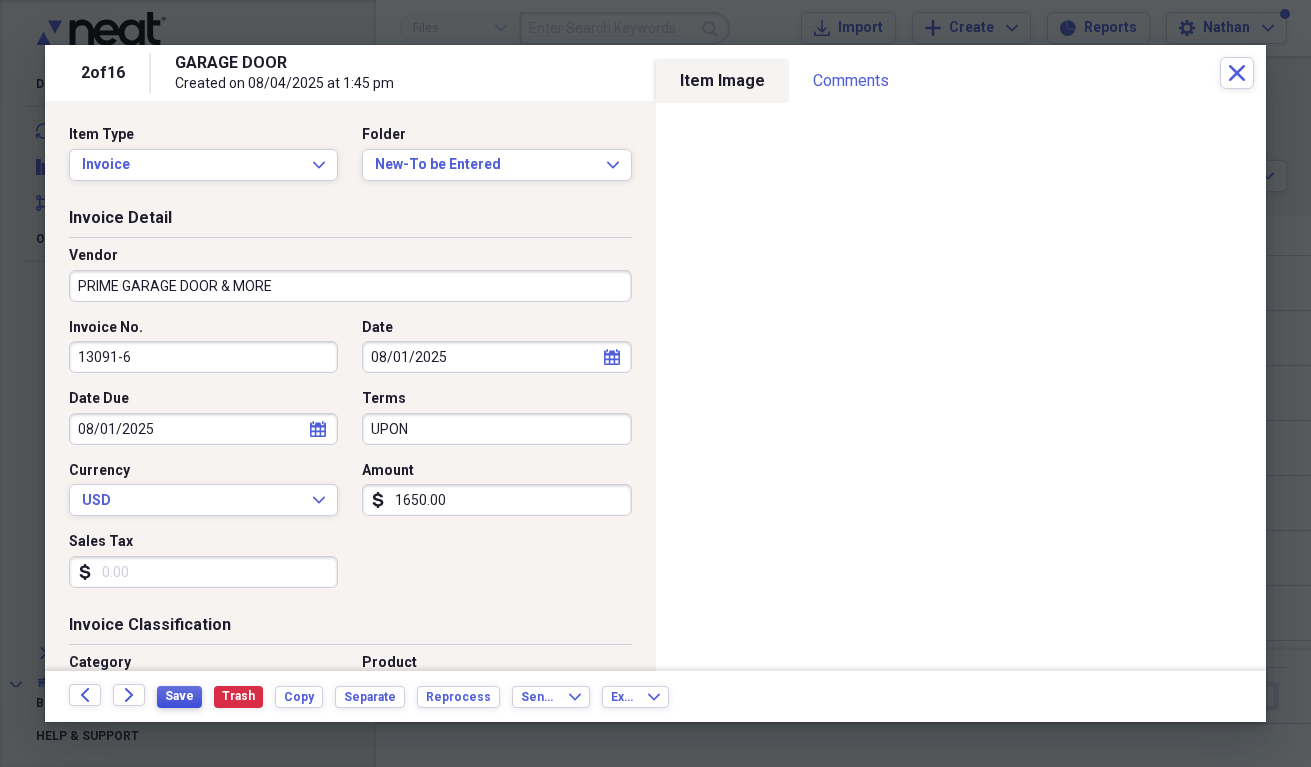 click on "Save" at bounding box center (179, 696) 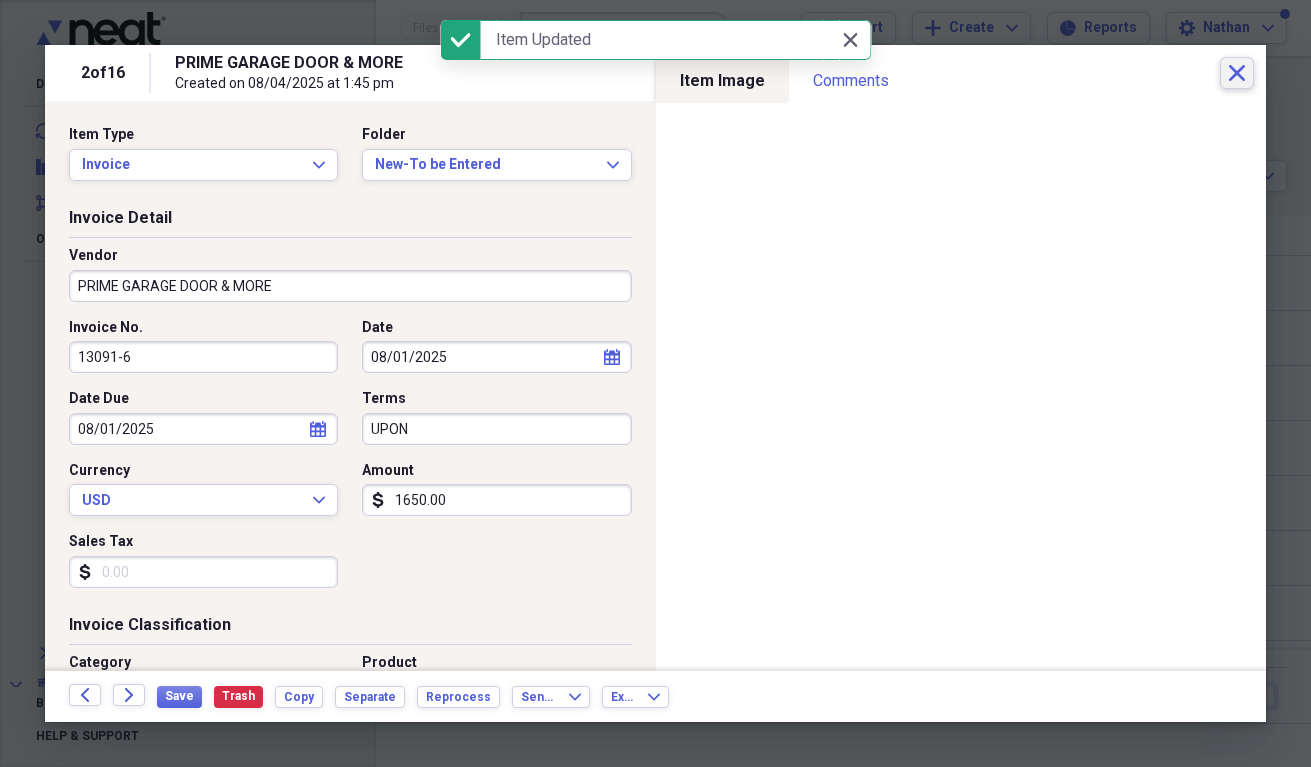 click on "Close" 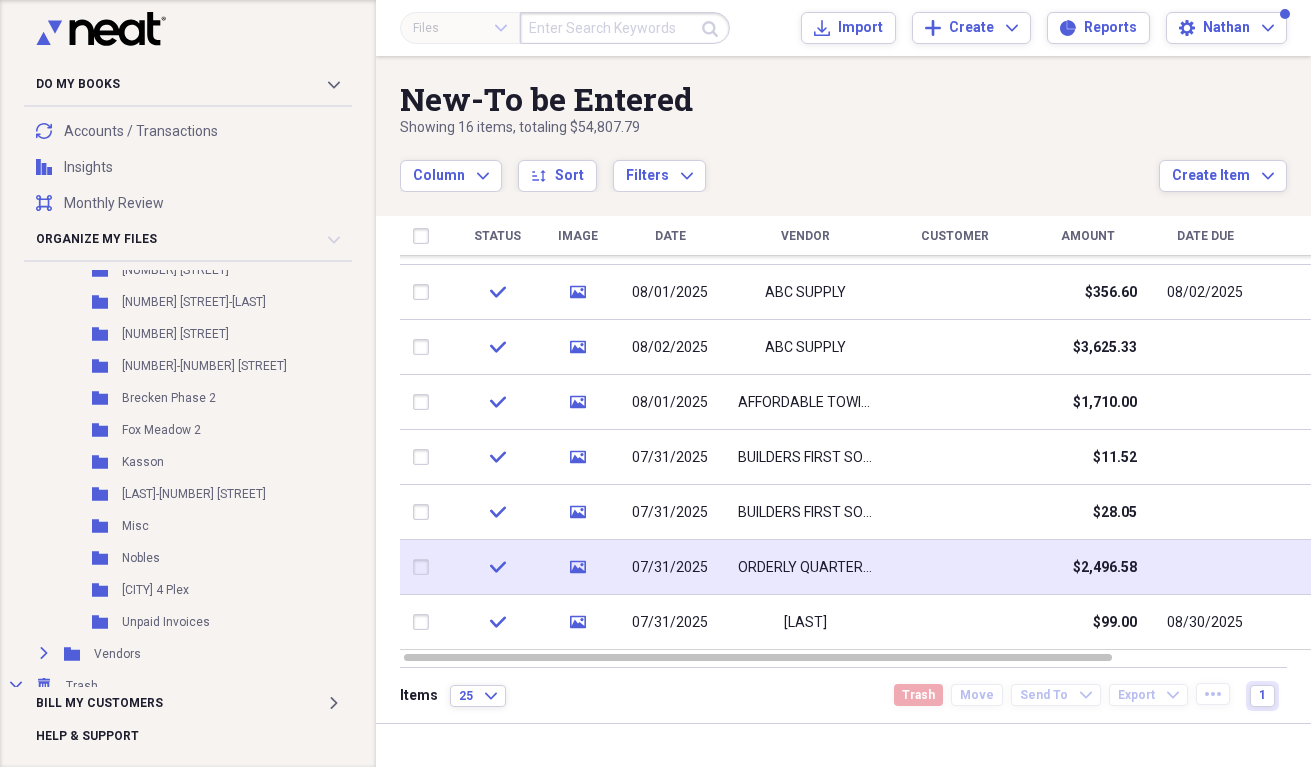 click at bounding box center (425, 567) 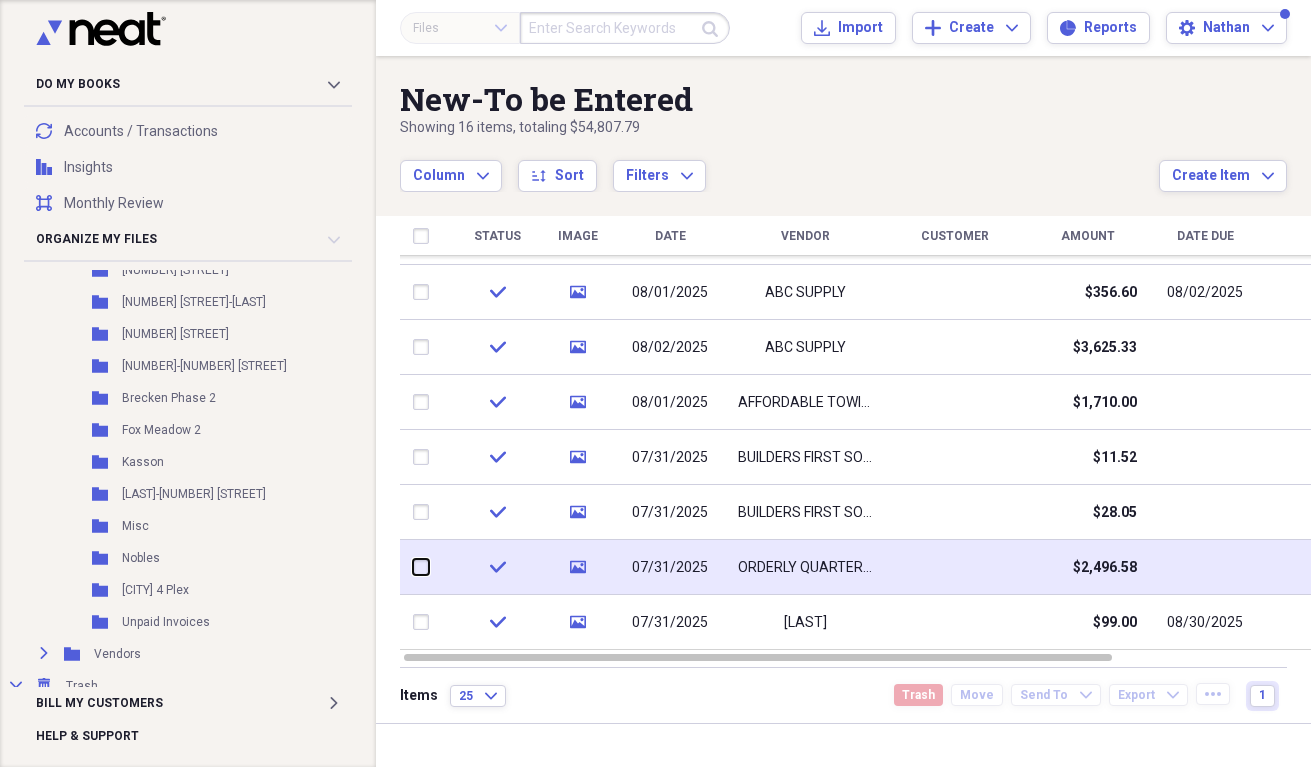 click at bounding box center (413, 567) 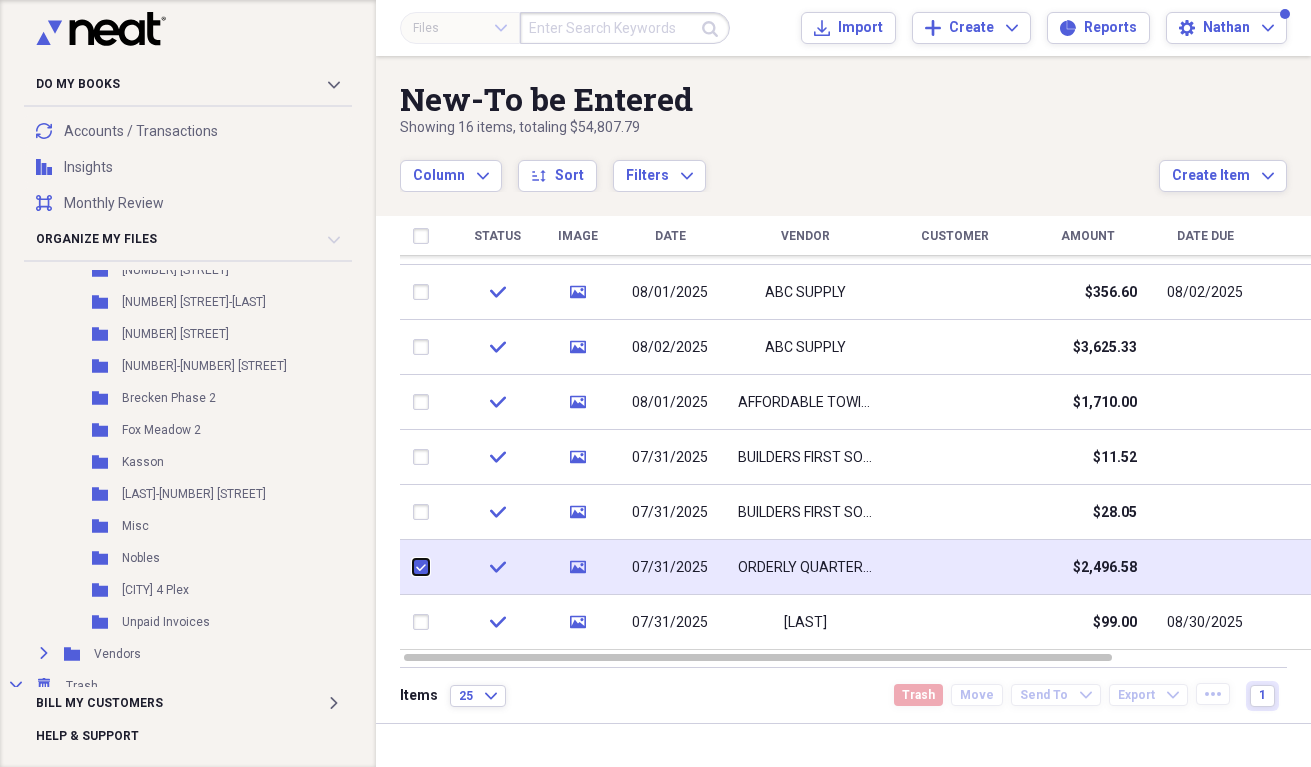 checkbox on "true" 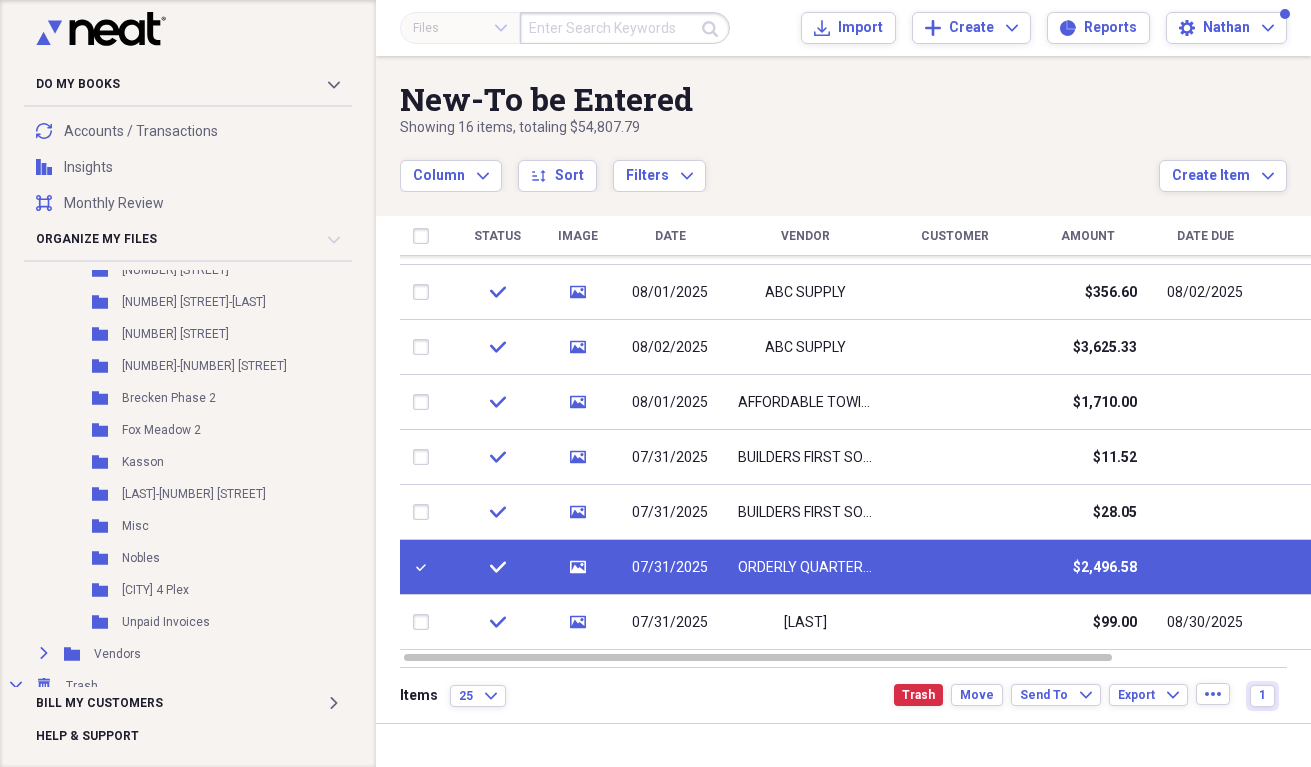 click on "check" at bounding box center [497, 567] 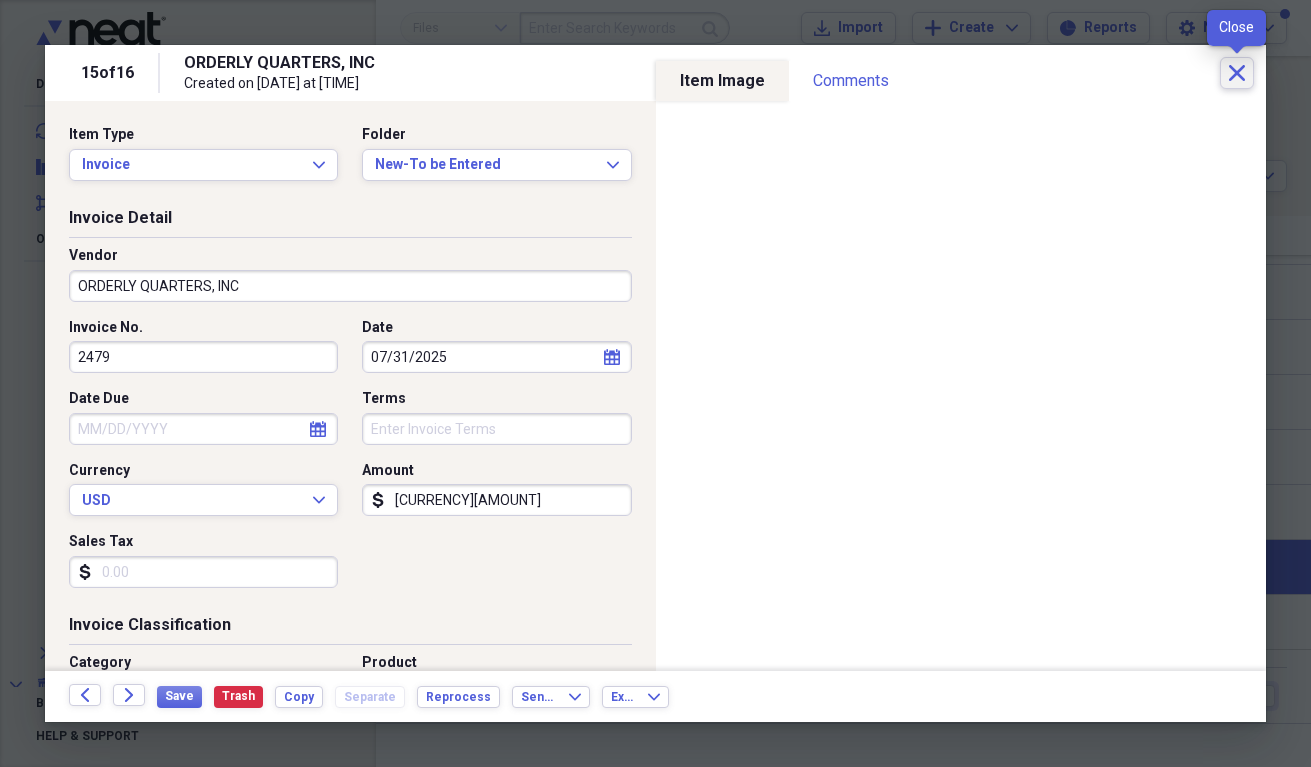 click 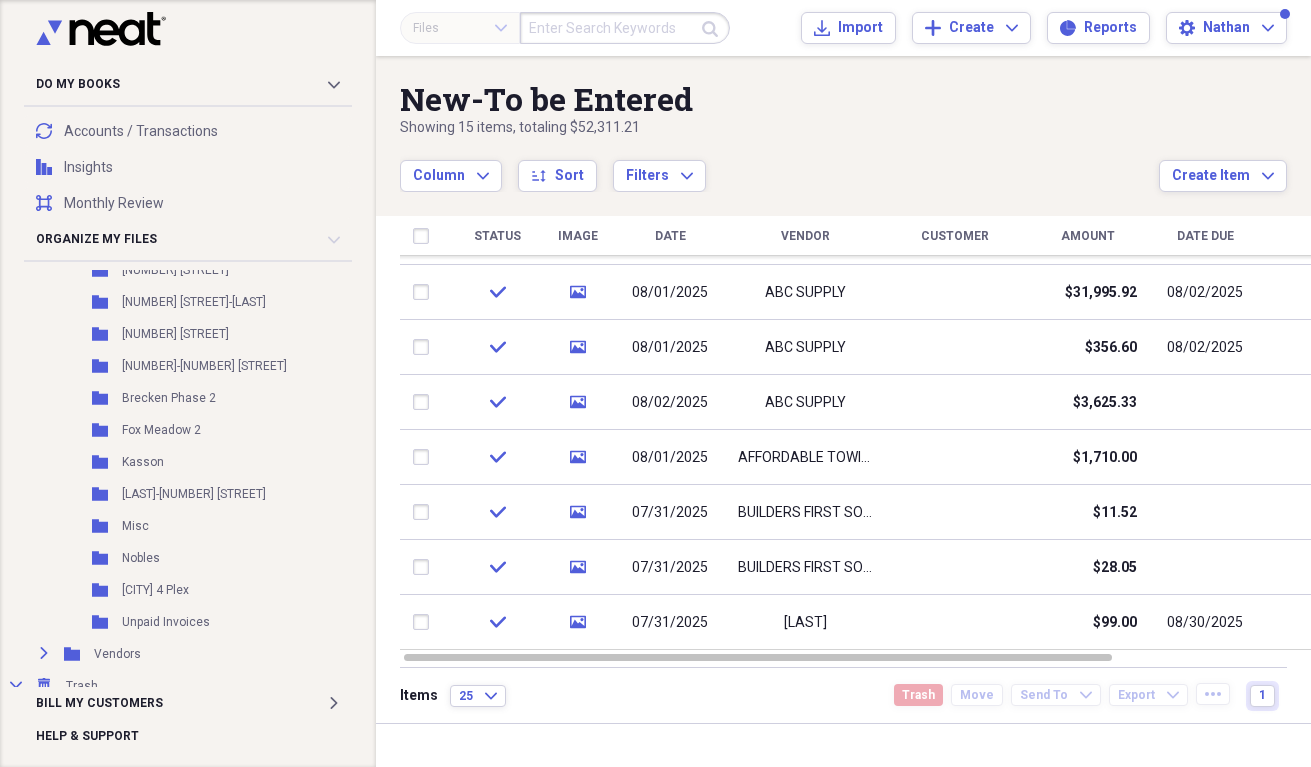 click on "Column Expand sort Sort Filters  Expand" at bounding box center (779, 165) 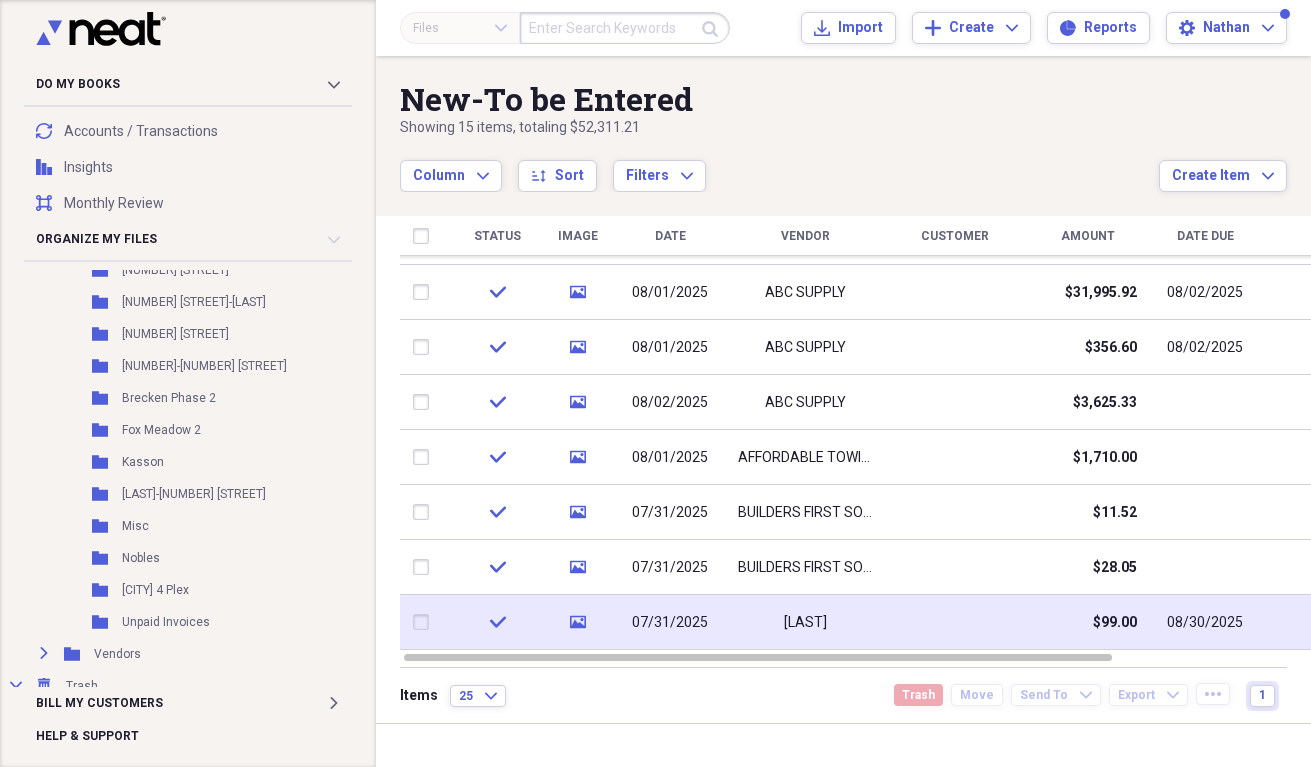 click at bounding box center [425, 622] 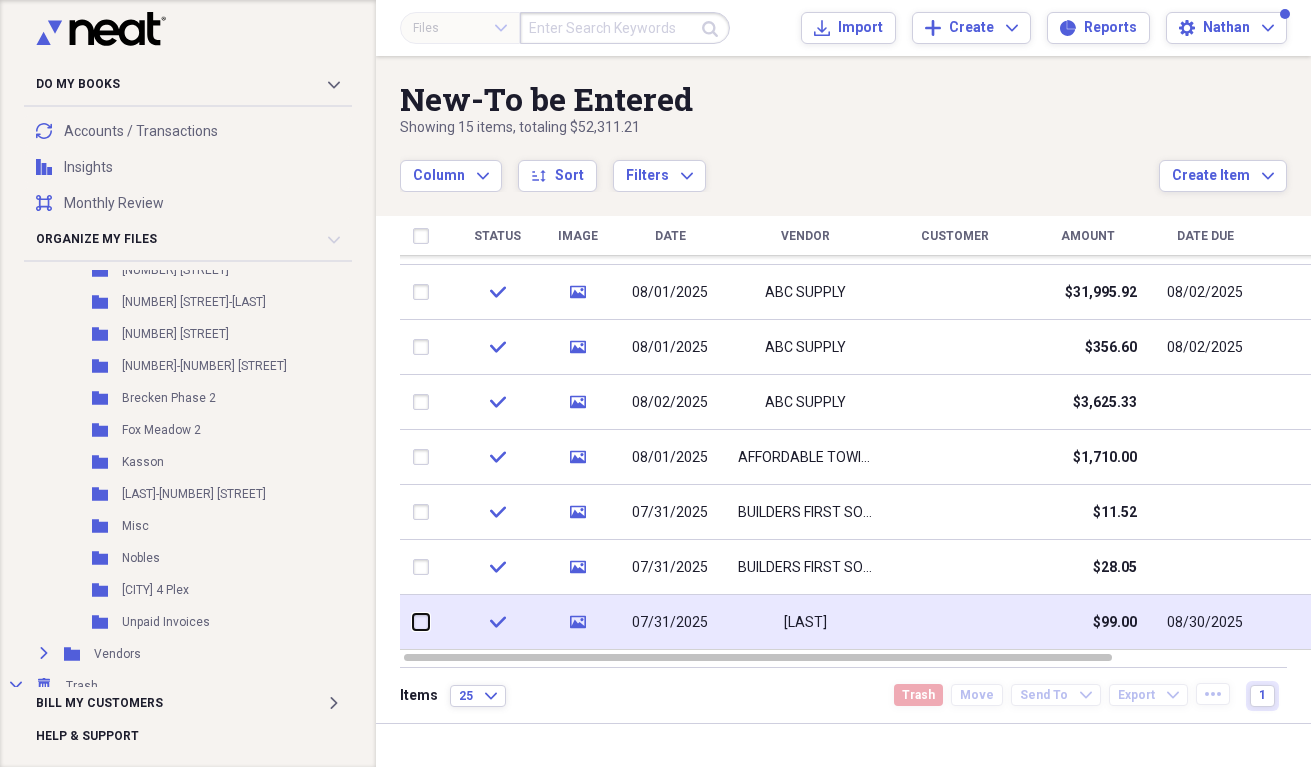 click at bounding box center (413, 622) 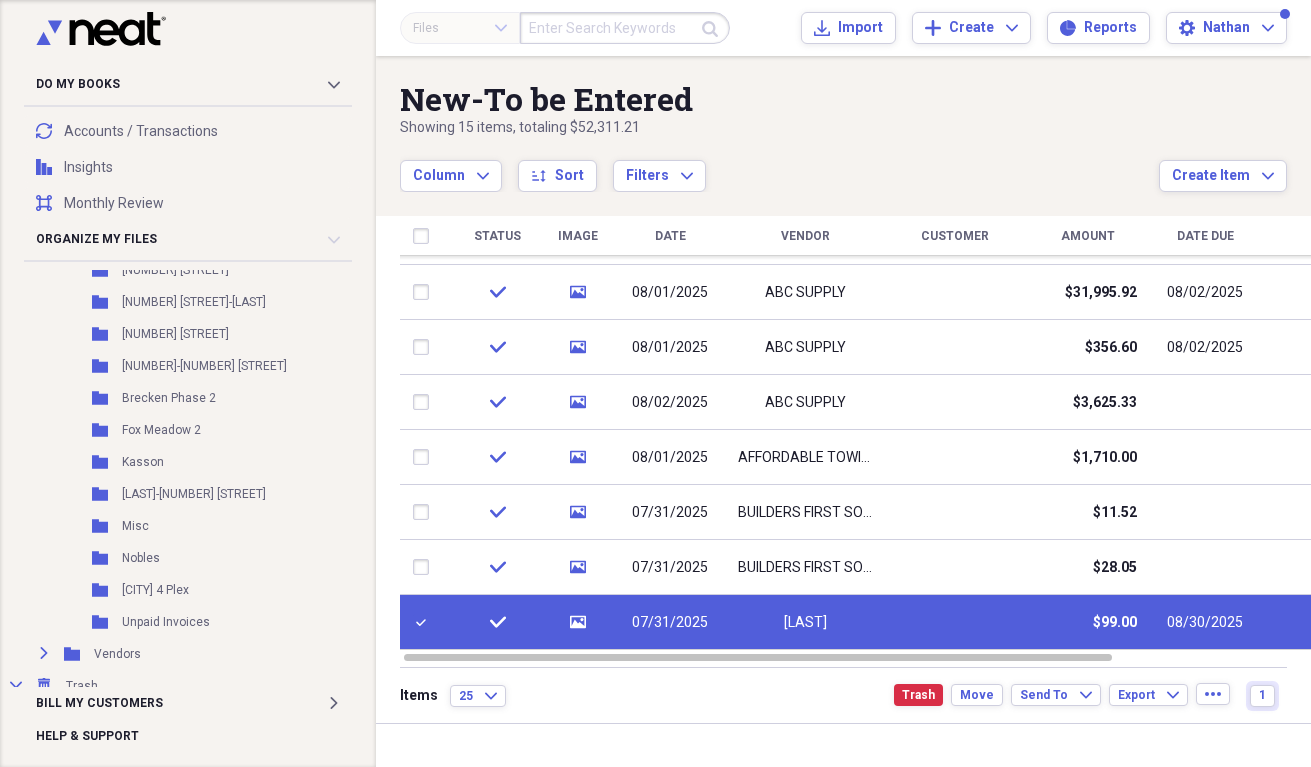 click on "check" at bounding box center (497, 622) 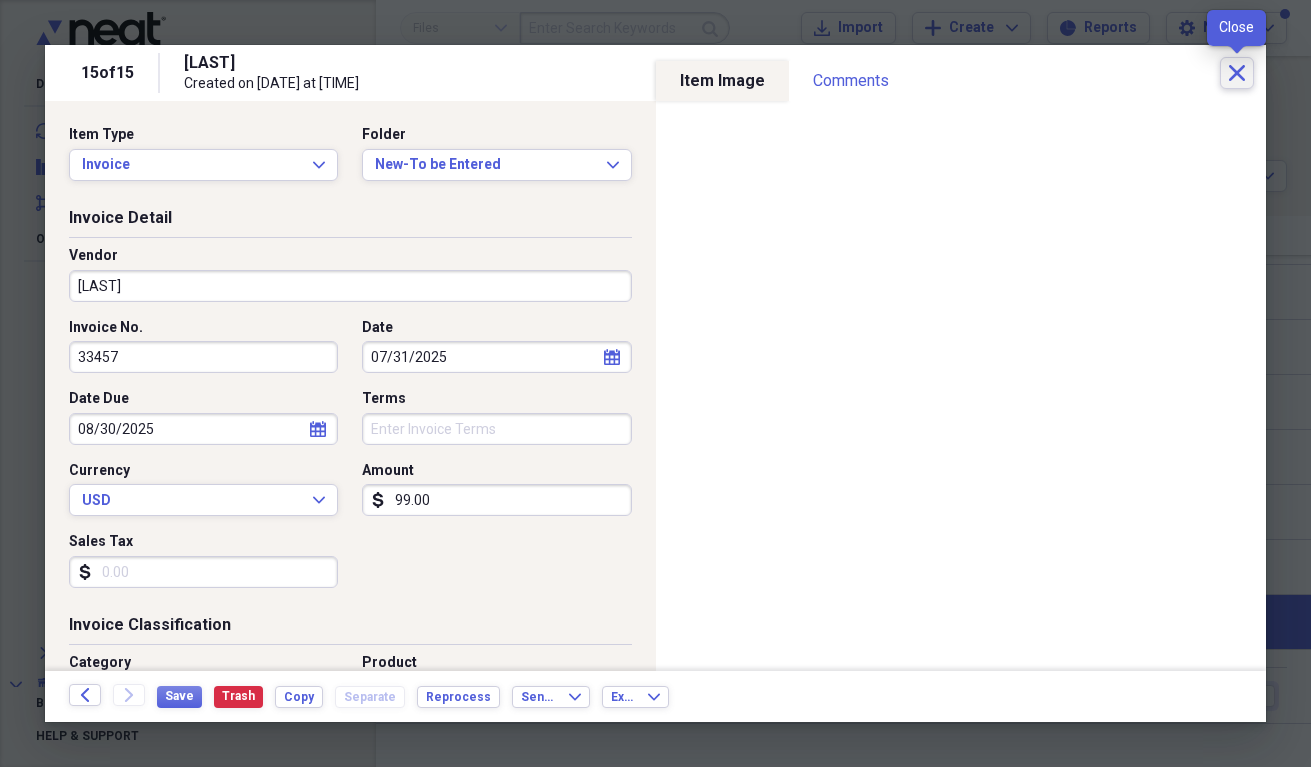 click on "Close" 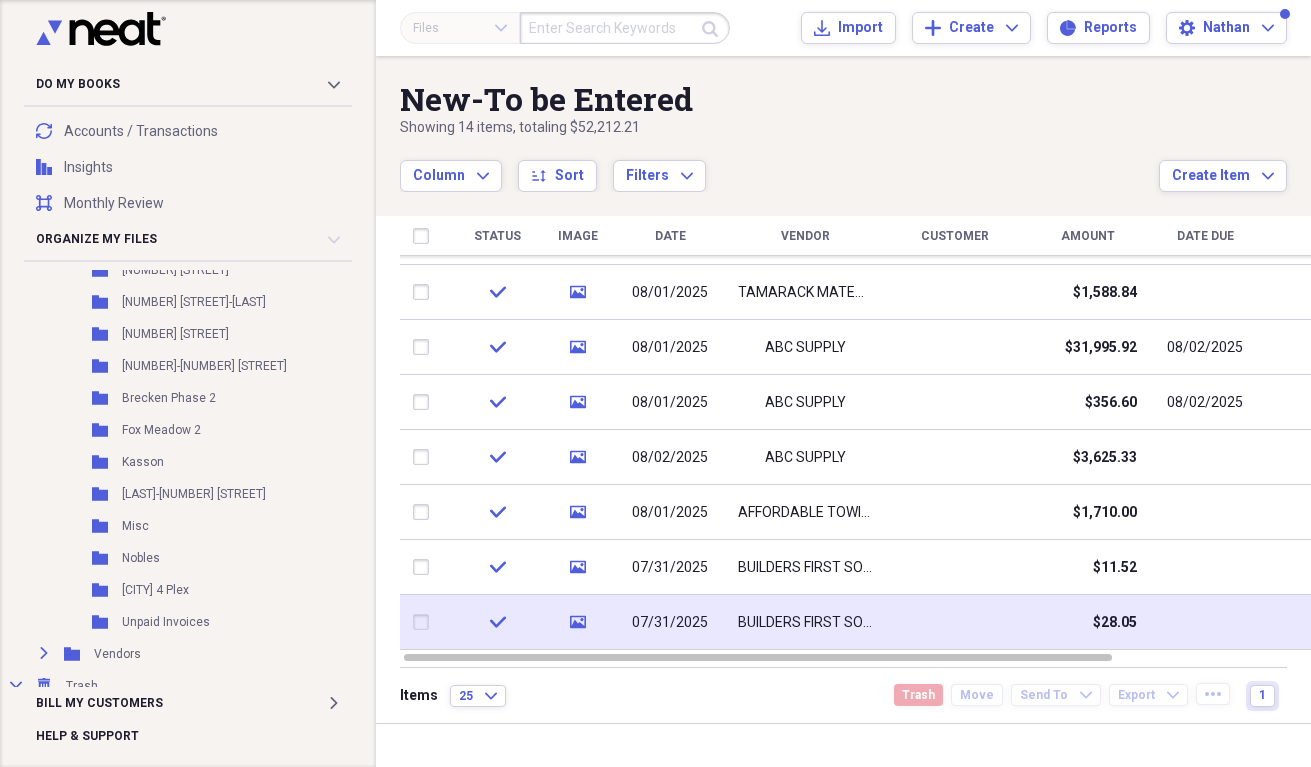 click at bounding box center [425, 622] 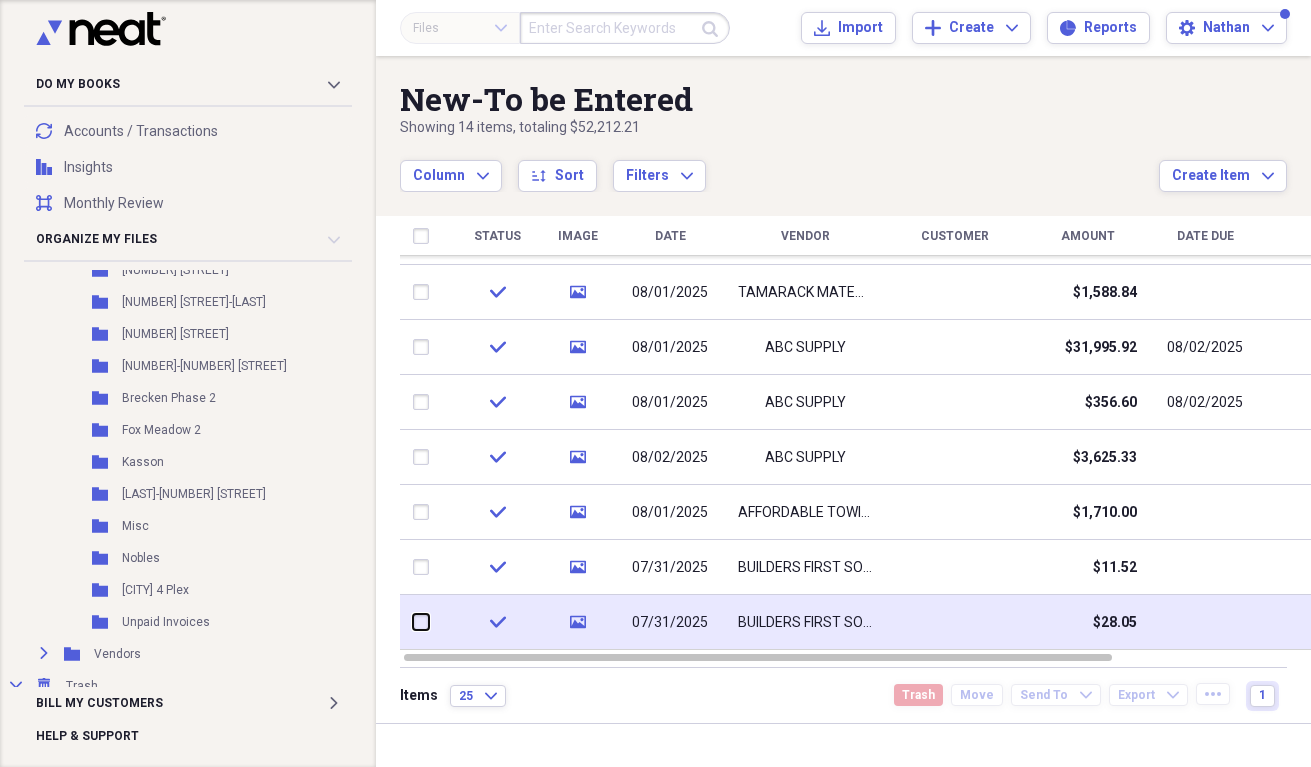 click at bounding box center (413, 622) 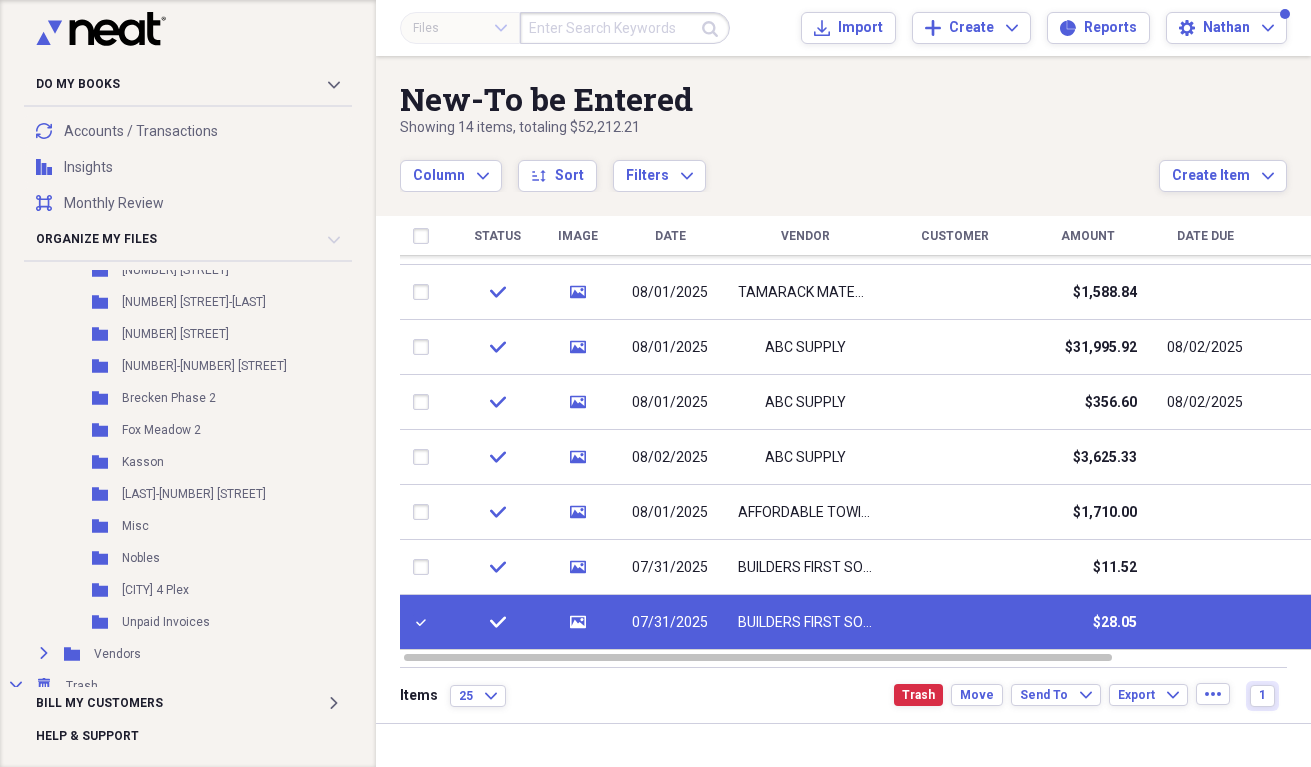 click on "check" at bounding box center [497, 622] 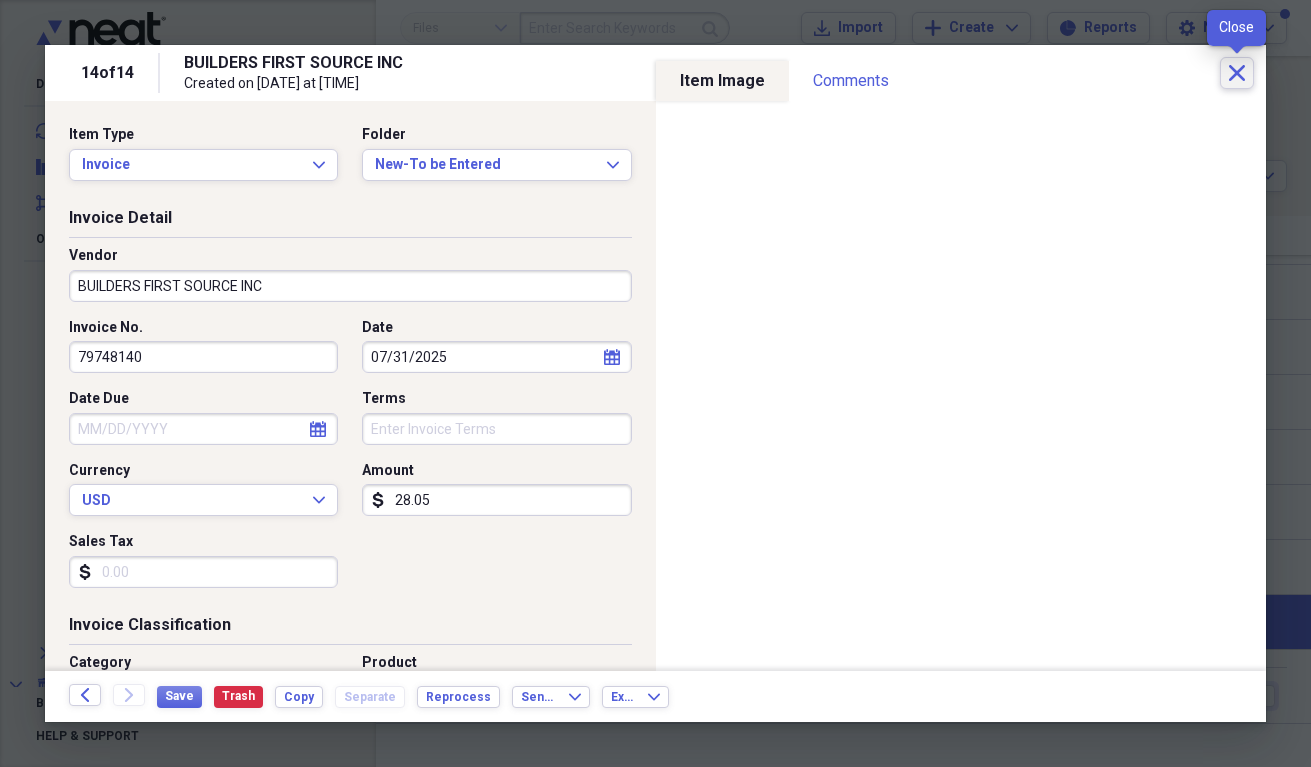 click on "Close" 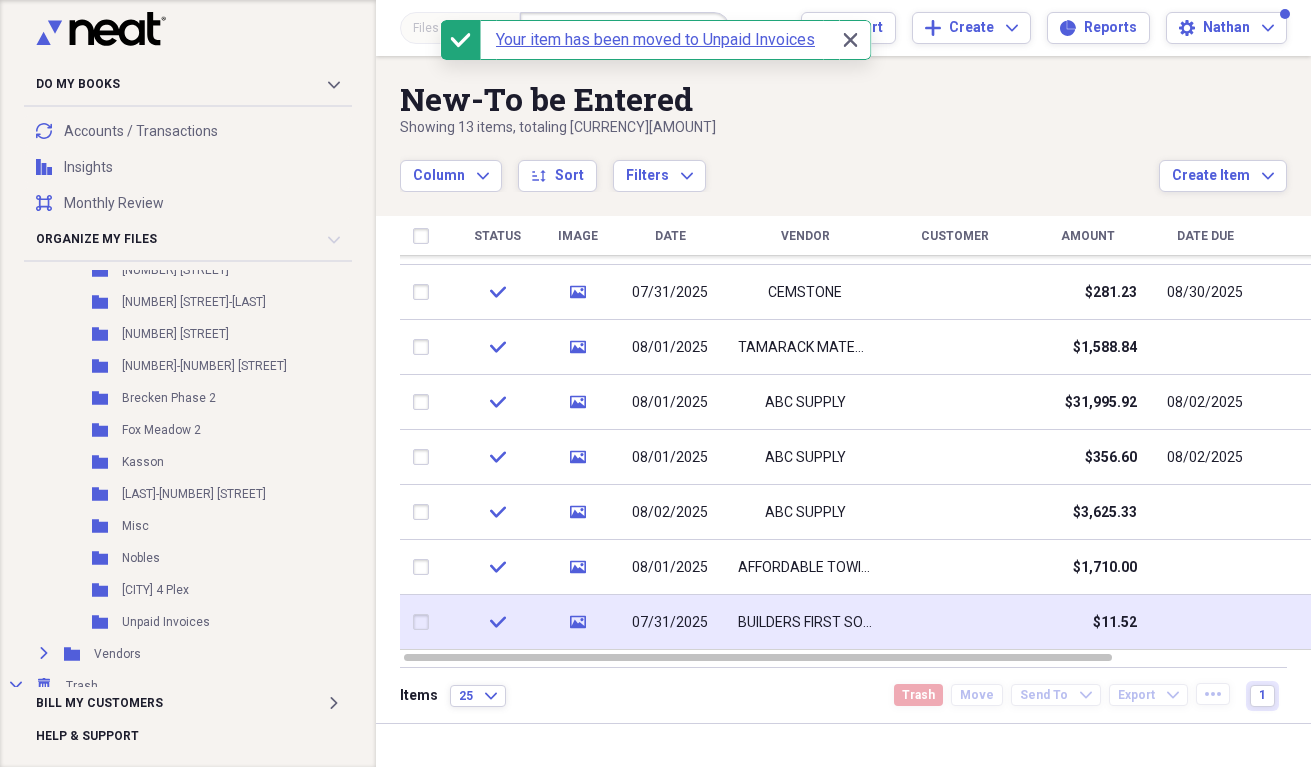 click at bounding box center [425, 622] 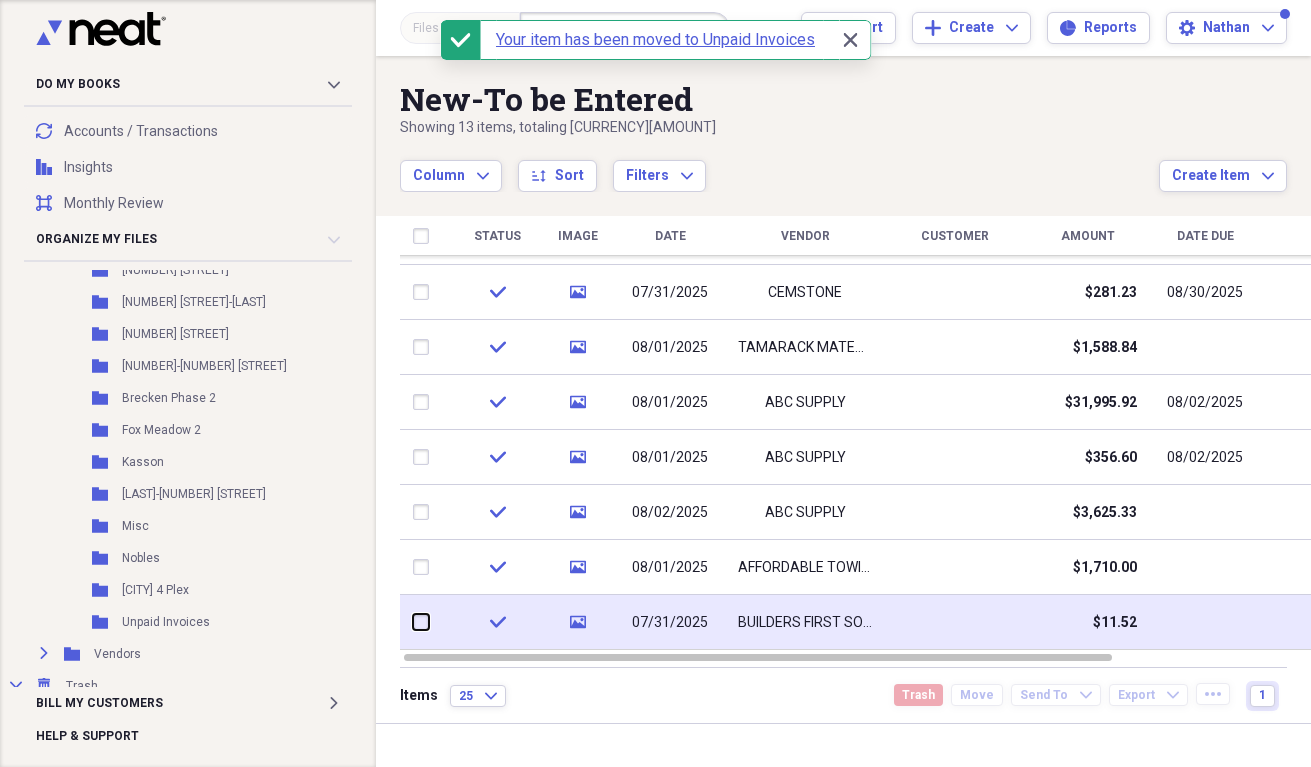 click at bounding box center [413, 622] 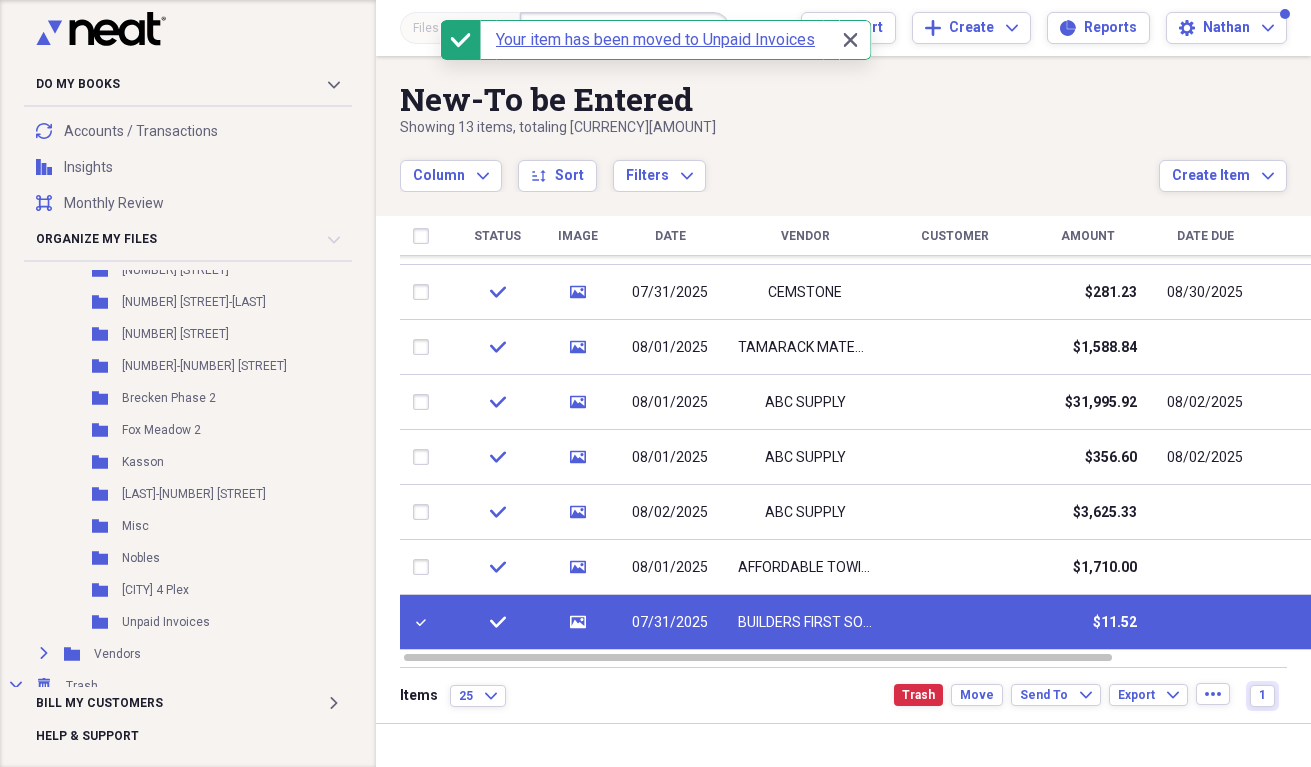click on "check" at bounding box center [497, 622] 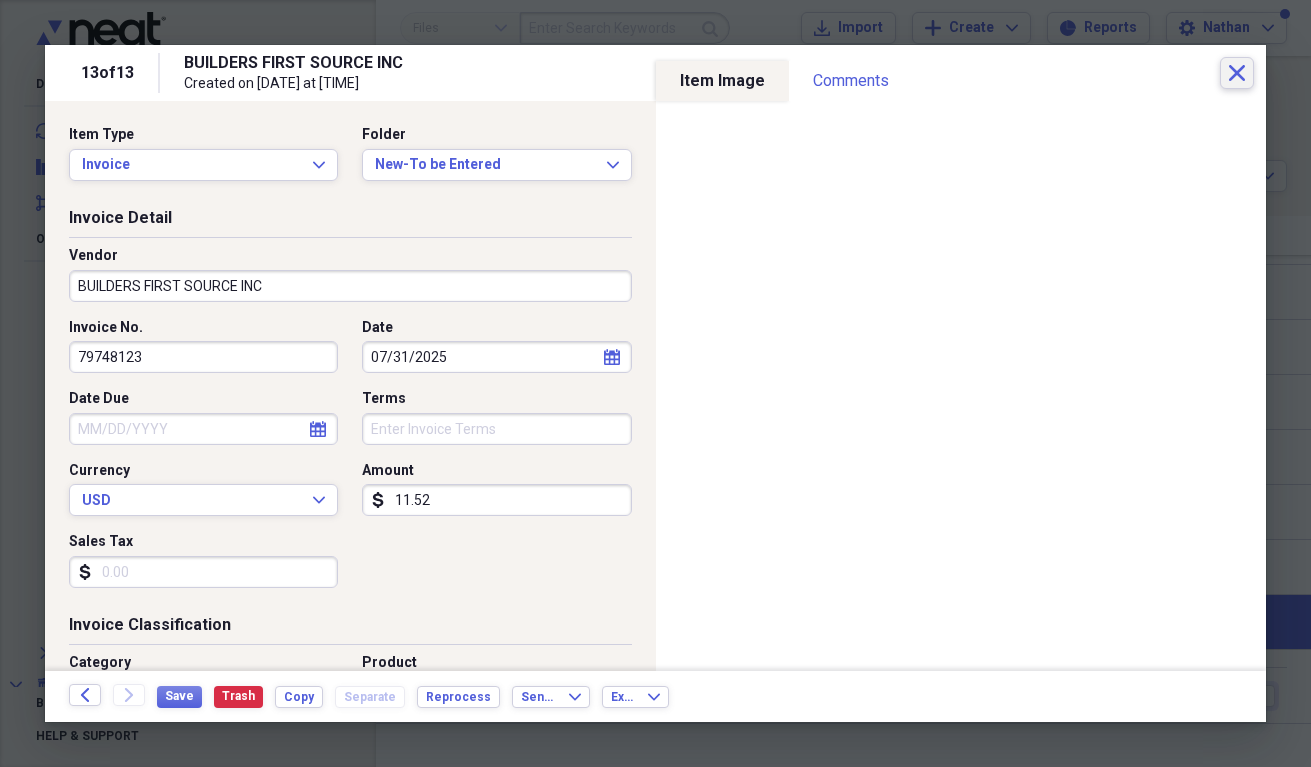 click on "Close" 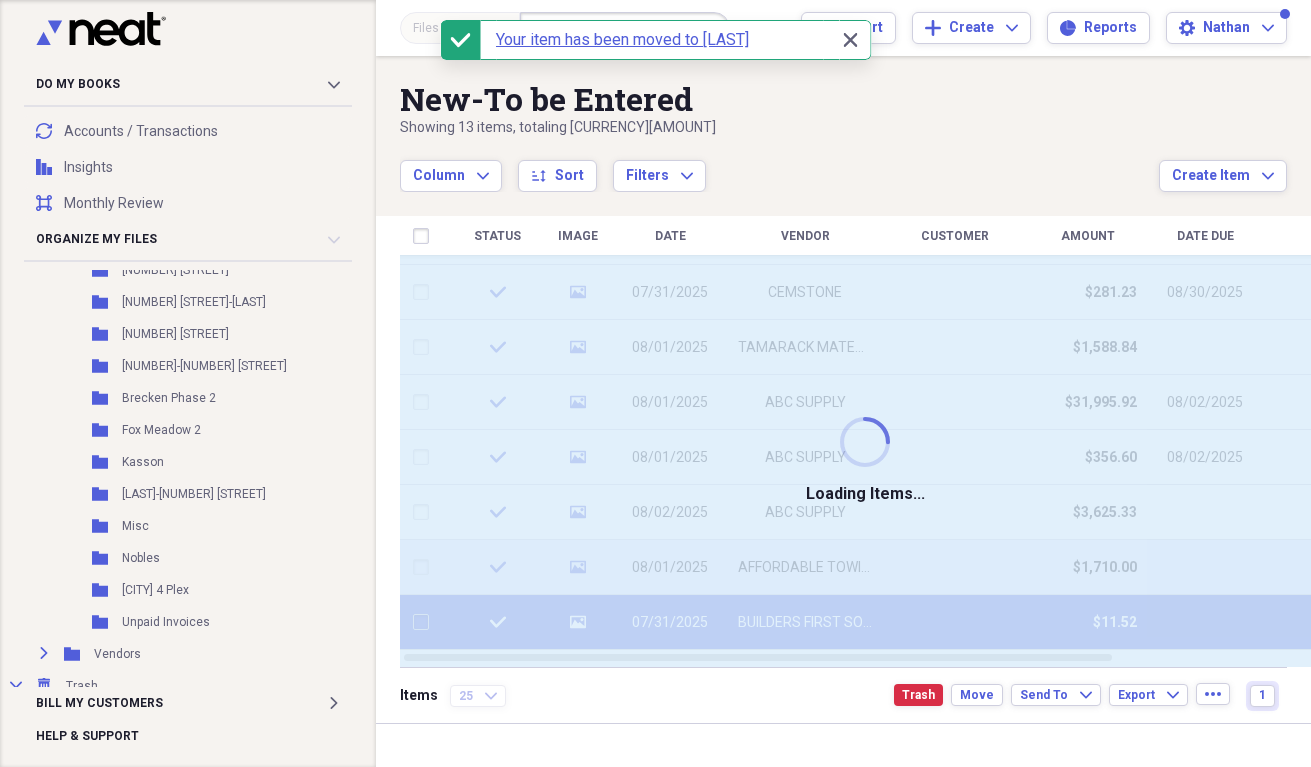 checkbox on "false" 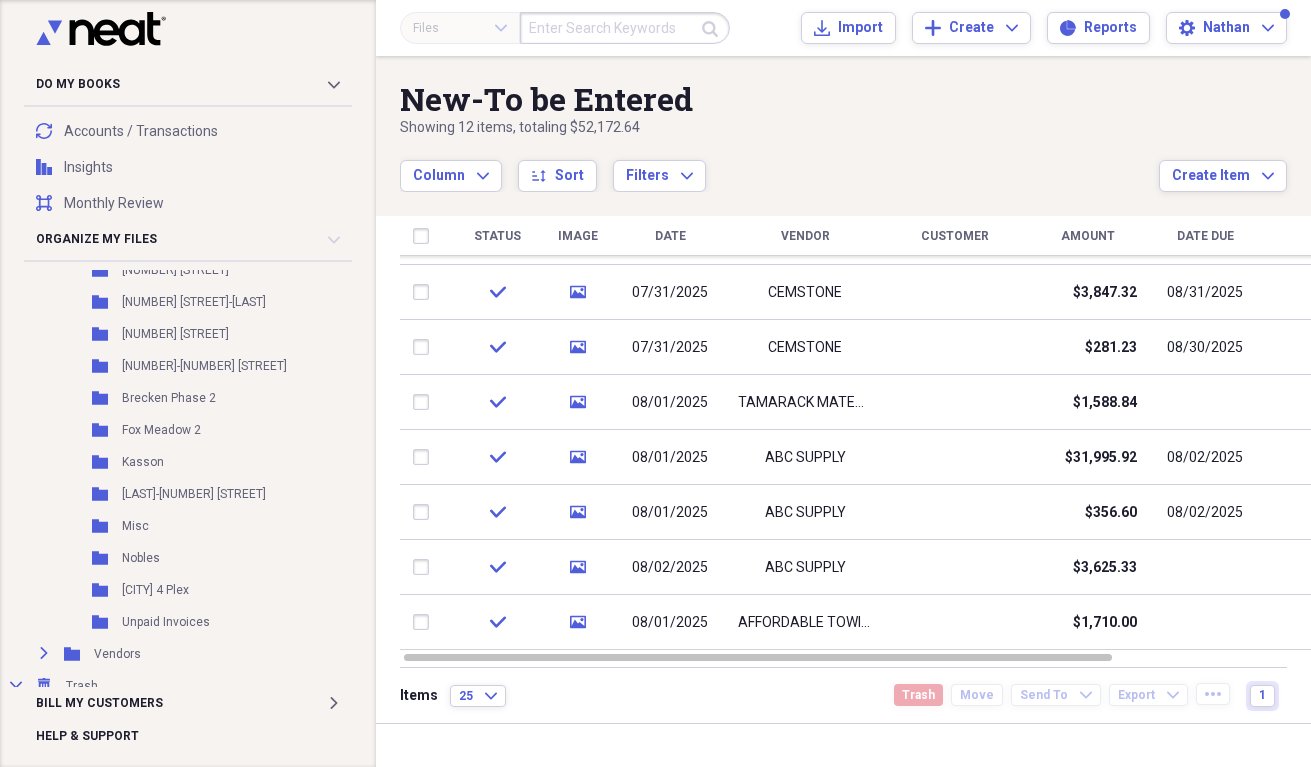 click on "New-To be Entered Showing 12 items , totaling $52,172.64 Column Expand sort Sort Filters  Expand Create Item Expand" at bounding box center (843, 124) 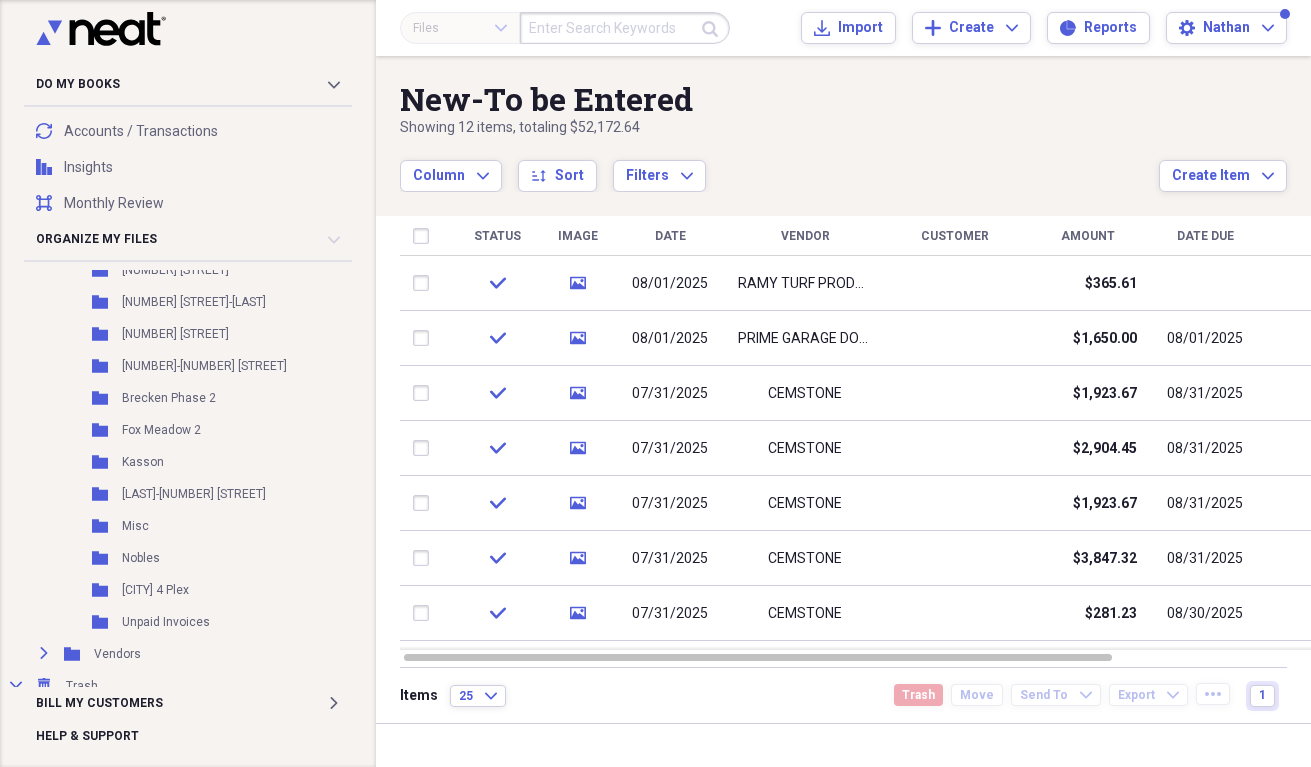 click on "Showing 12 items , totaling $52,172.64" at bounding box center [779, 128] 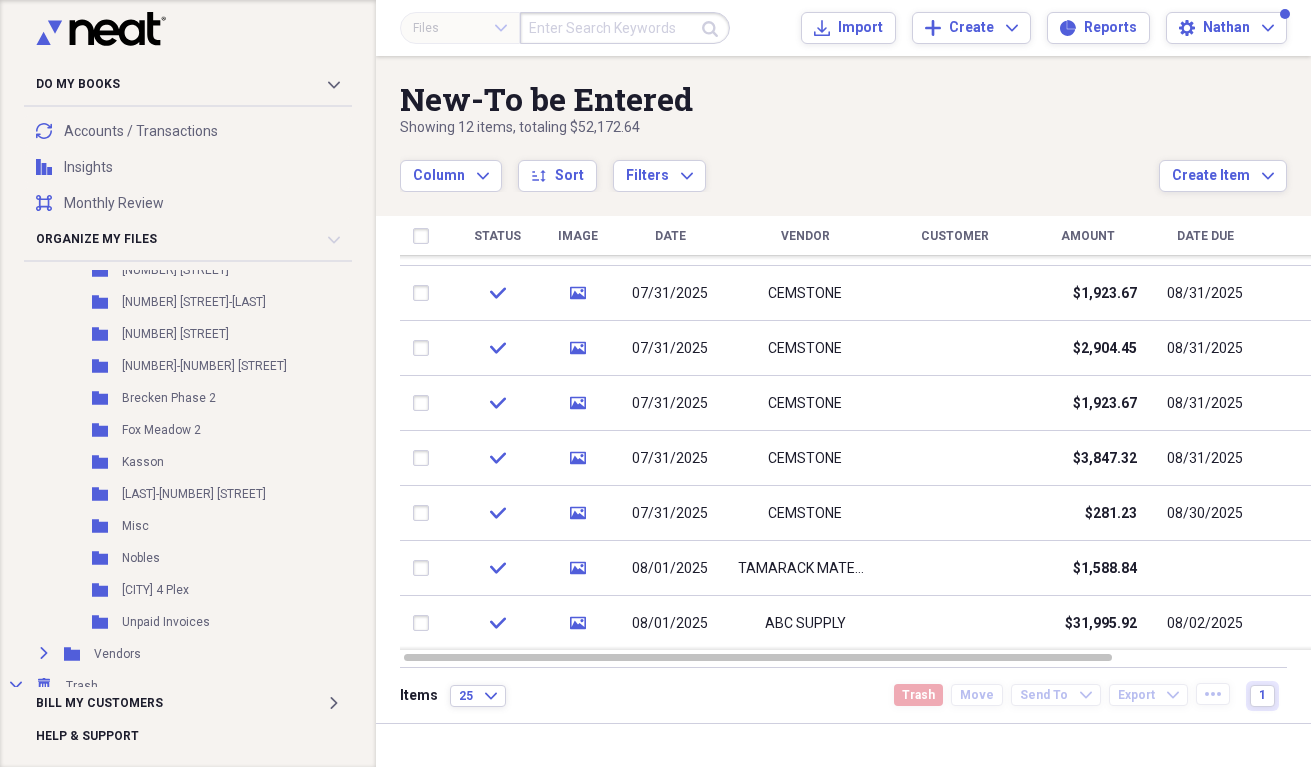 click on "Showing 12 items , totaling $52,172.64" at bounding box center (779, 128) 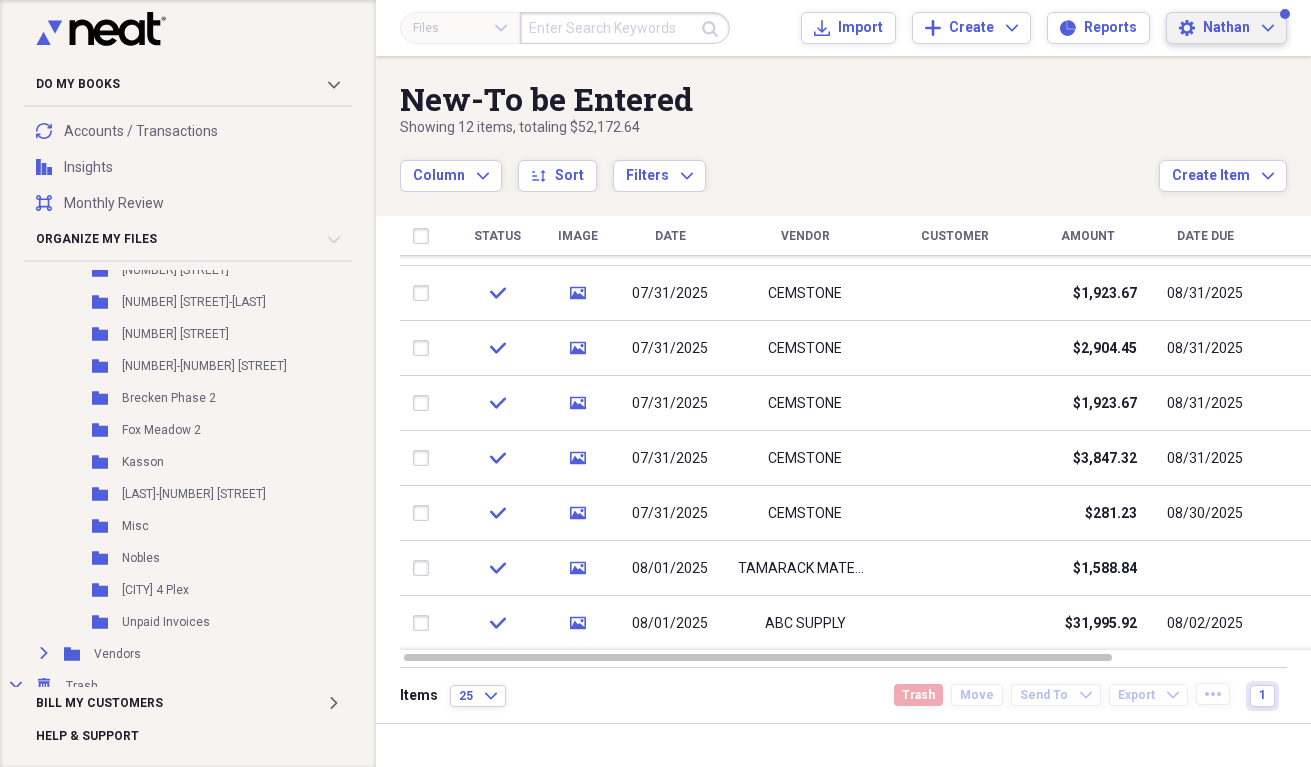 click on "Nathan" at bounding box center (1226, 28) 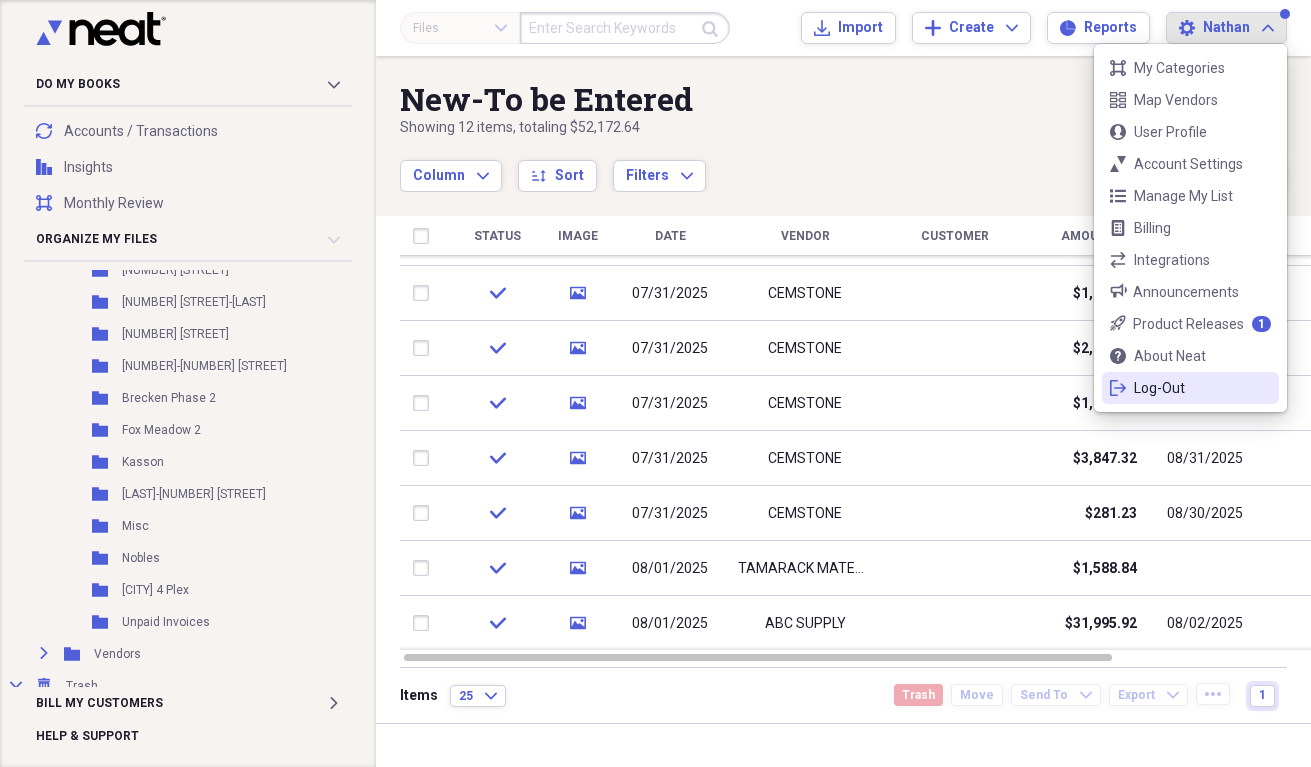 click on "Log-Out" at bounding box center [1190, 388] 